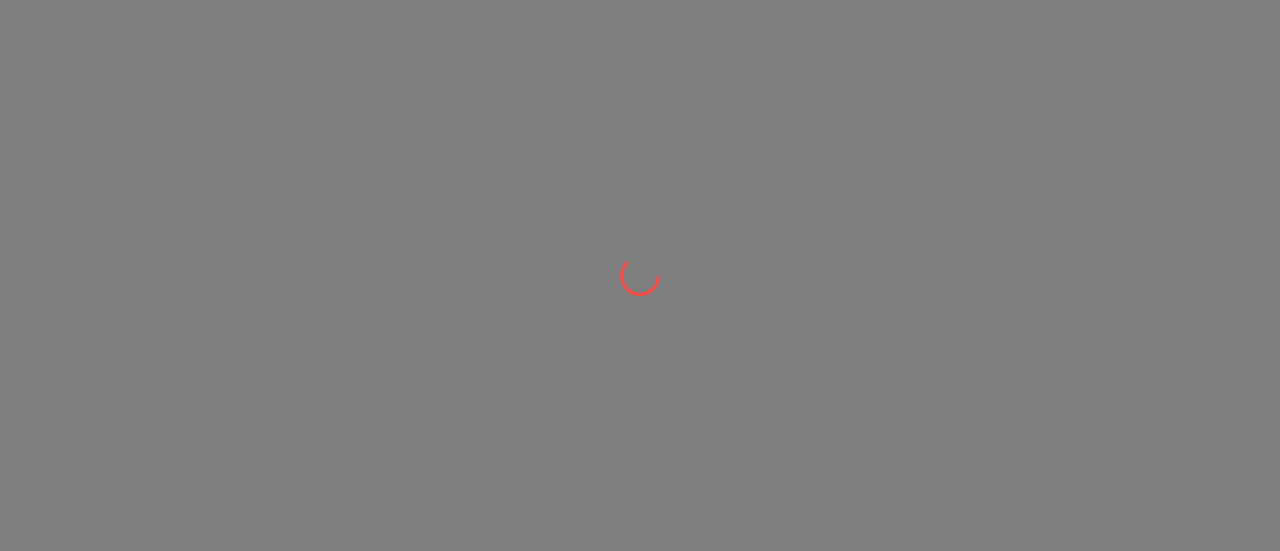 scroll, scrollTop: 0, scrollLeft: 0, axis: both 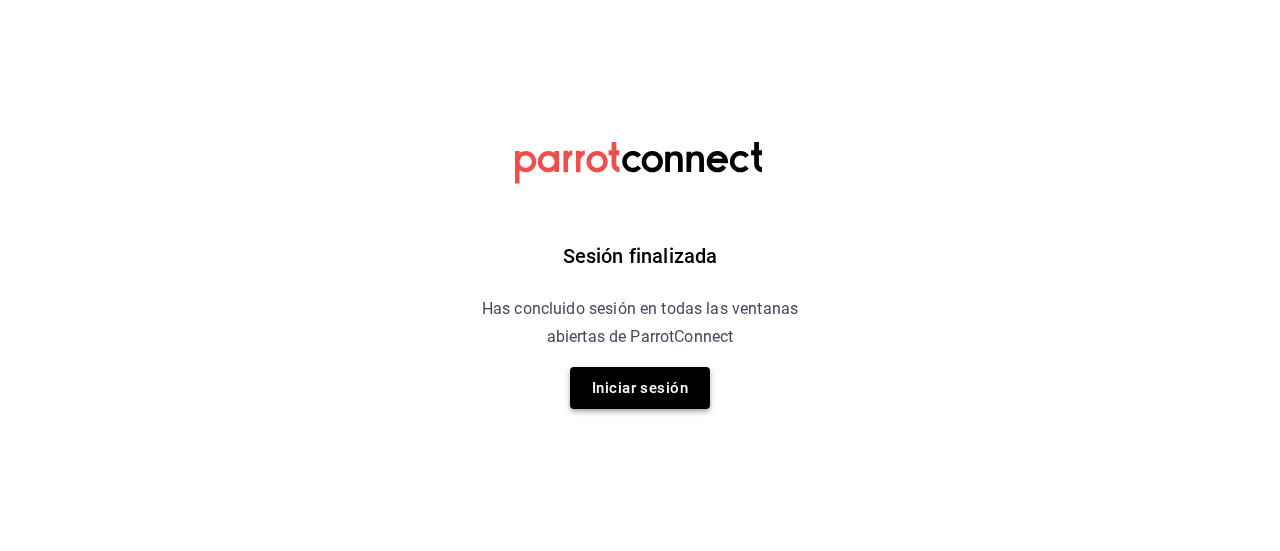 click on "Iniciar sesión" at bounding box center (640, 388) 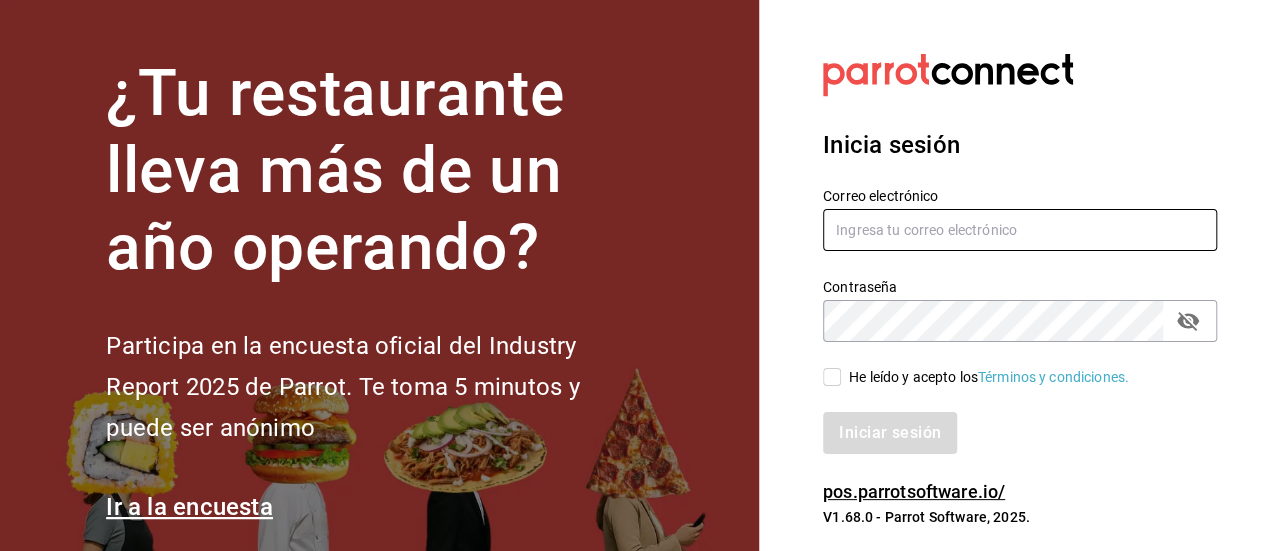 click at bounding box center (1020, 230) 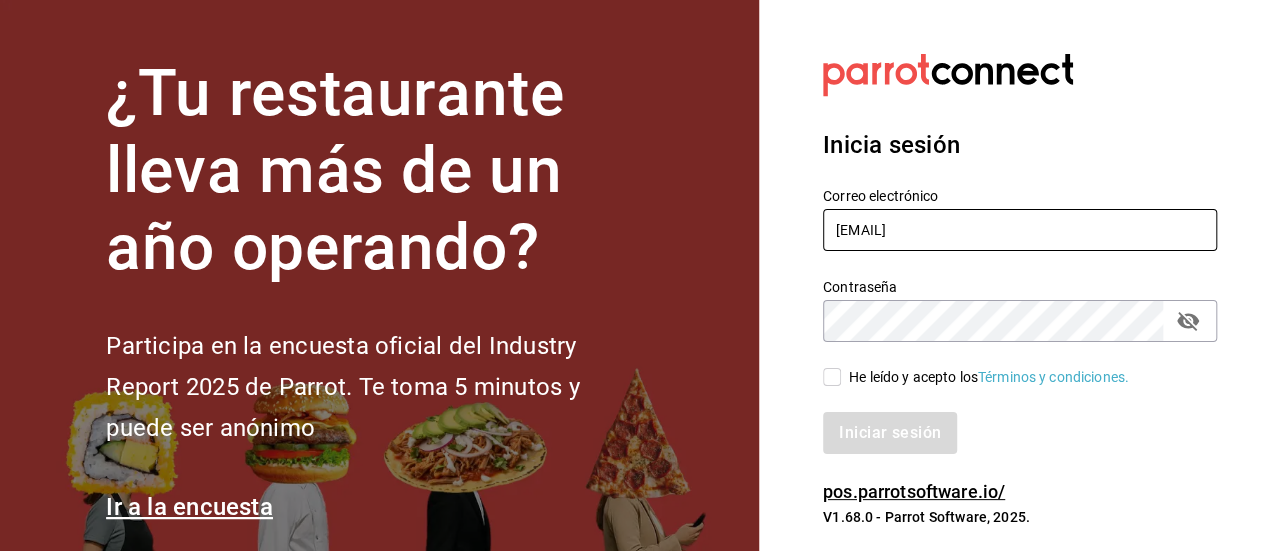 type on "[EMAIL]" 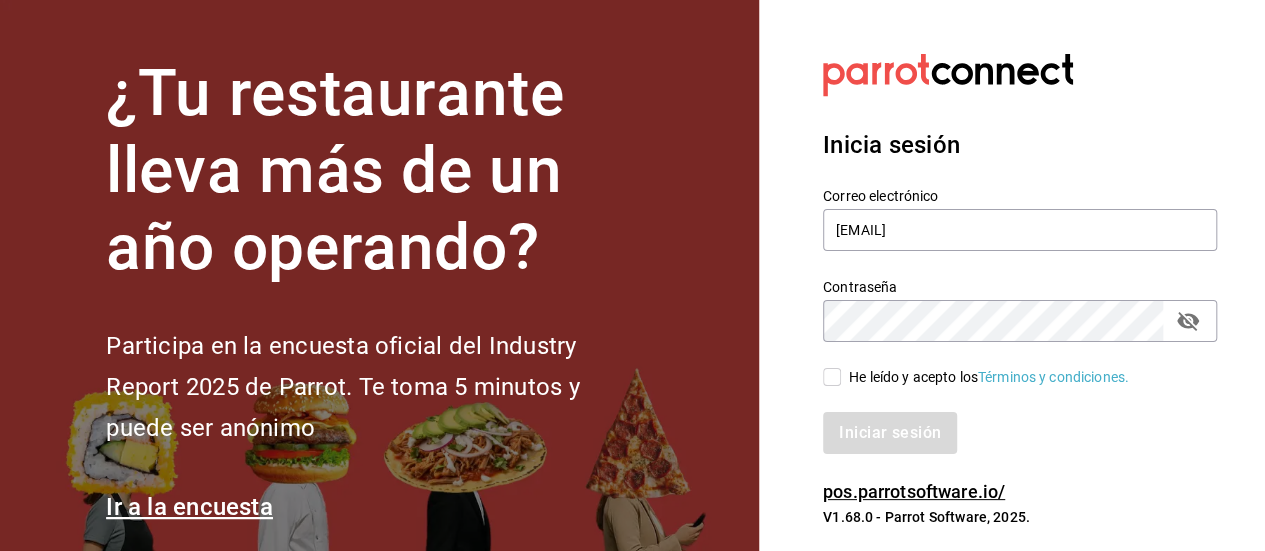 click 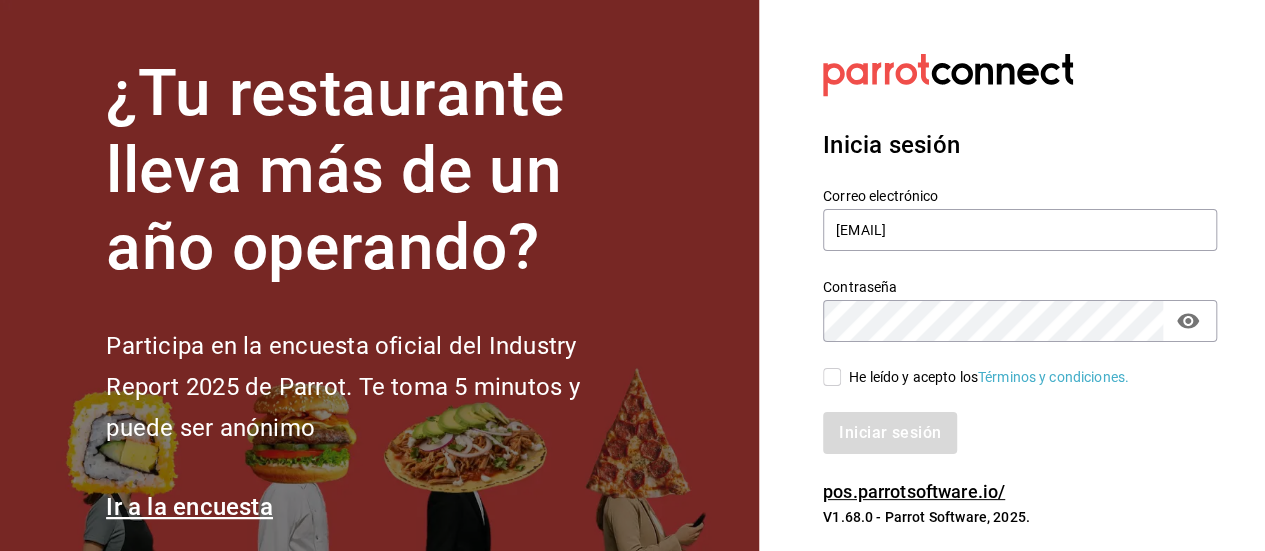 click on "He leído y acepto los  Términos y condiciones." at bounding box center [832, 377] 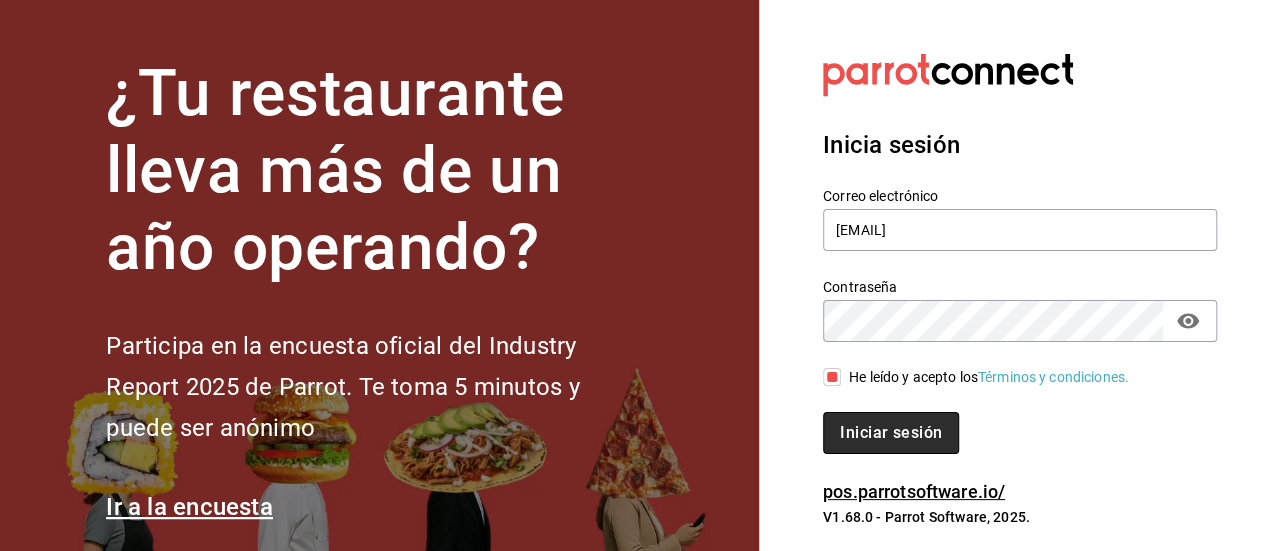 click on "Iniciar sesión" at bounding box center [891, 433] 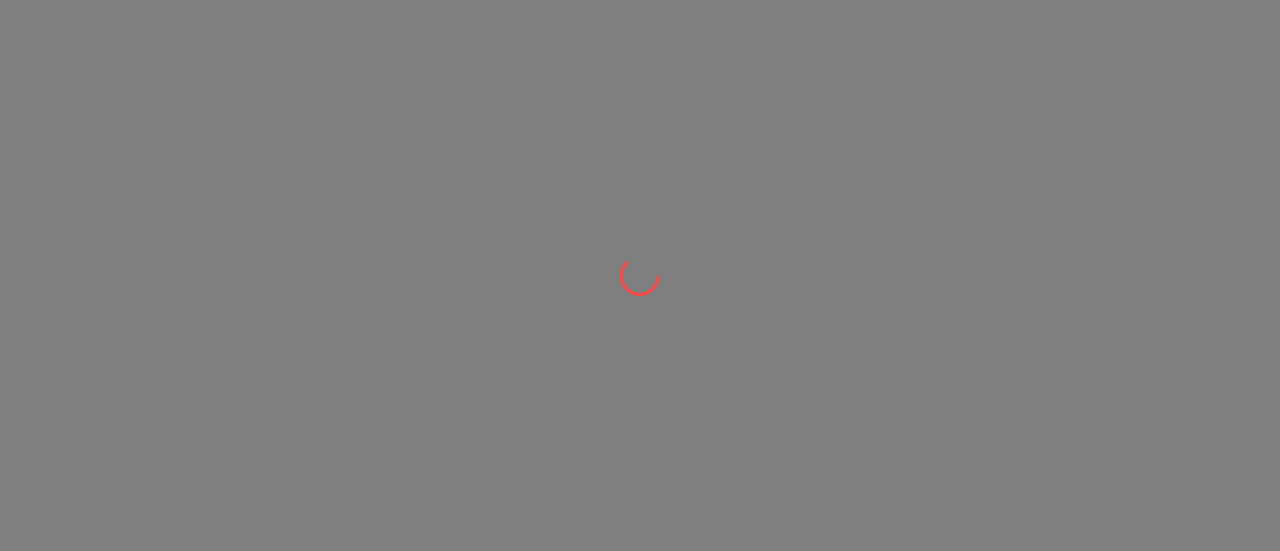 scroll, scrollTop: 0, scrollLeft: 0, axis: both 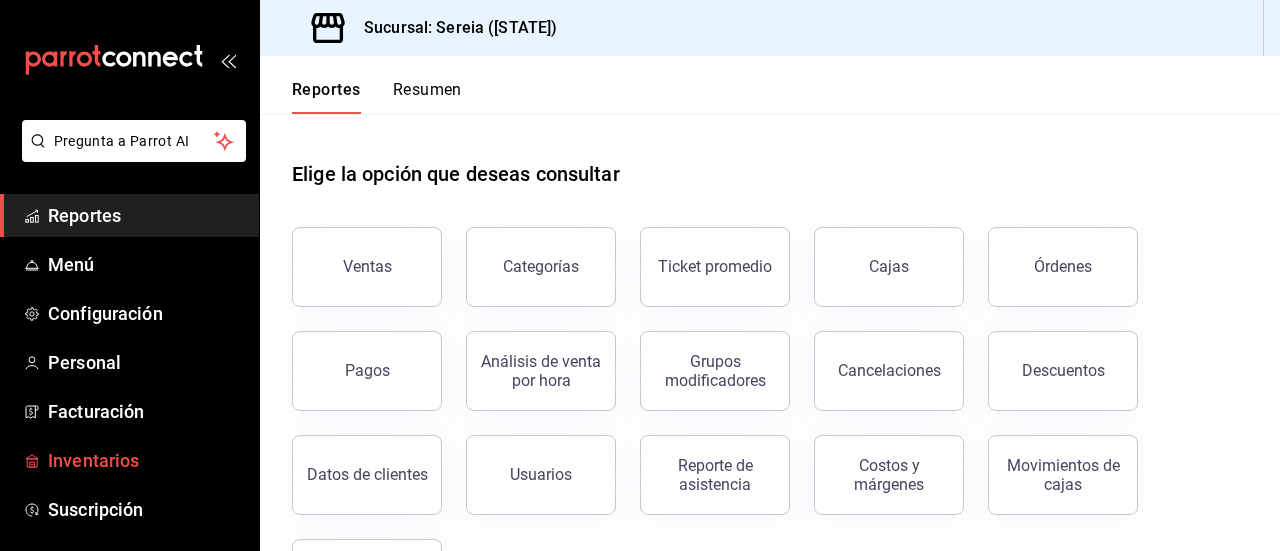 click on "Inventarios" at bounding box center (145, 460) 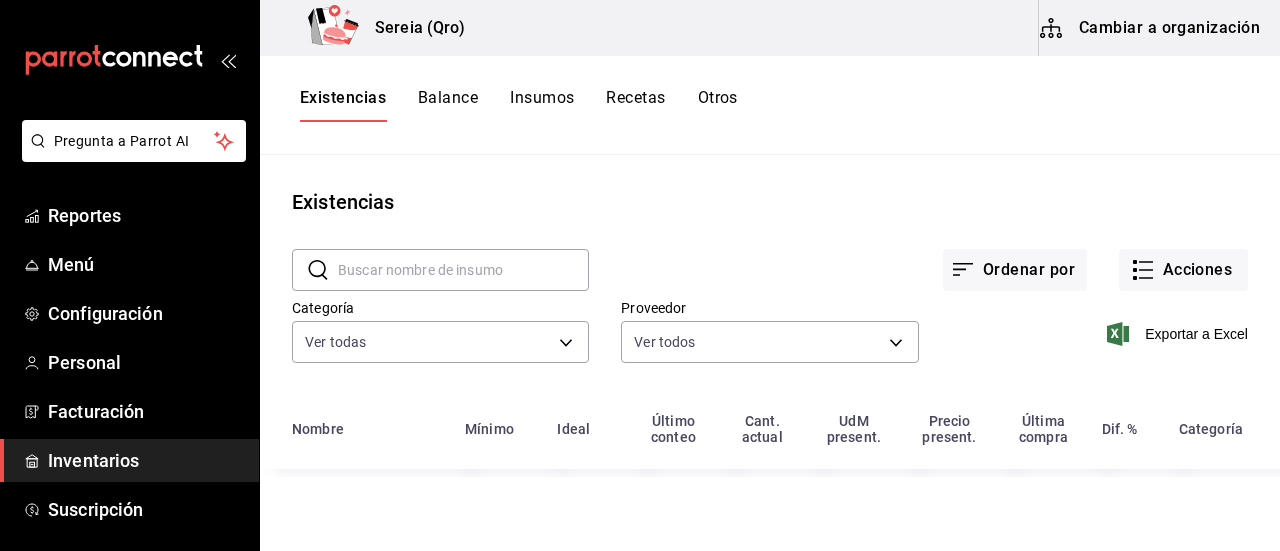 click on "Cambiar a organización" at bounding box center (1151, 28) 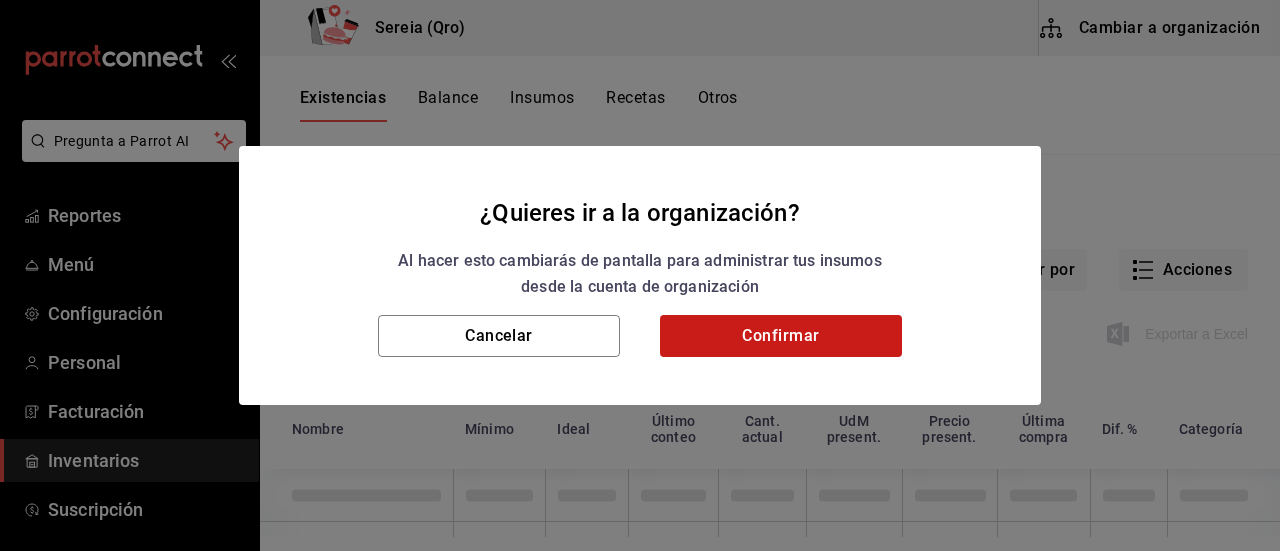 click on "Cancelar Confirmar" at bounding box center (640, 360) 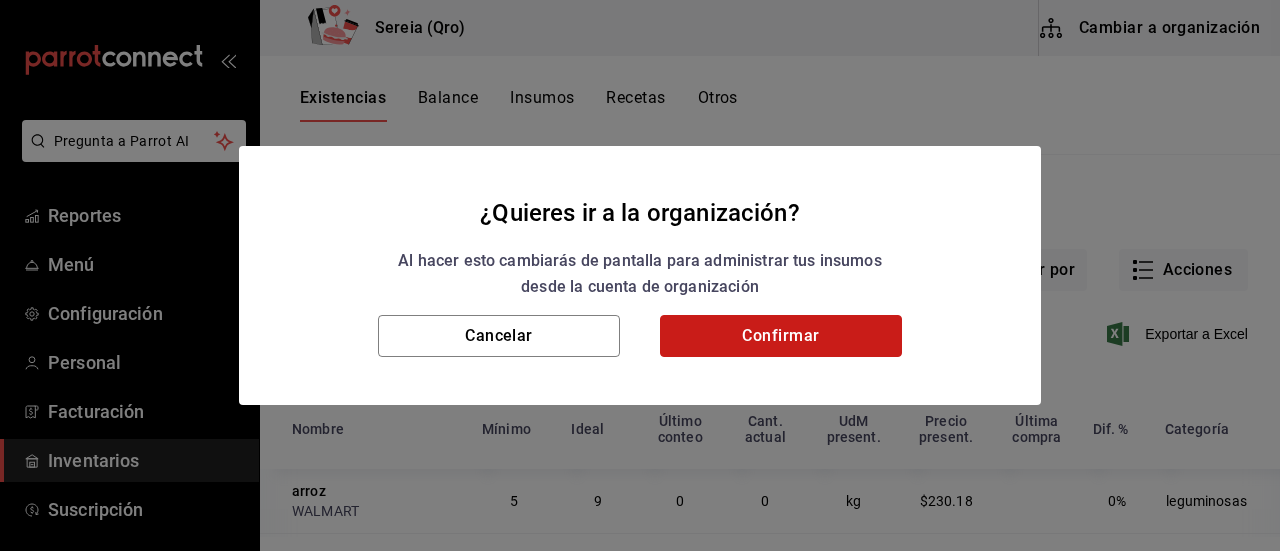 click on "Confirmar" at bounding box center (781, 336) 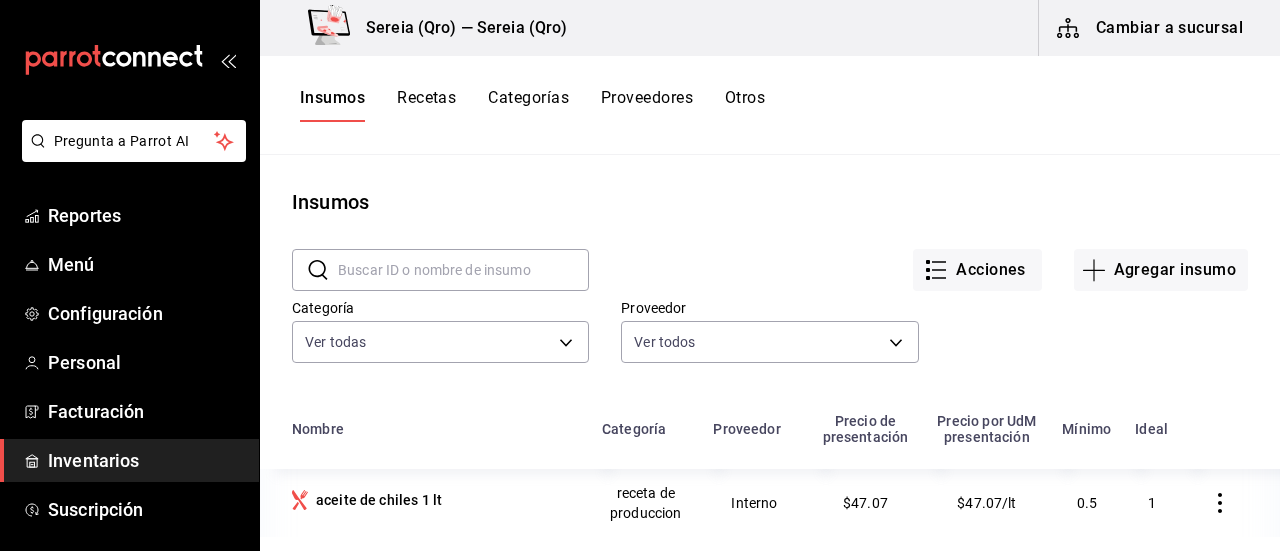 click on "Recetas" at bounding box center (426, 105) 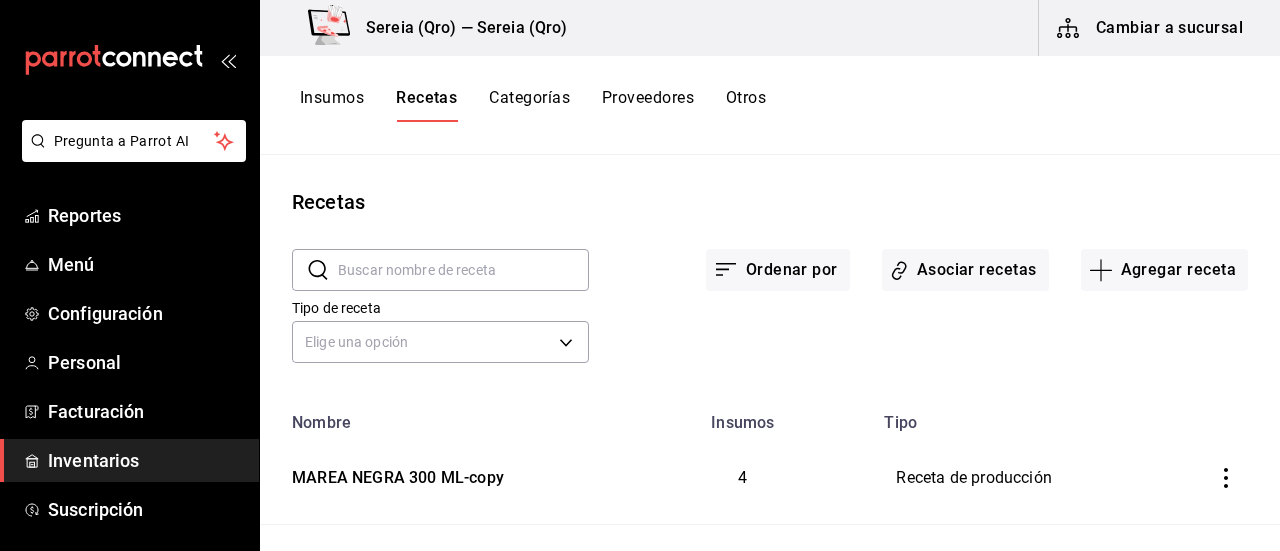 click at bounding box center [463, 270] 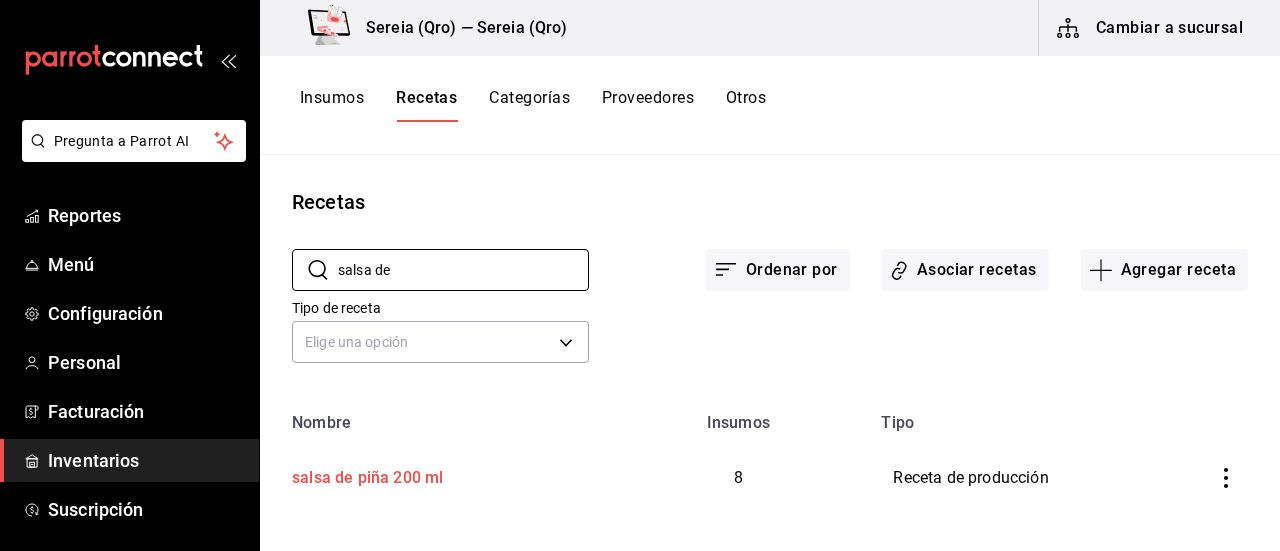 type on "salsa de" 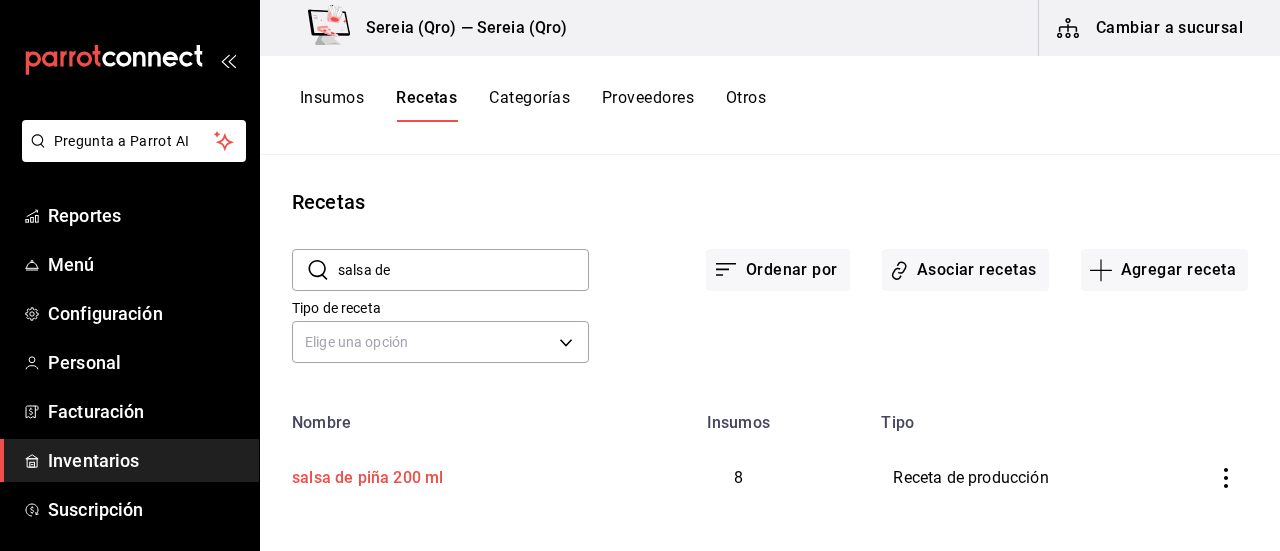 click on "salsa de piña 200 ml" at bounding box center (363, 474) 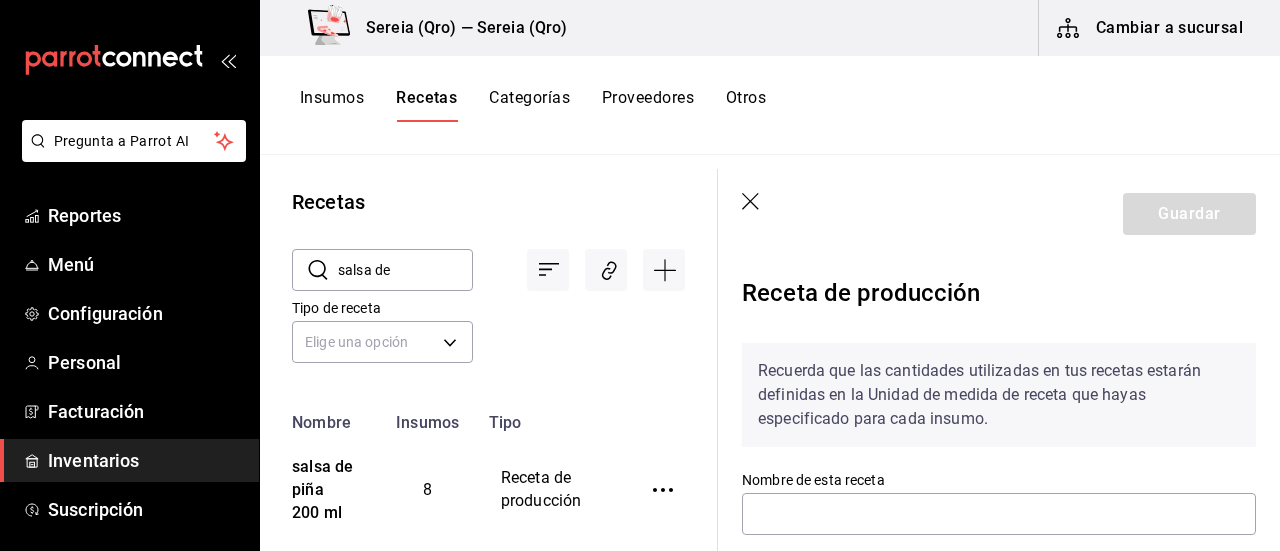 type on "salsa de piña 200 ml" 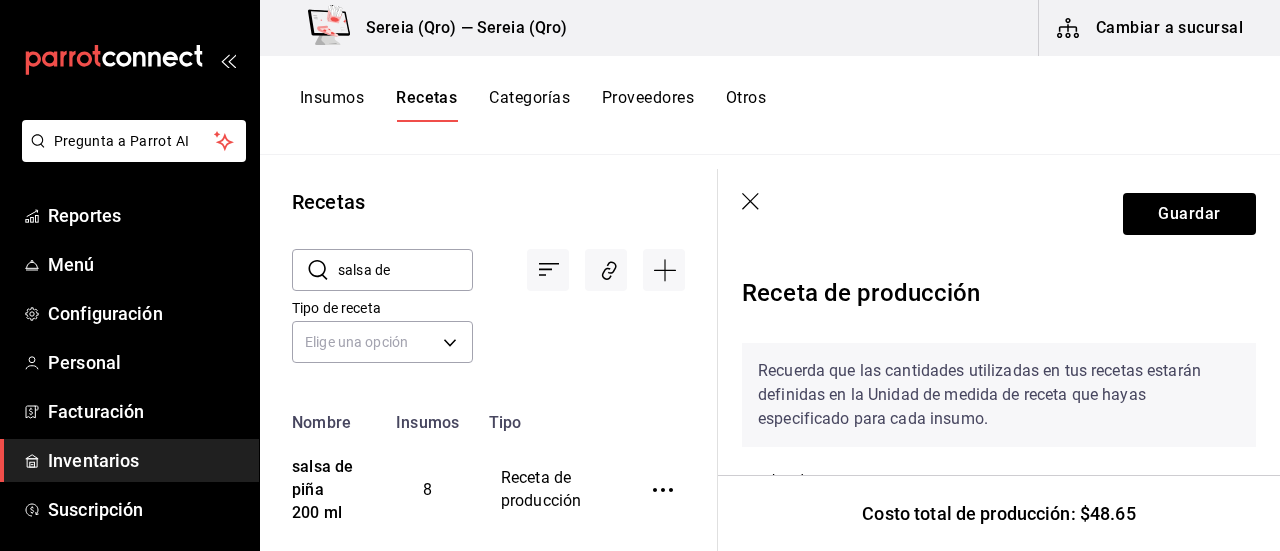 scroll, scrollTop: 200, scrollLeft: 0, axis: vertical 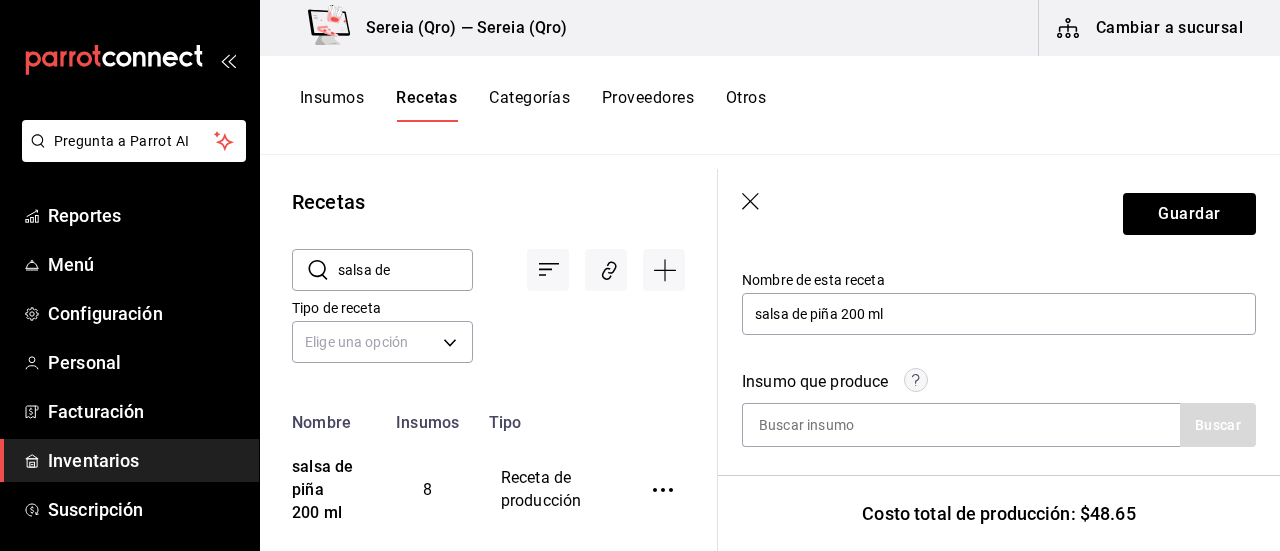 click 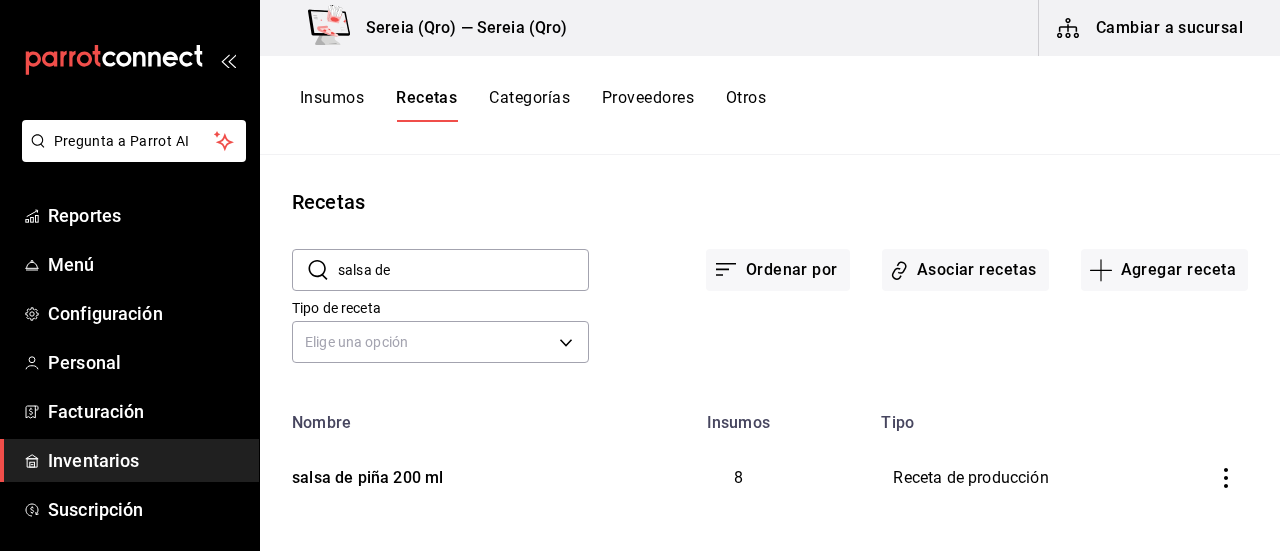 scroll, scrollTop: 0, scrollLeft: 0, axis: both 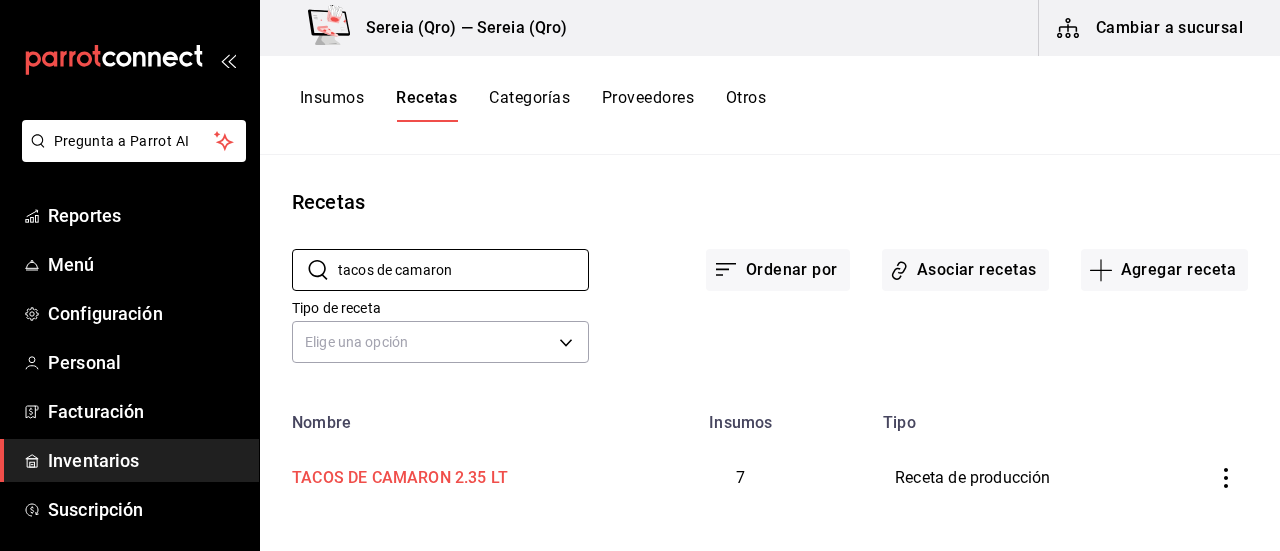 type on "tacos de camaron" 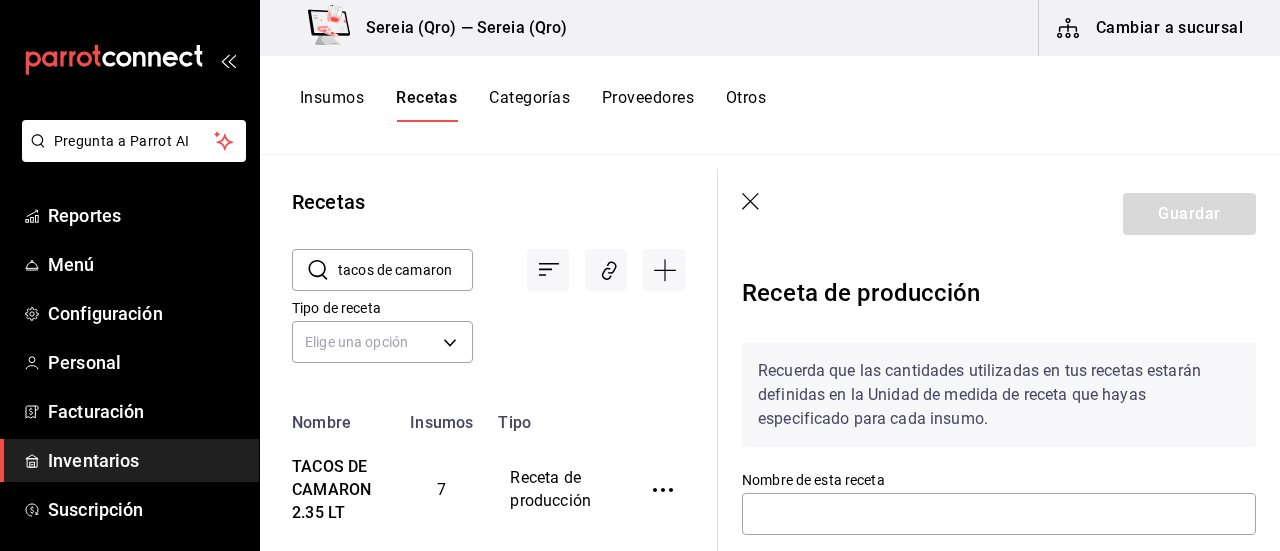 type on "TACOS DE CAMARON 2.35 LT" 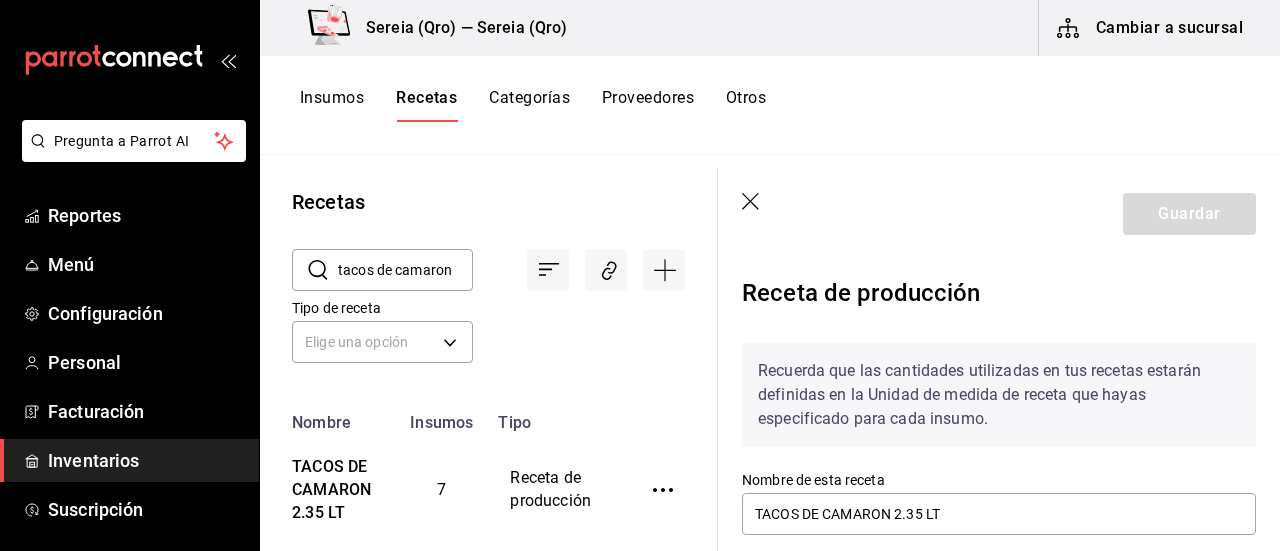 scroll, scrollTop: 100, scrollLeft: 0, axis: vertical 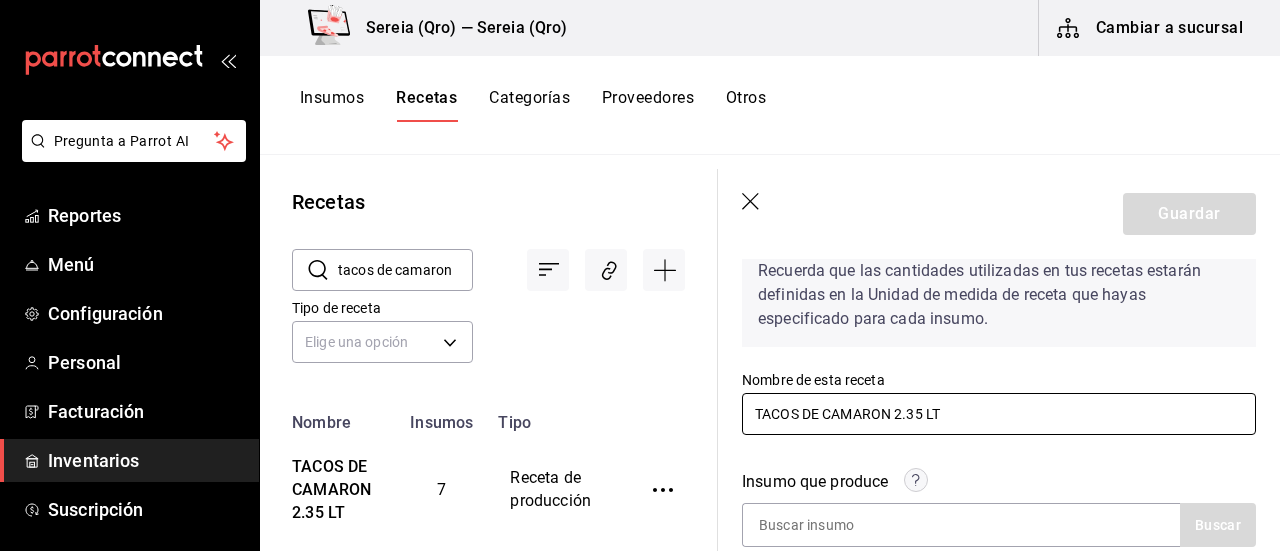 drag, startPoint x: 892, startPoint y: 417, endPoint x: 750, endPoint y: 427, distance: 142.35168 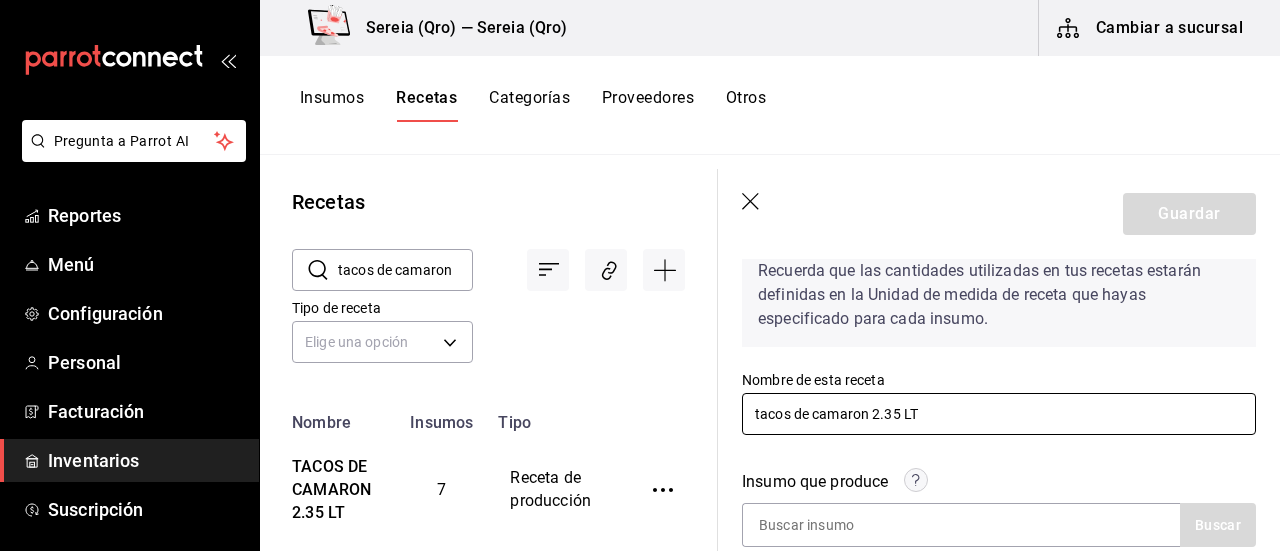 click on "tacos de camaron 2.35 LT" at bounding box center [999, 414] 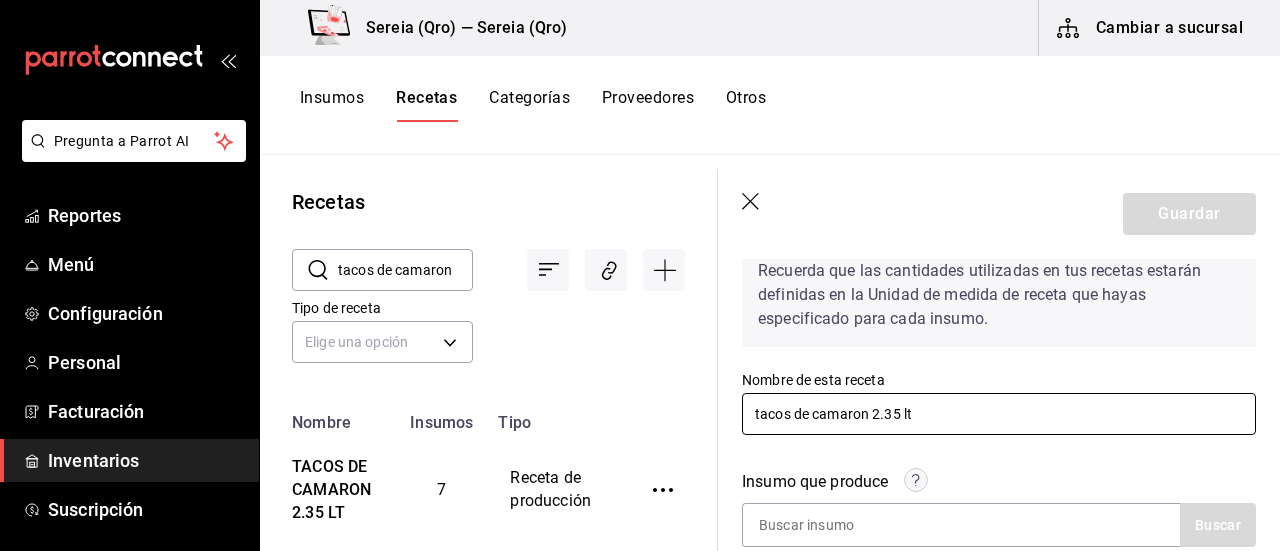 scroll, scrollTop: 200, scrollLeft: 0, axis: vertical 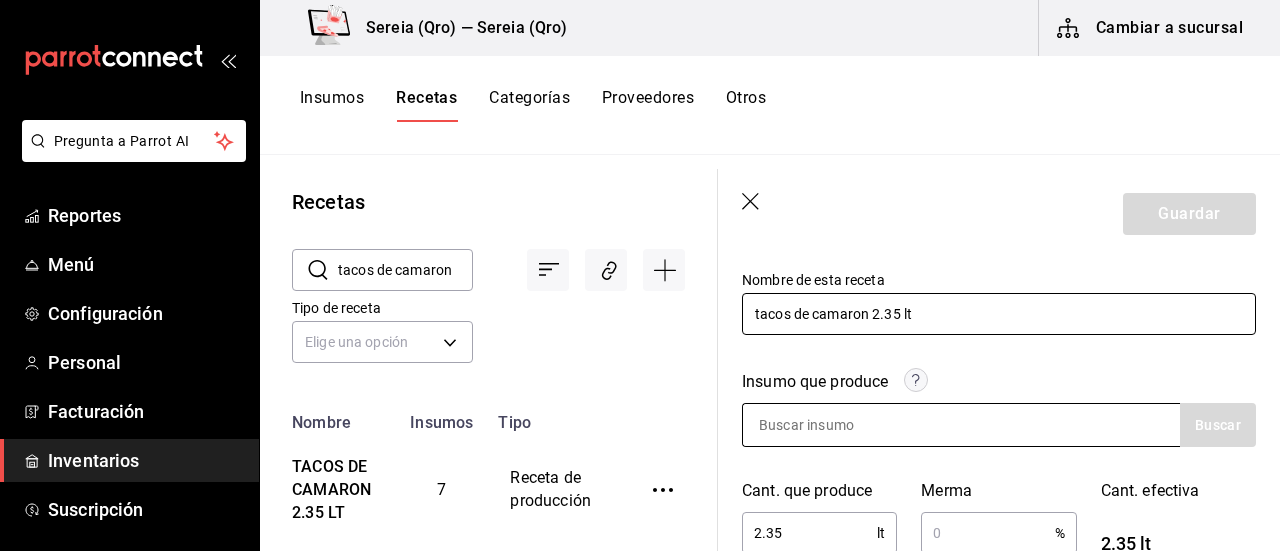 type on "tacos de camaron 2.35 lt" 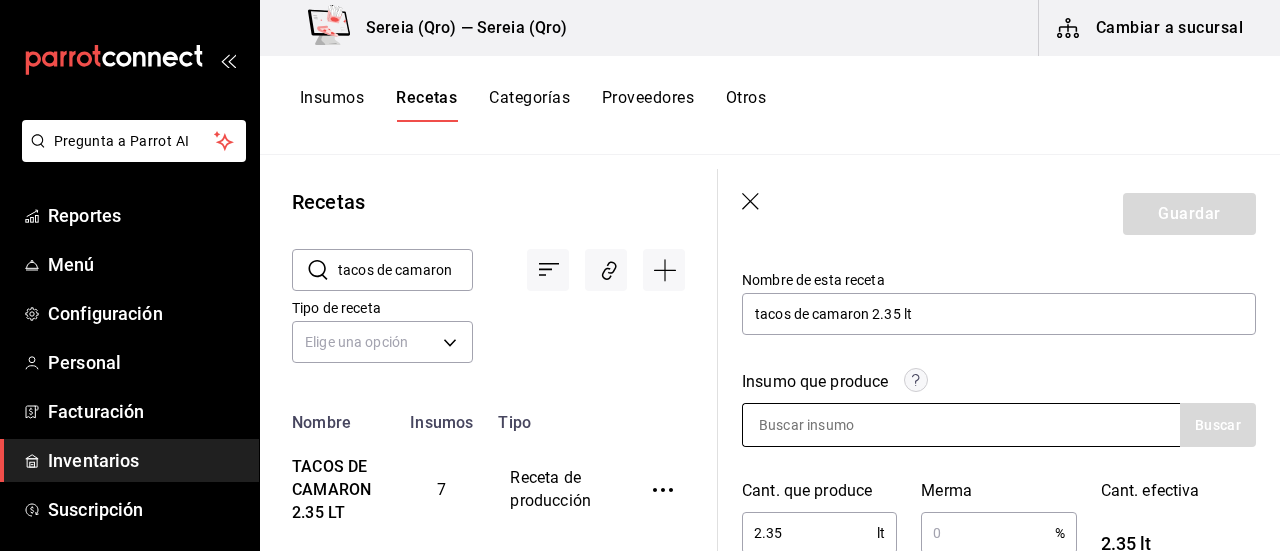 click at bounding box center [843, 425] 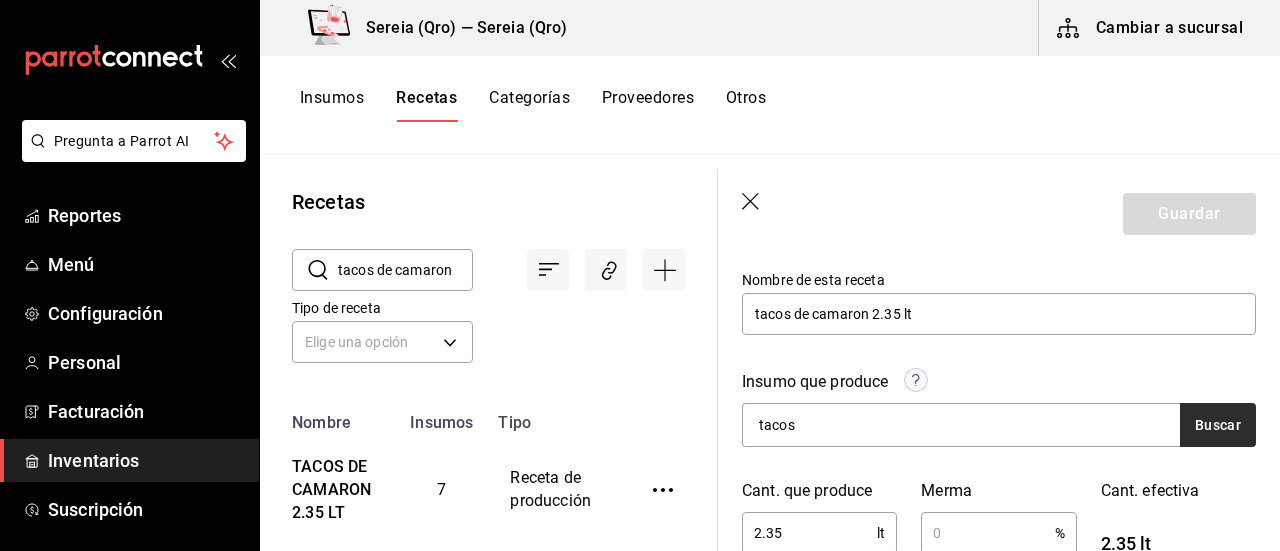 type on "tacos" 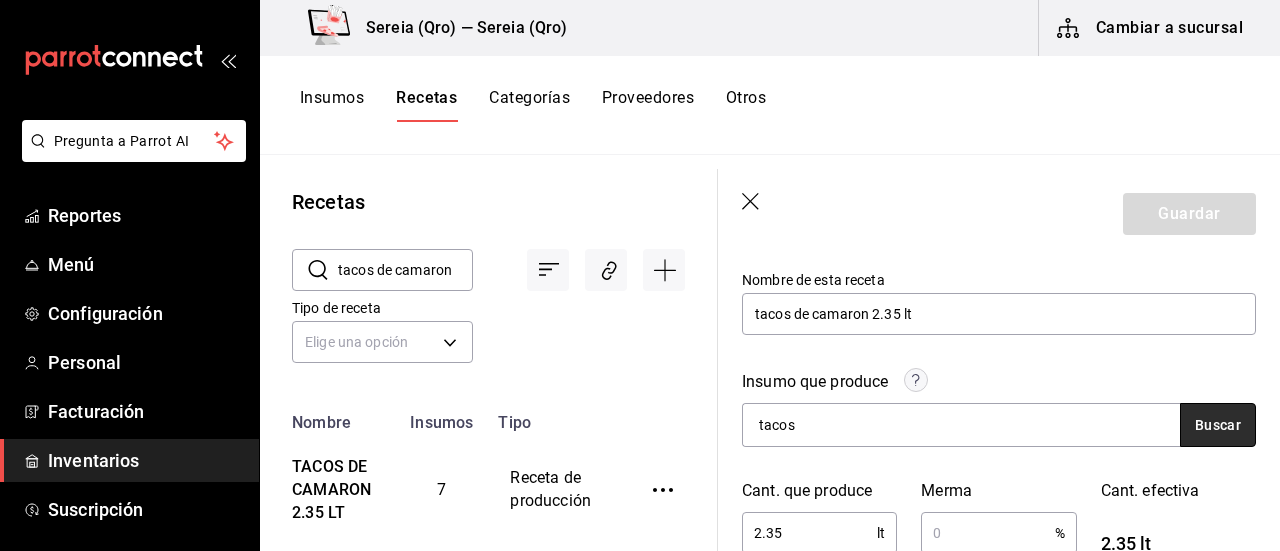 click on "Buscar" at bounding box center (1218, 425) 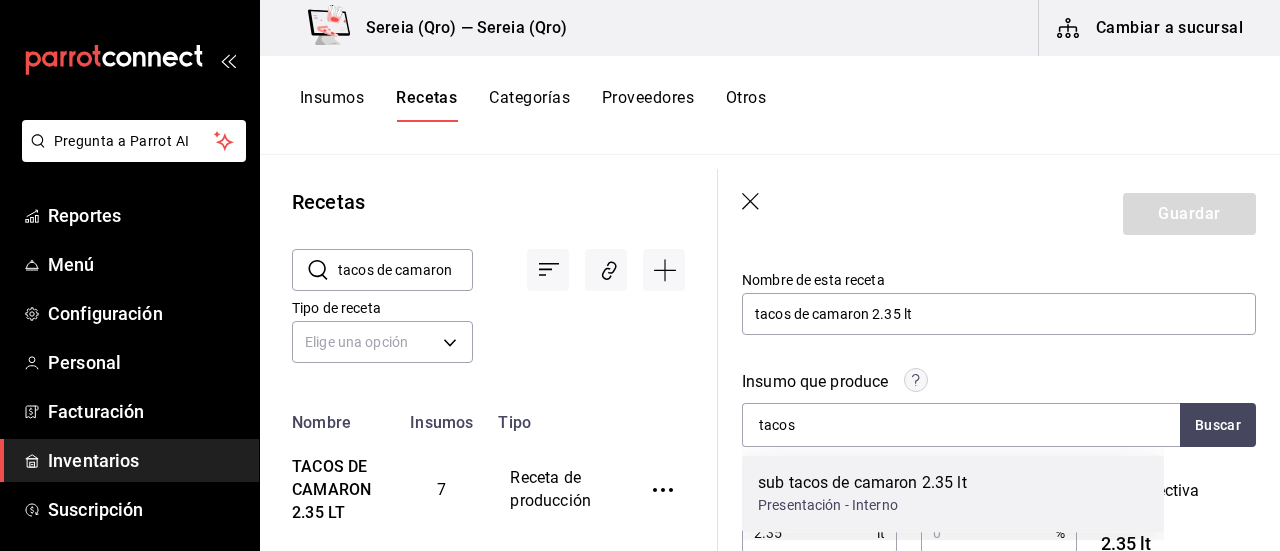 click on "Presentación - Interno" at bounding box center (862, 505) 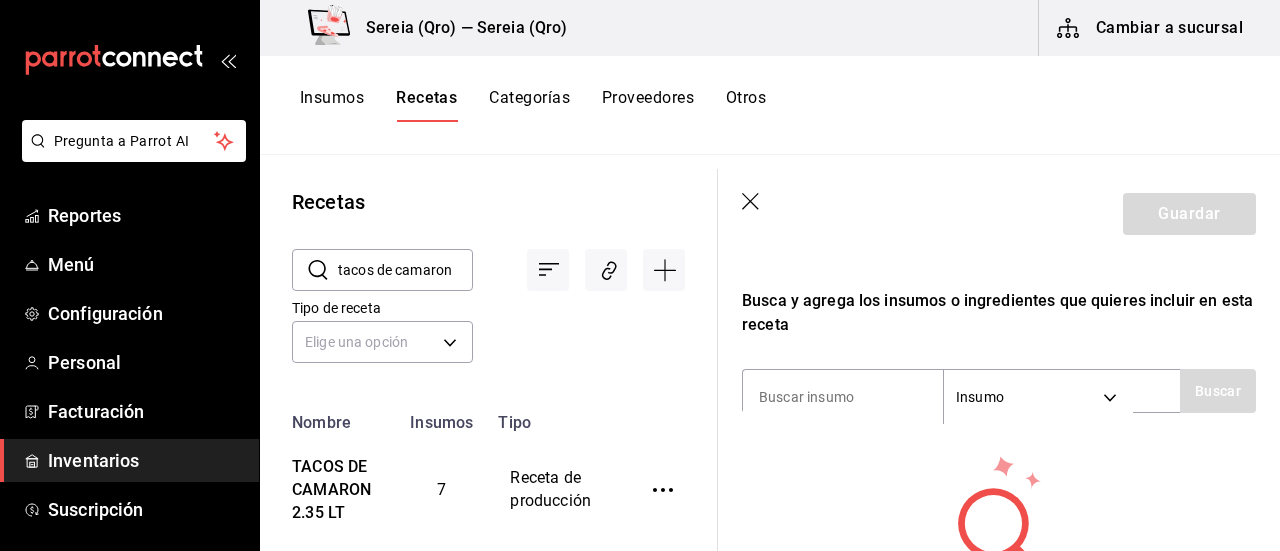 scroll, scrollTop: 700, scrollLeft: 0, axis: vertical 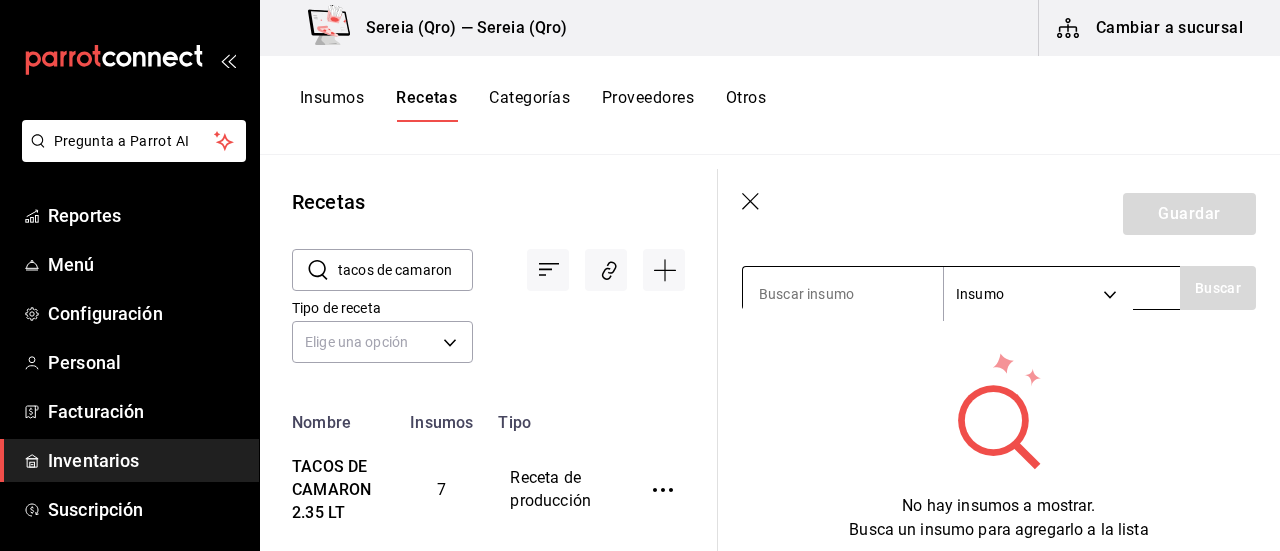 click at bounding box center (843, 294) 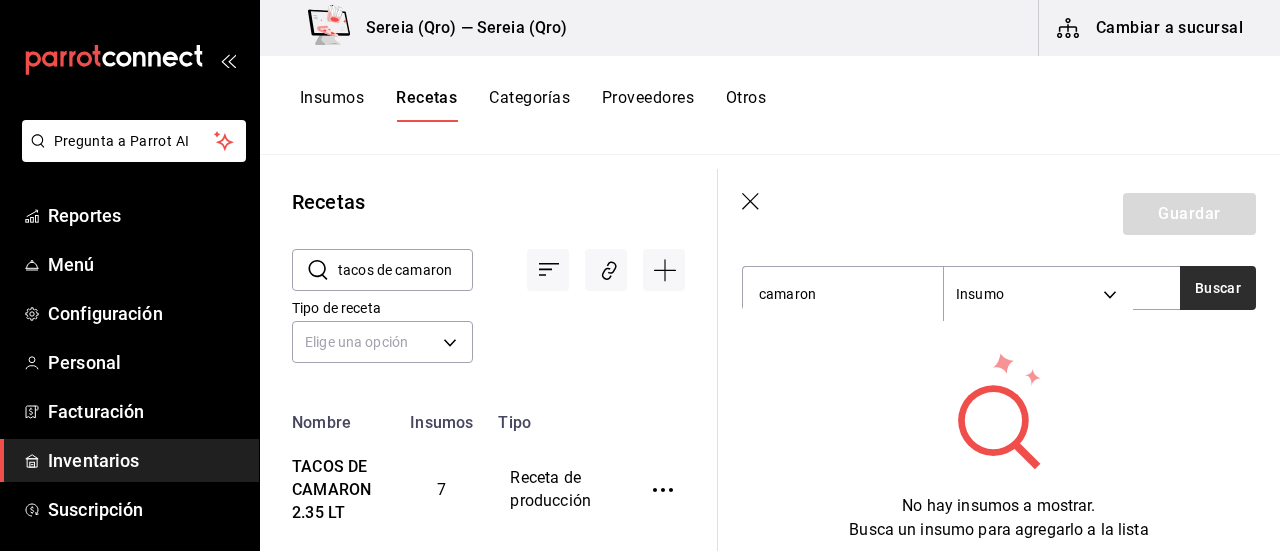 type on "camaron" 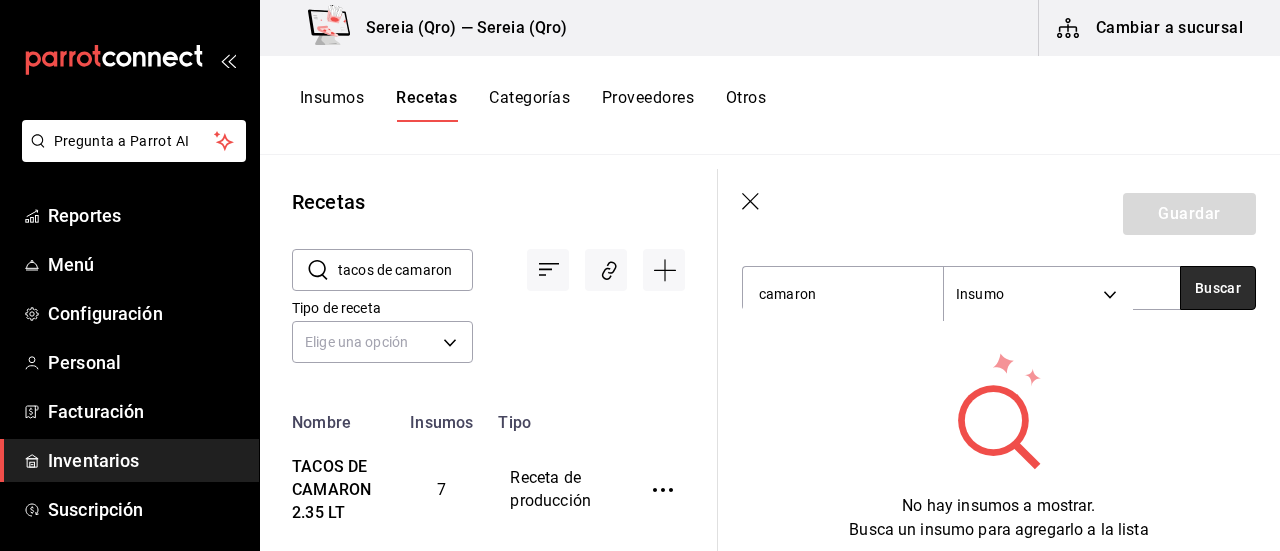 click on "Buscar" at bounding box center (1218, 288) 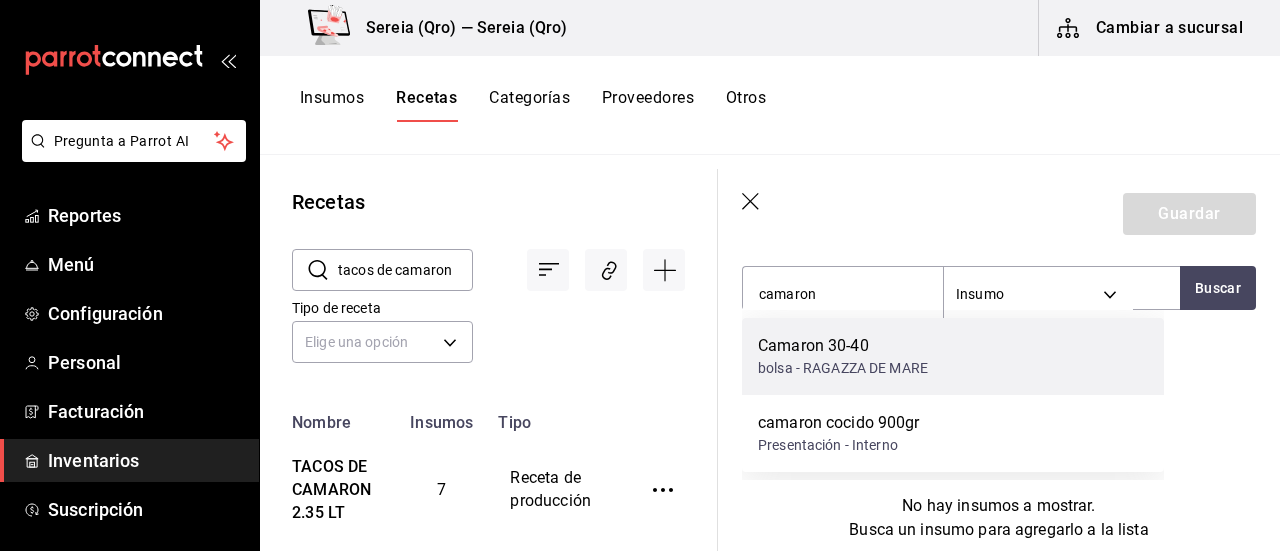 click on "bolsa - RAGAZZA DE MARE" at bounding box center [843, 368] 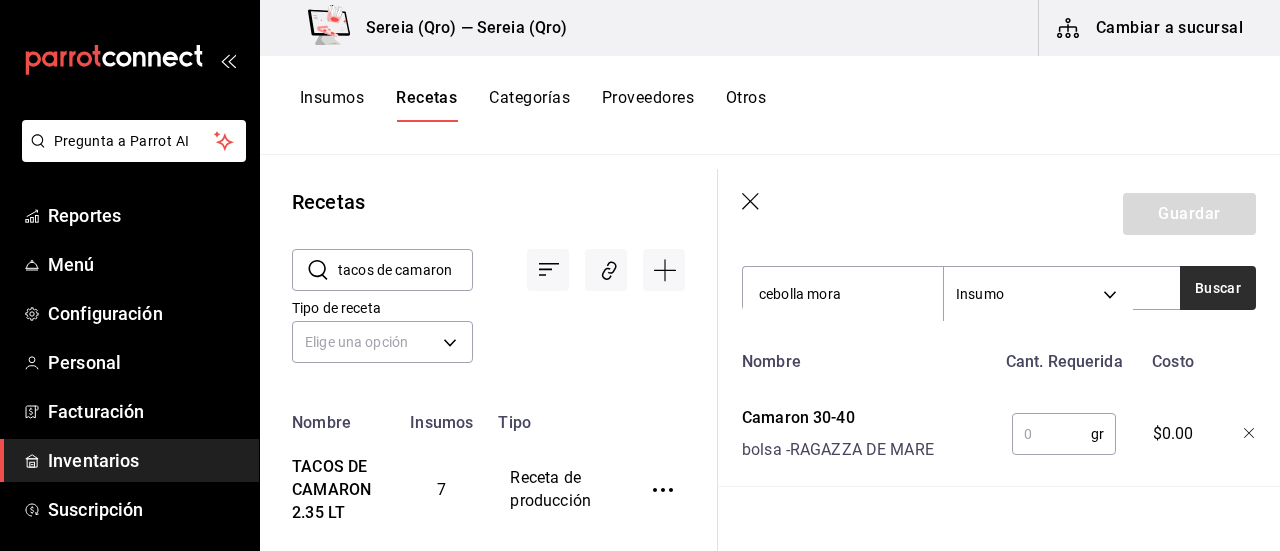type on "cebolla mora" 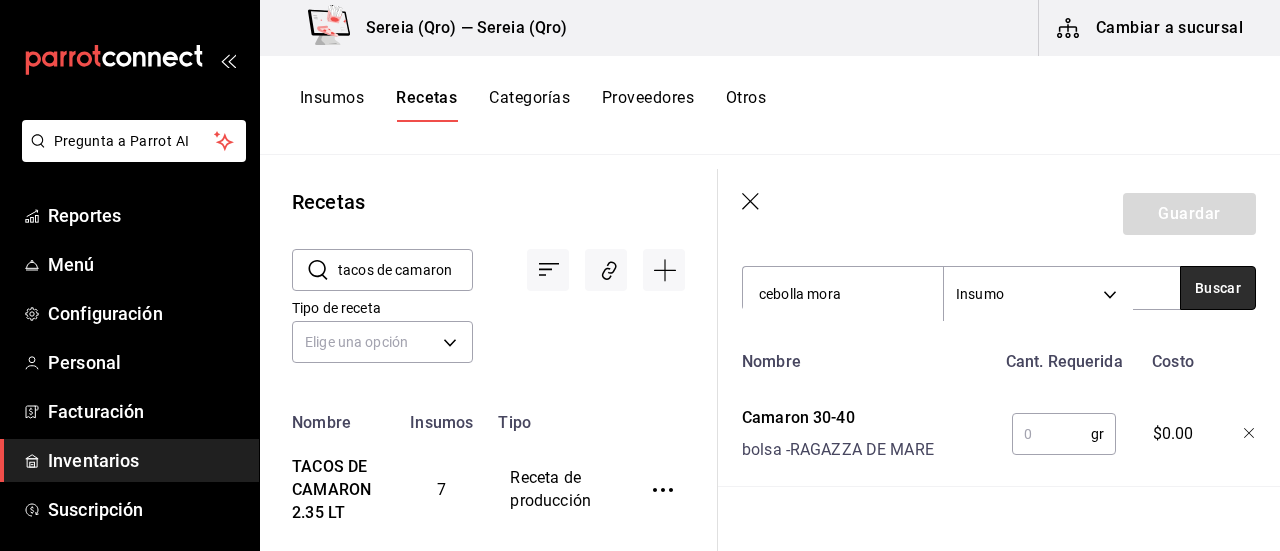 click on "Buscar" at bounding box center [1218, 288] 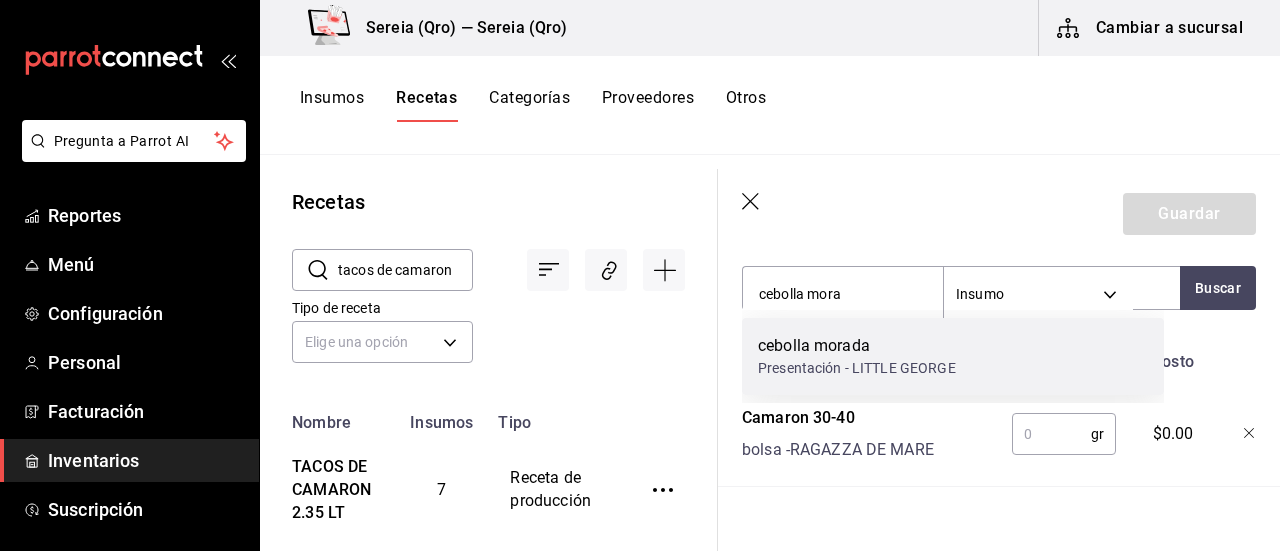 click on "cebolla morada" at bounding box center (857, 346) 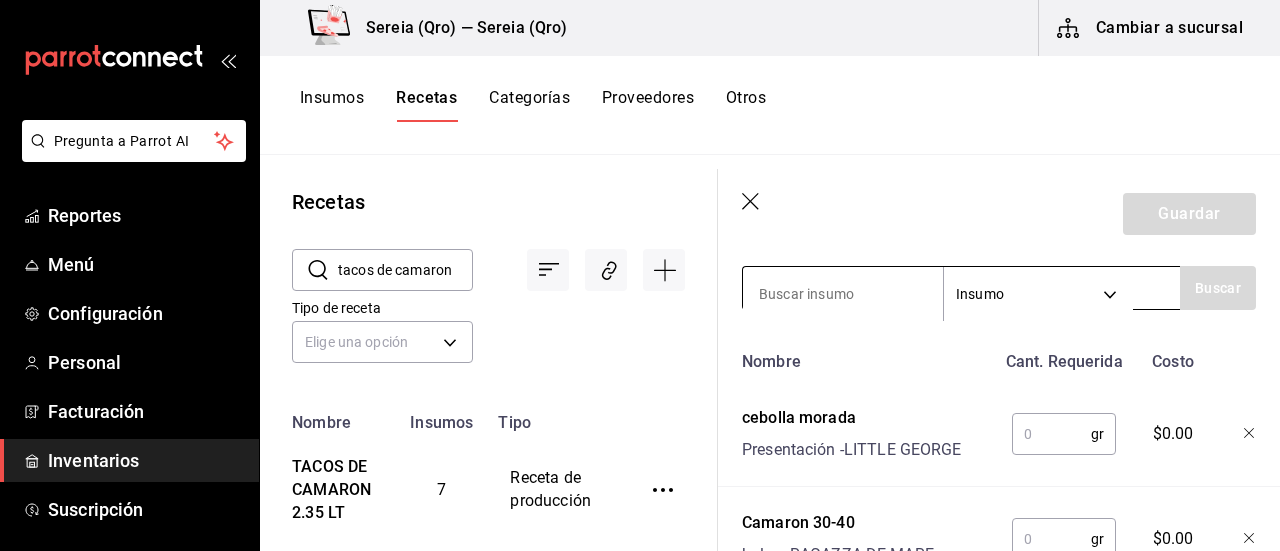 click at bounding box center [843, 294] 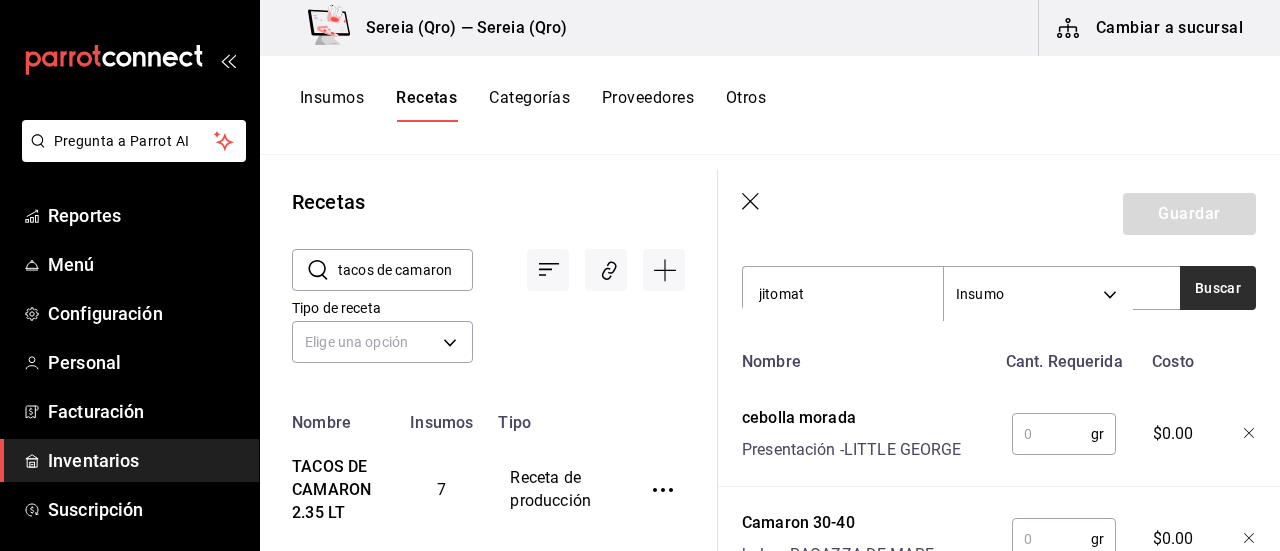 type on "jitomat" 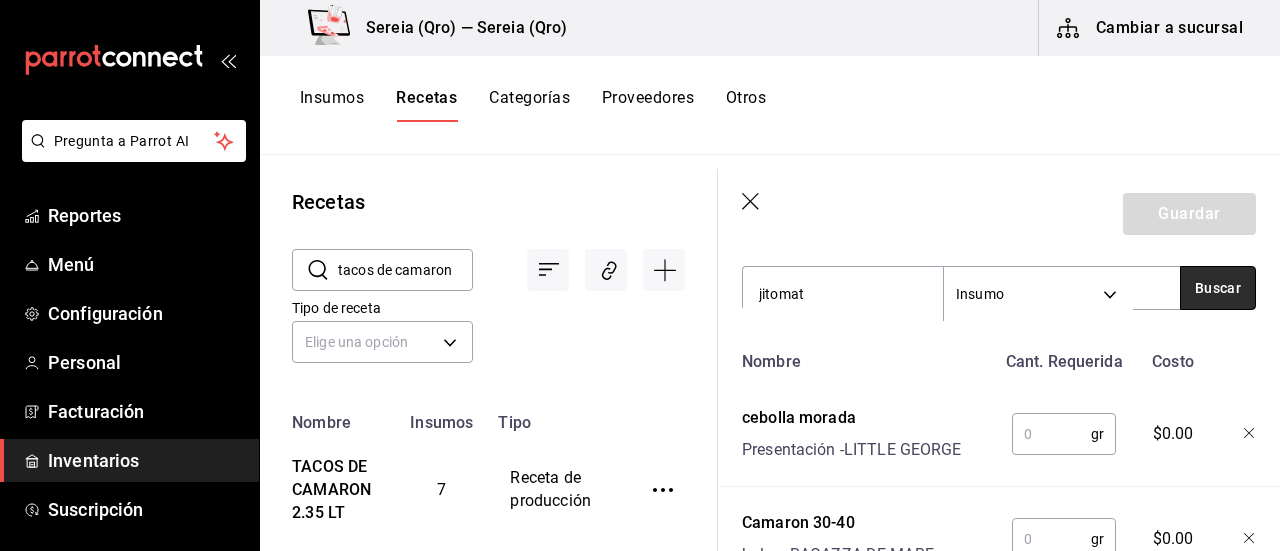 click on "Buscar" at bounding box center [1218, 288] 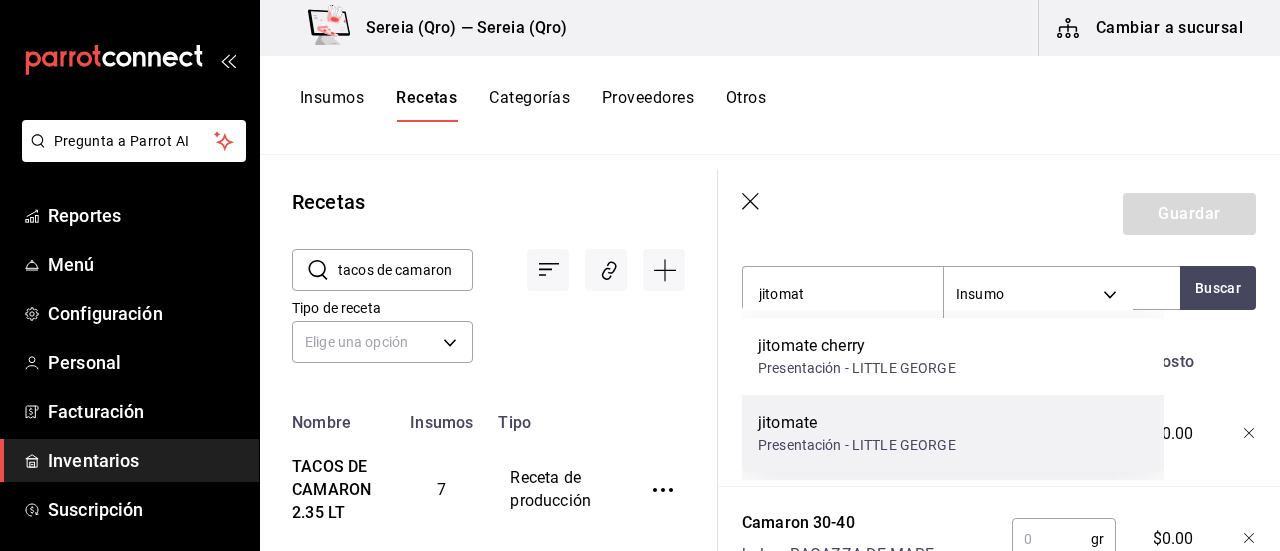 click on "Presentación - LITTLE GEORGE" at bounding box center (857, 445) 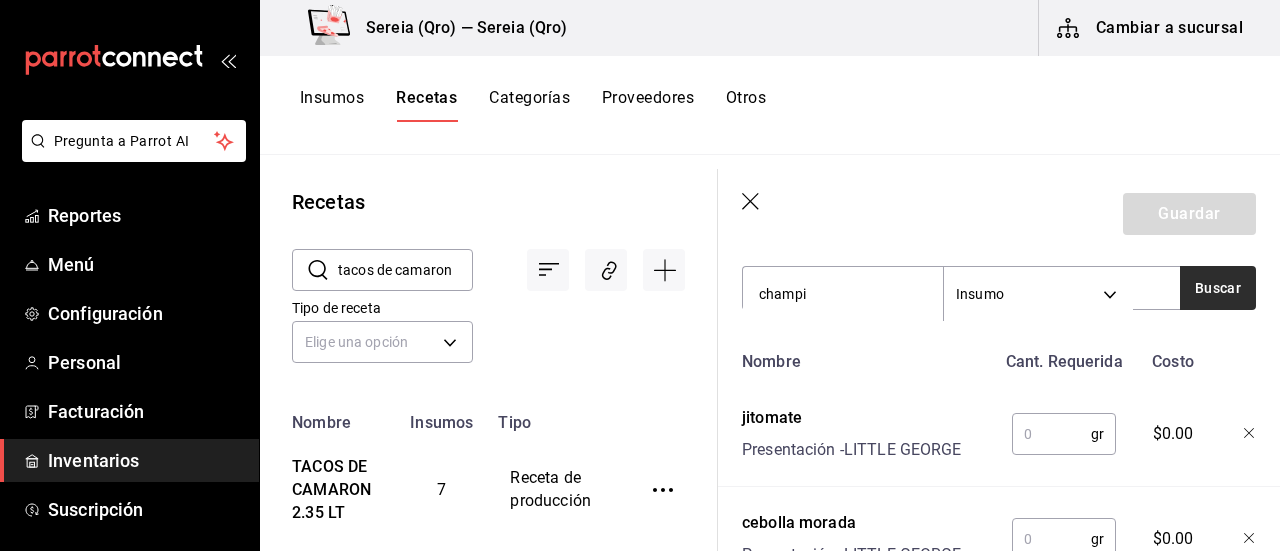 type on "champi" 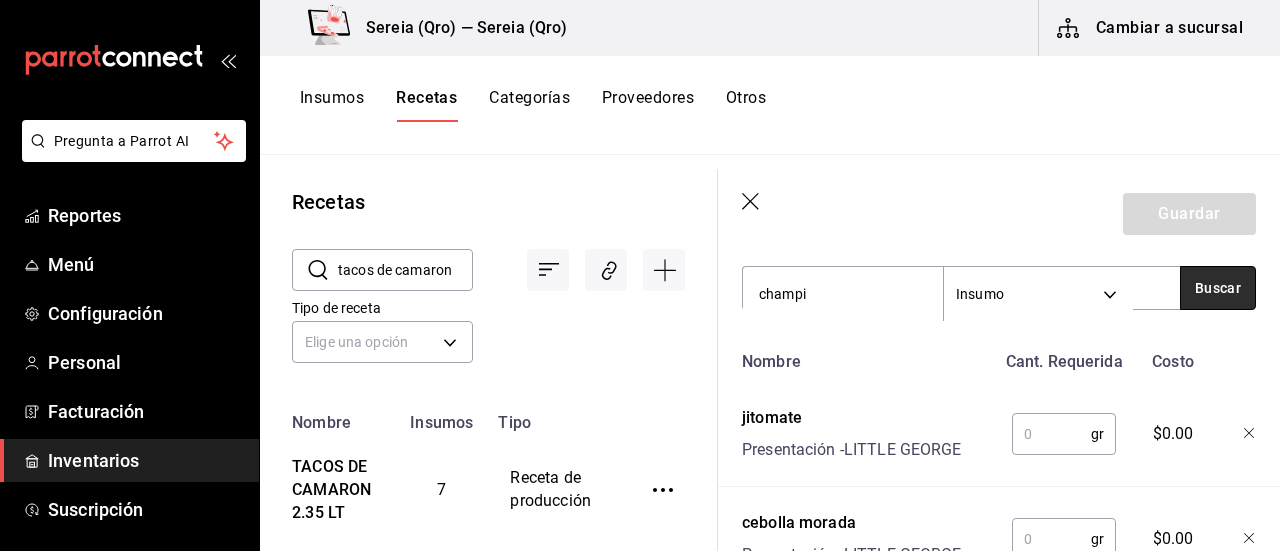 click on "Buscar" at bounding box center (1218, 288) 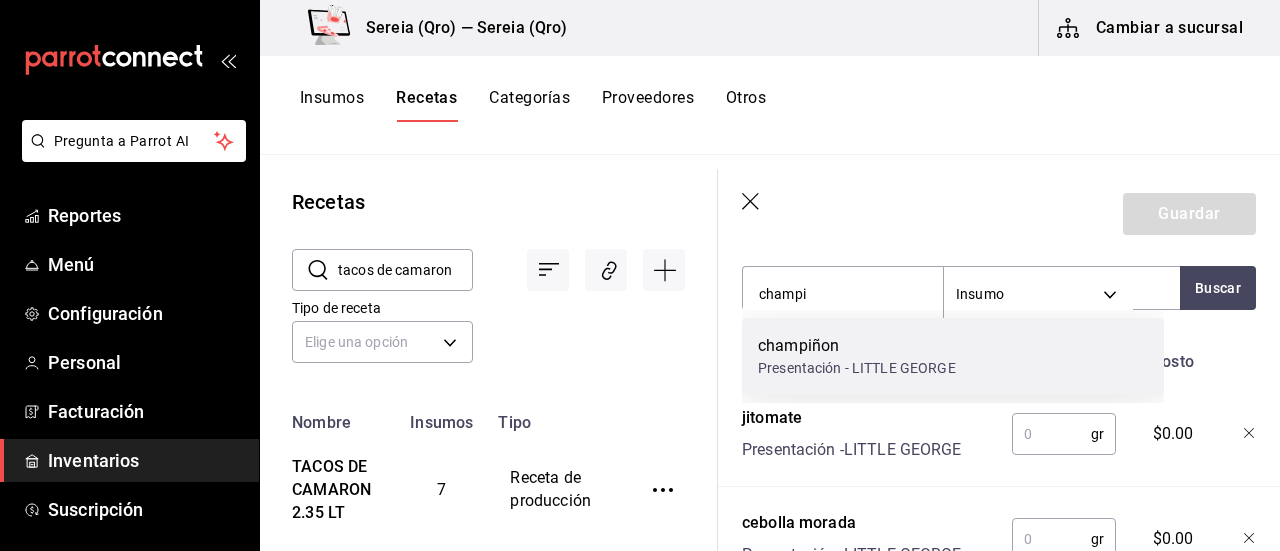 click on "Presentación - LITTLE GEORGE" at bounding box center [857, 368] 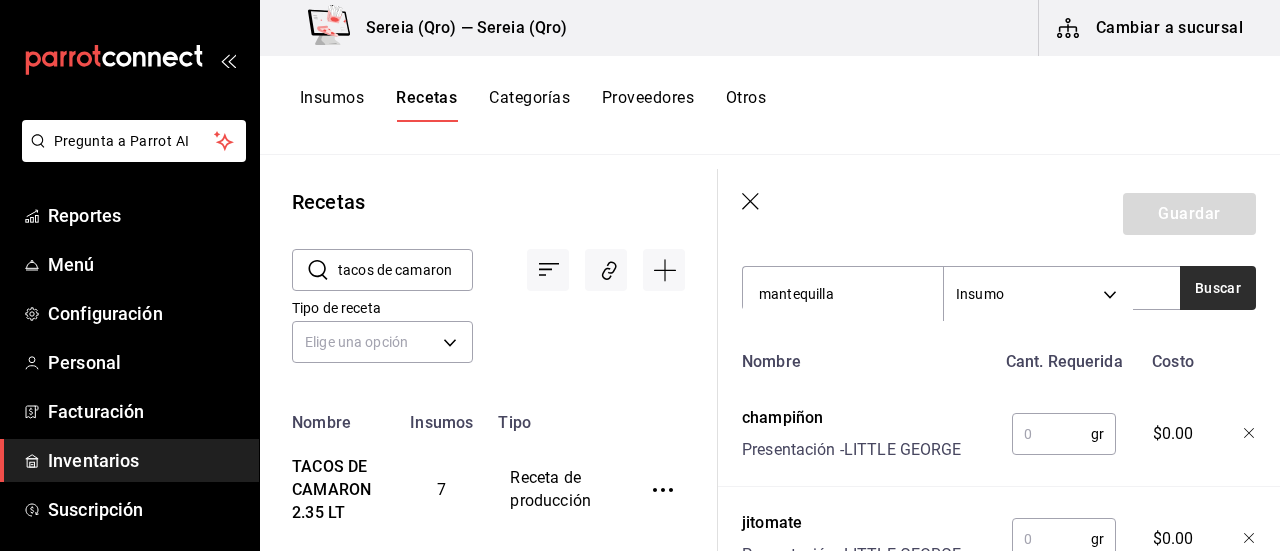 type on "mantequilla" 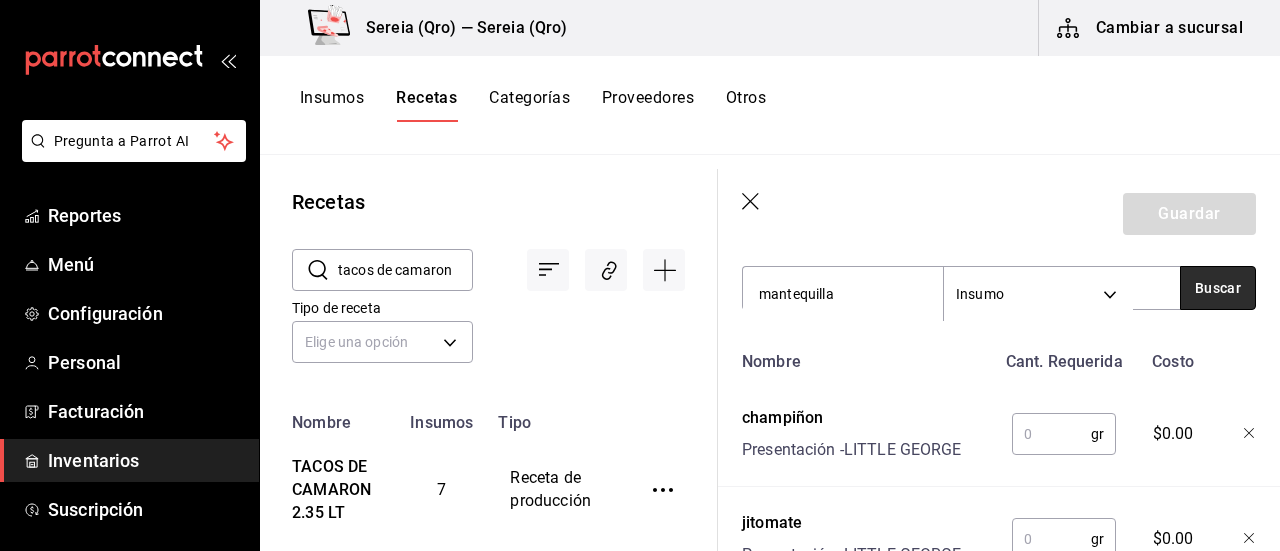 click on "Buscar" at bounding box center [1218, 288] 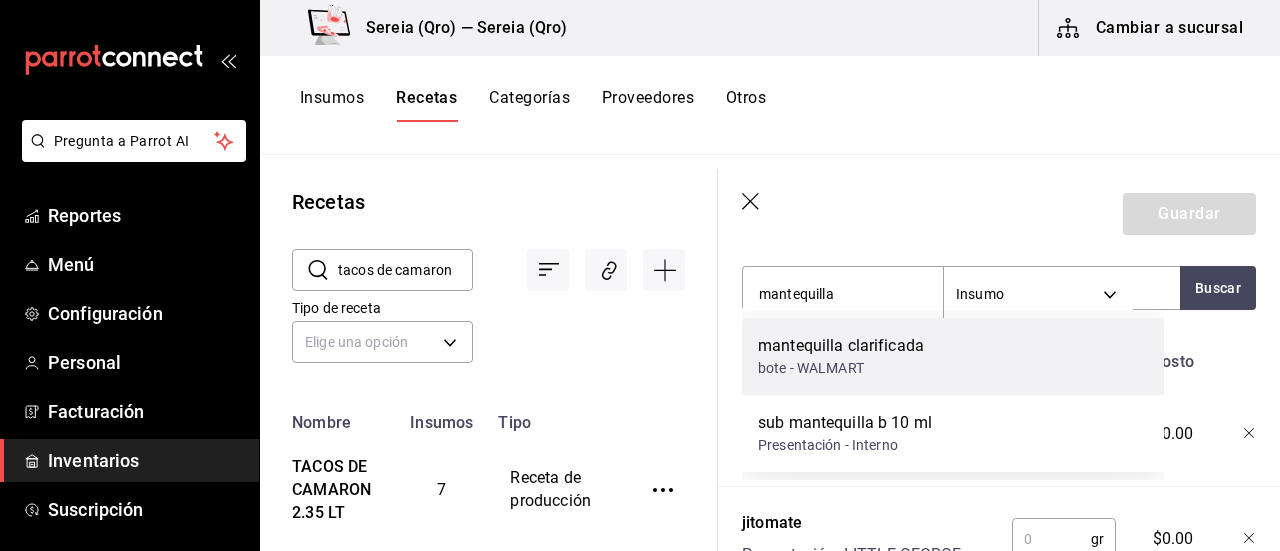 click on "bote - WALMART" at bounding box center (841, 368) 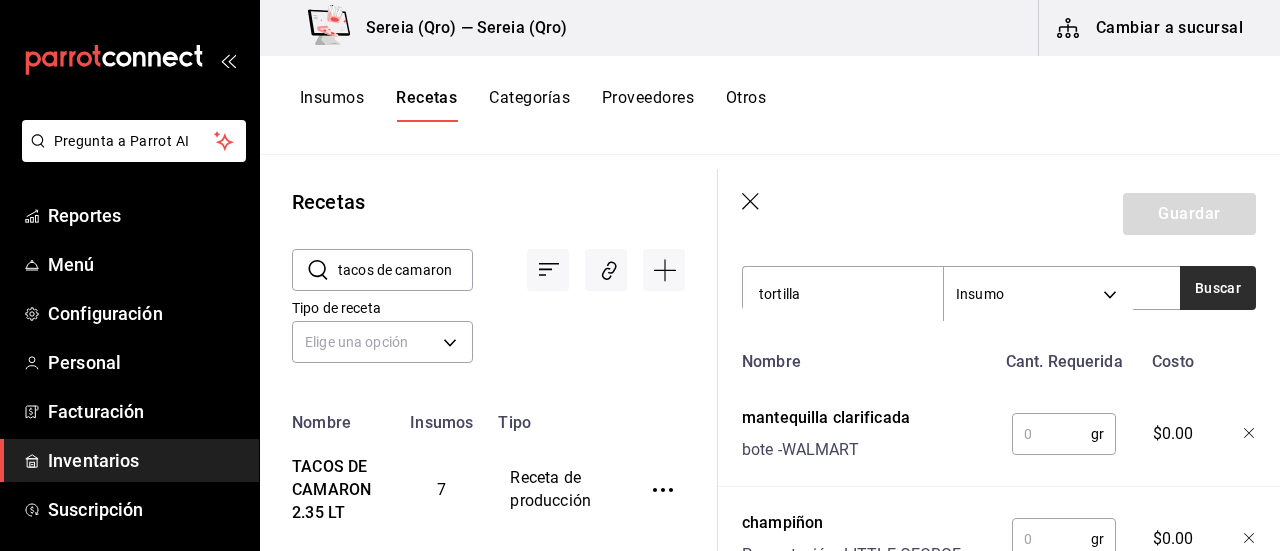 type on "tortilla" 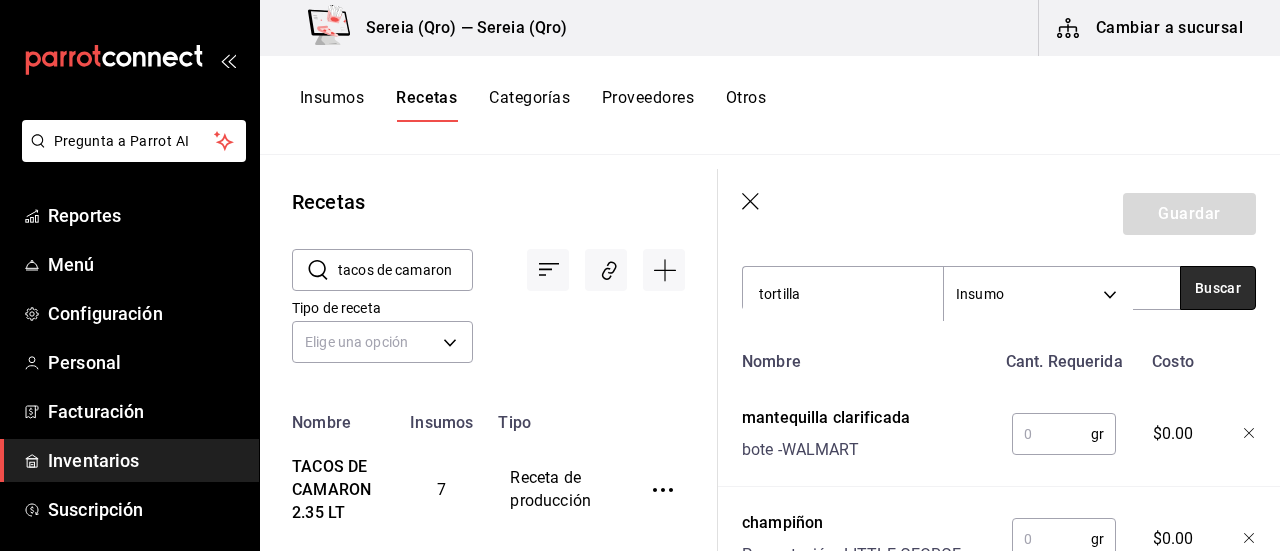 click on "Buscar" at bounding box center [1218, 288] 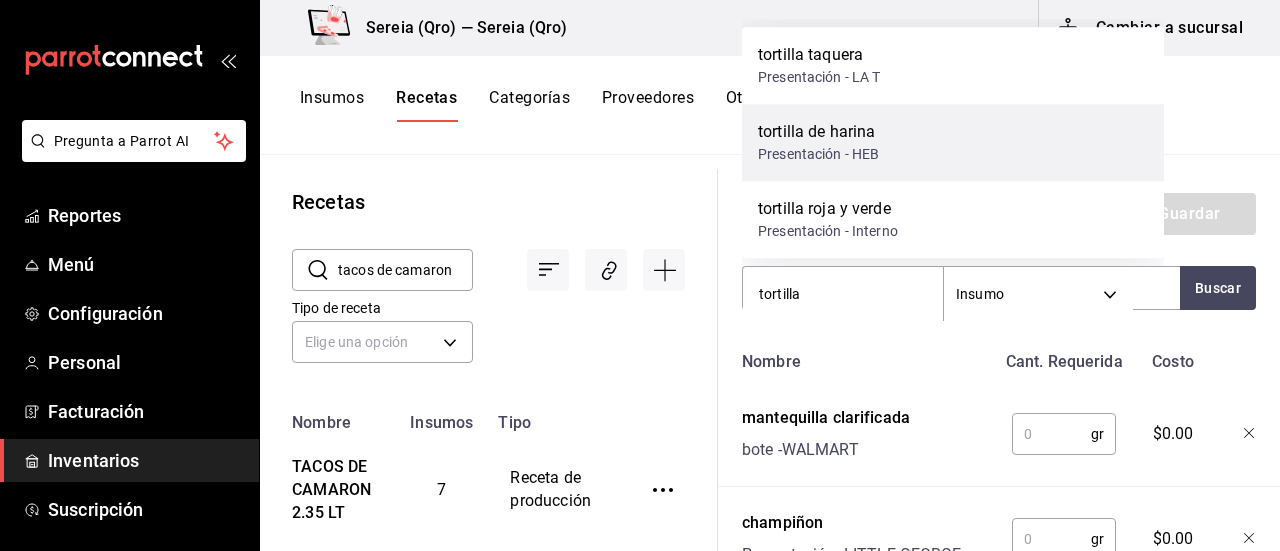 click on "tortilla de harina" at bounding box center [818, 132] 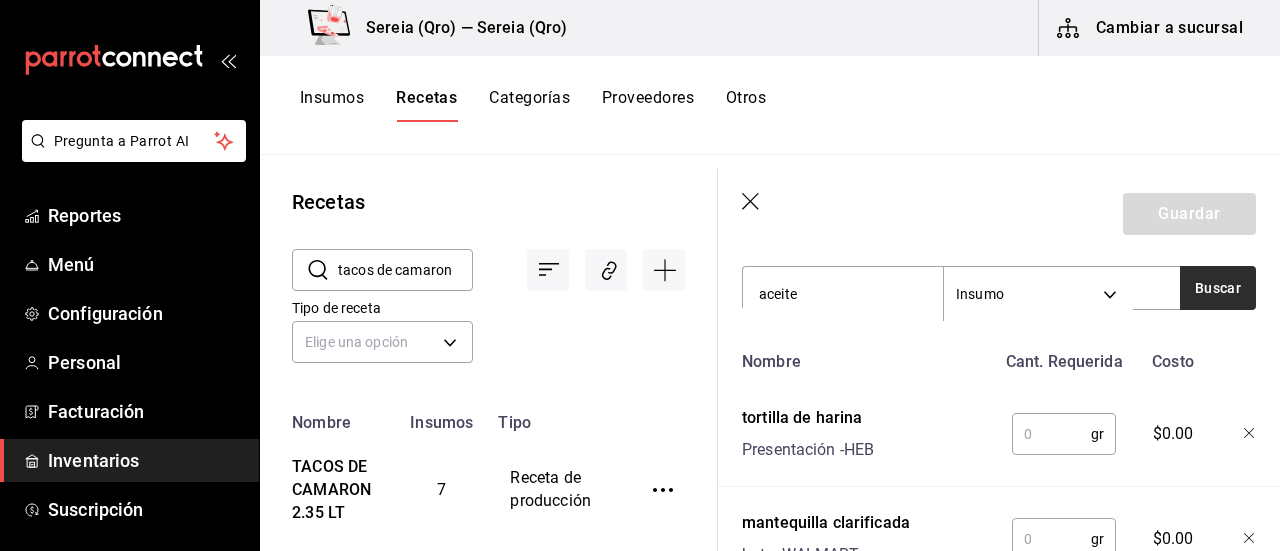 type on "aceite" 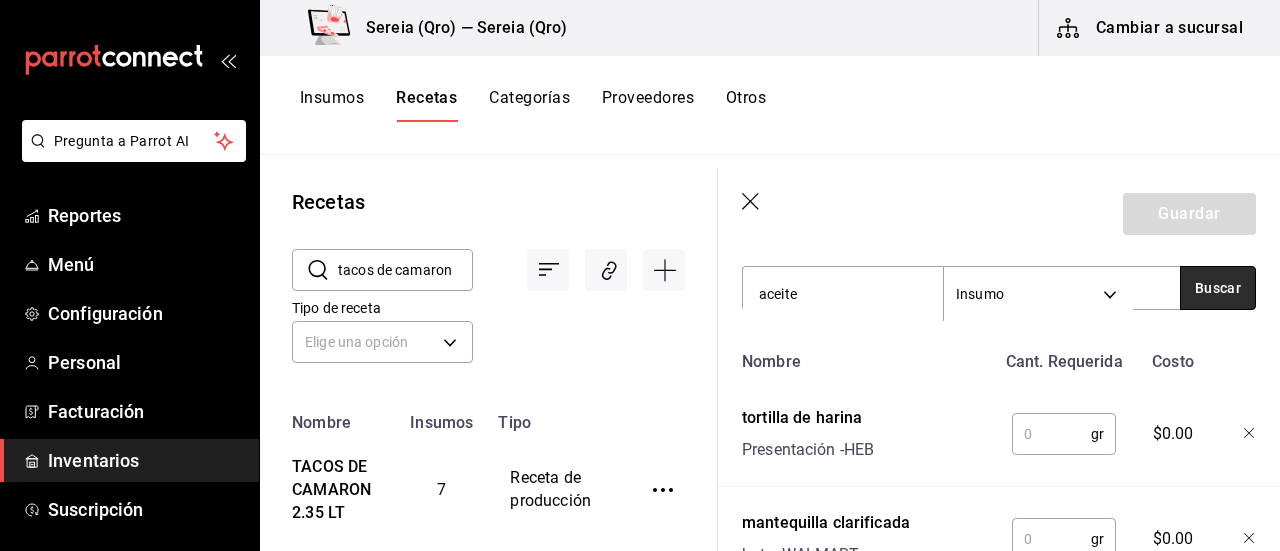 click on "Buscar" at bounding box center [1218, 288] 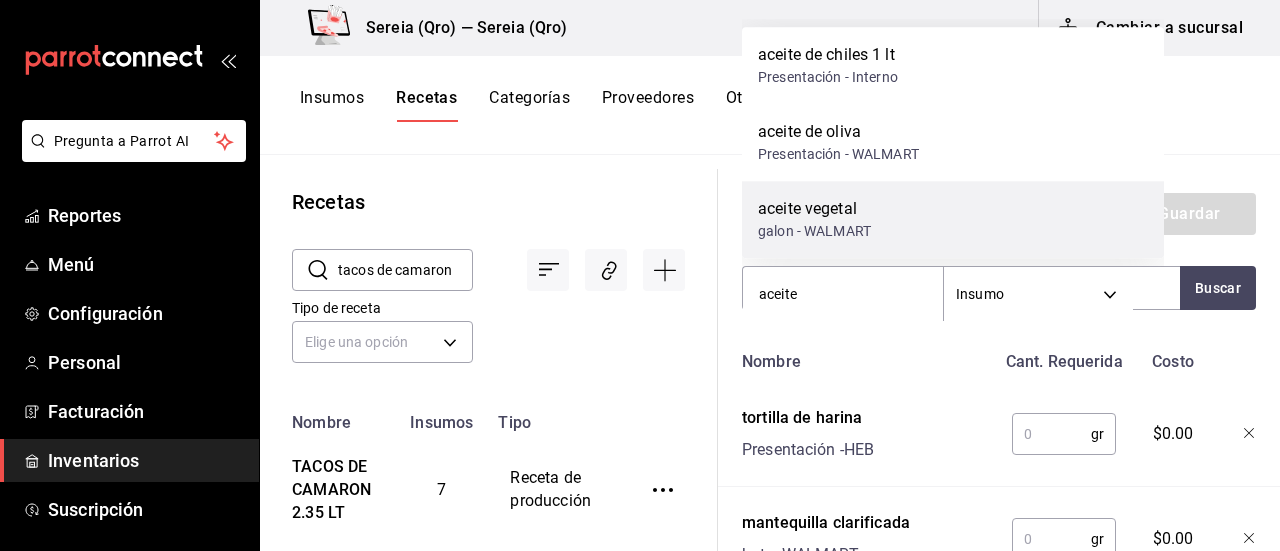 click on "aceite vegetal" at bounding box center [814, 209] 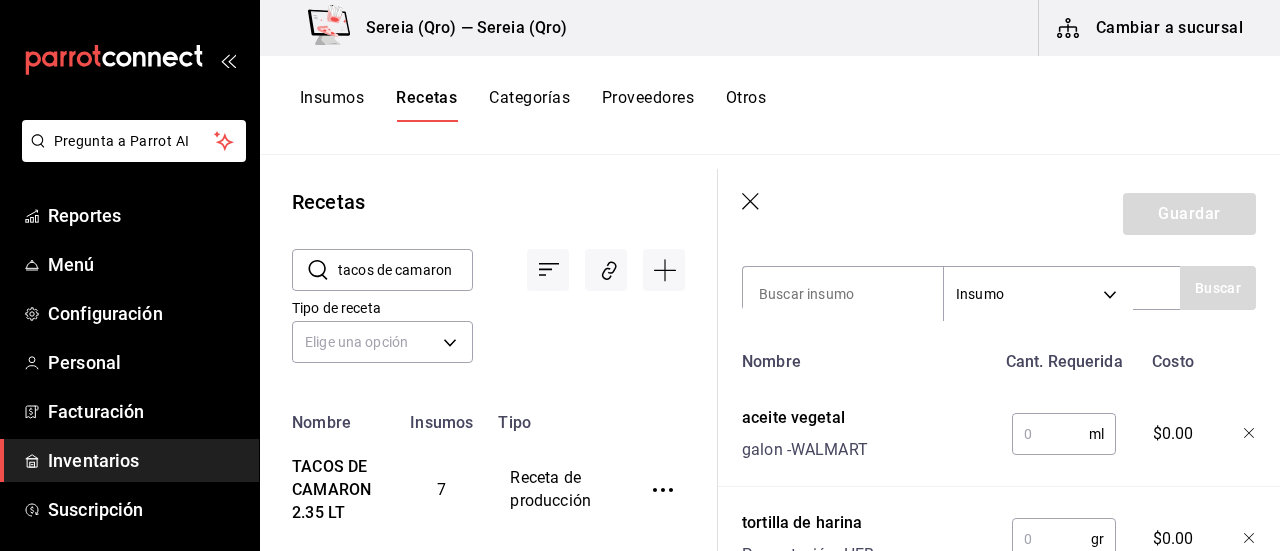 click at bounding box center (1050, 434) 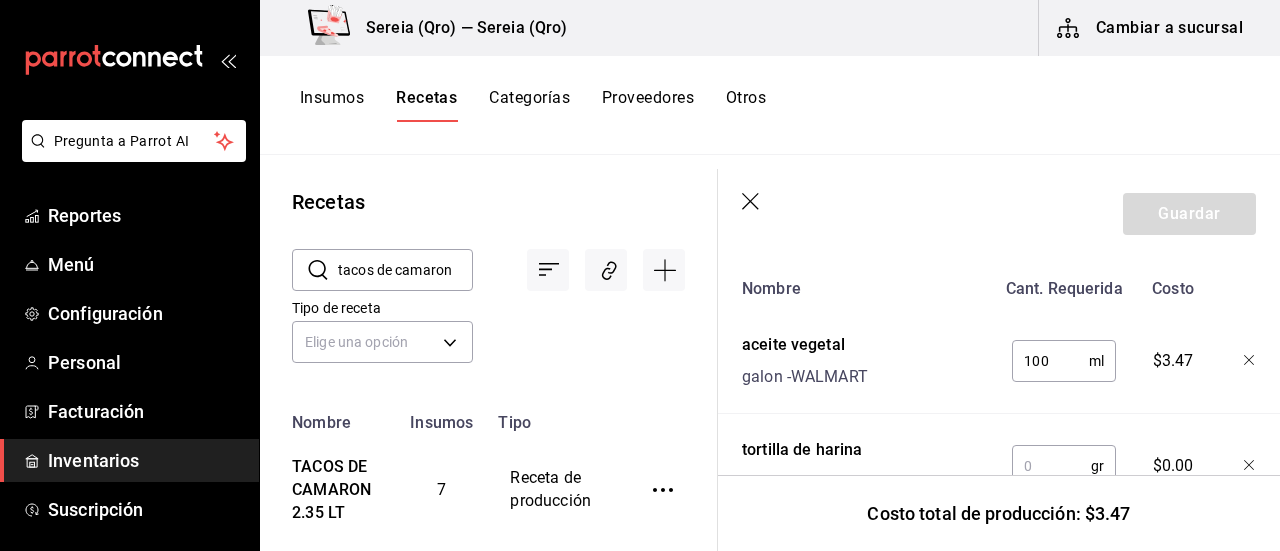 scroll, scrollTop: 800, scrollLeft: 0, axis: vertical 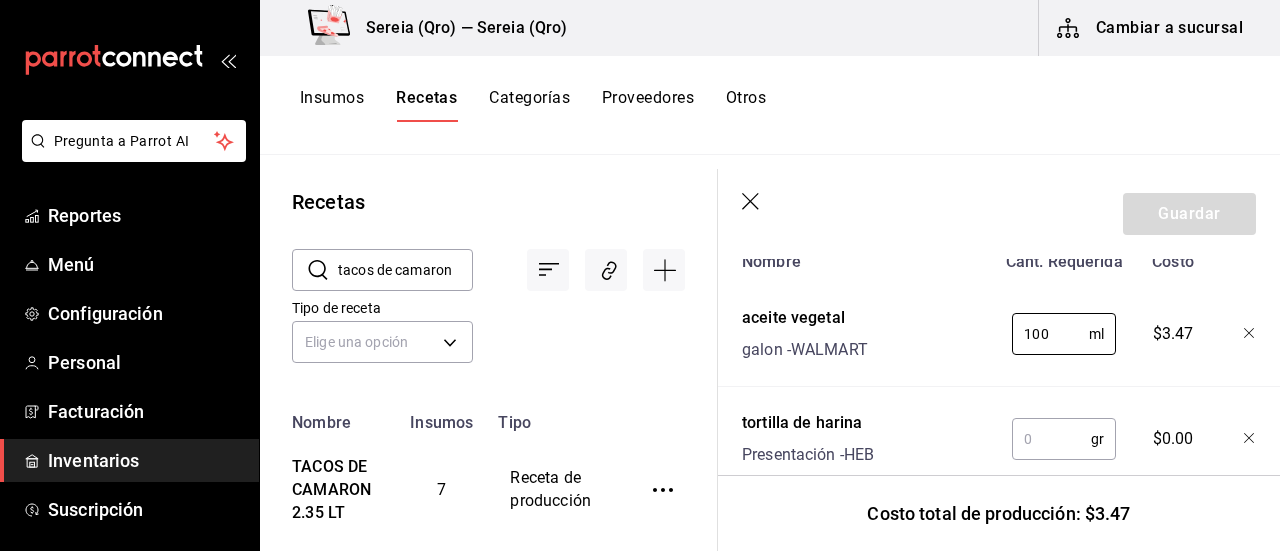 type on "100" 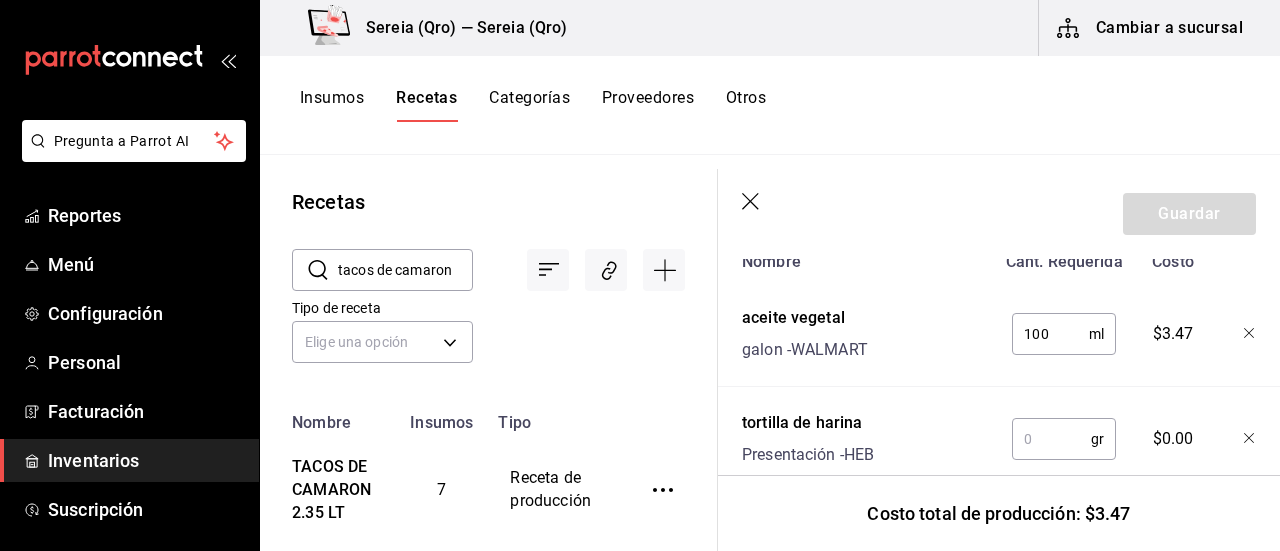 click at bounding box center [1051, 439] 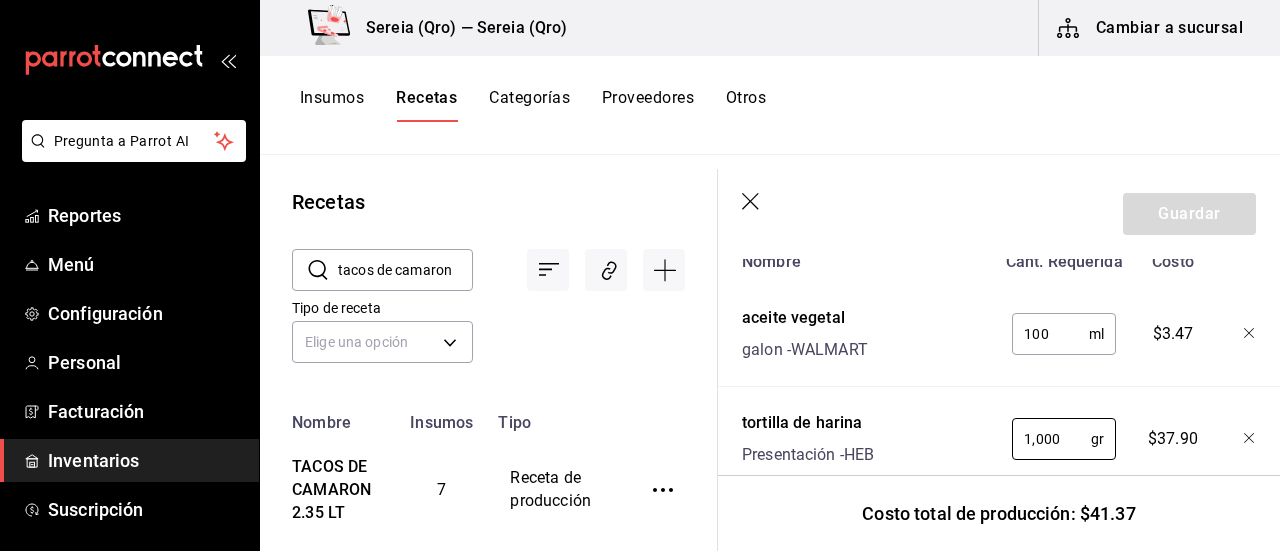 type on "1,000" 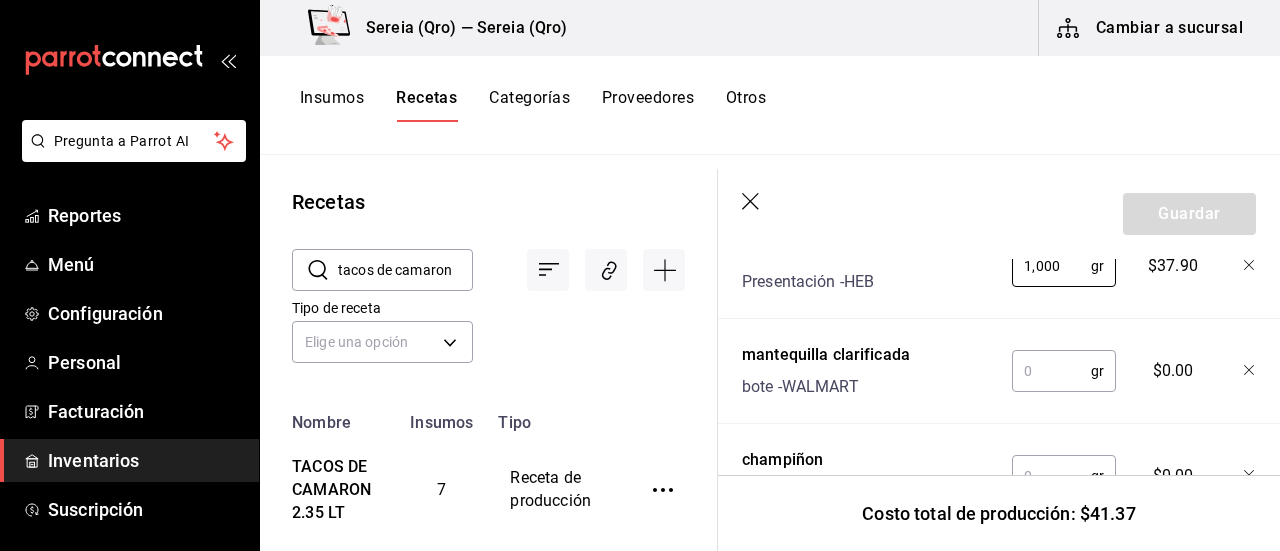 scroll, scrollTop: 1000, scrollLeft: 0, axis: vertical 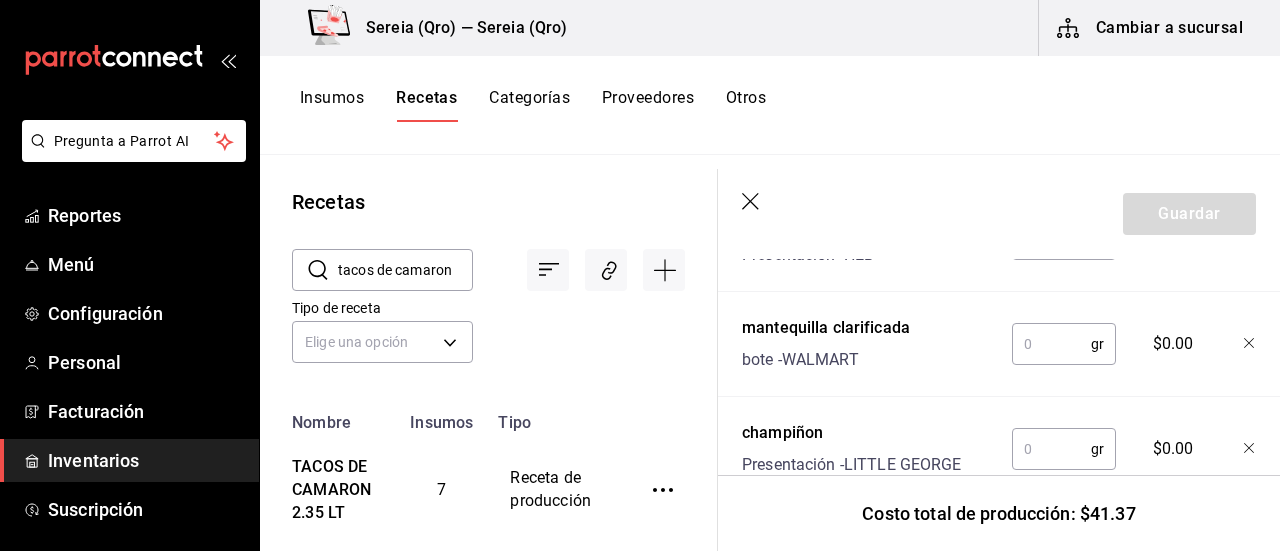 click at bounding box center (1051, 344) 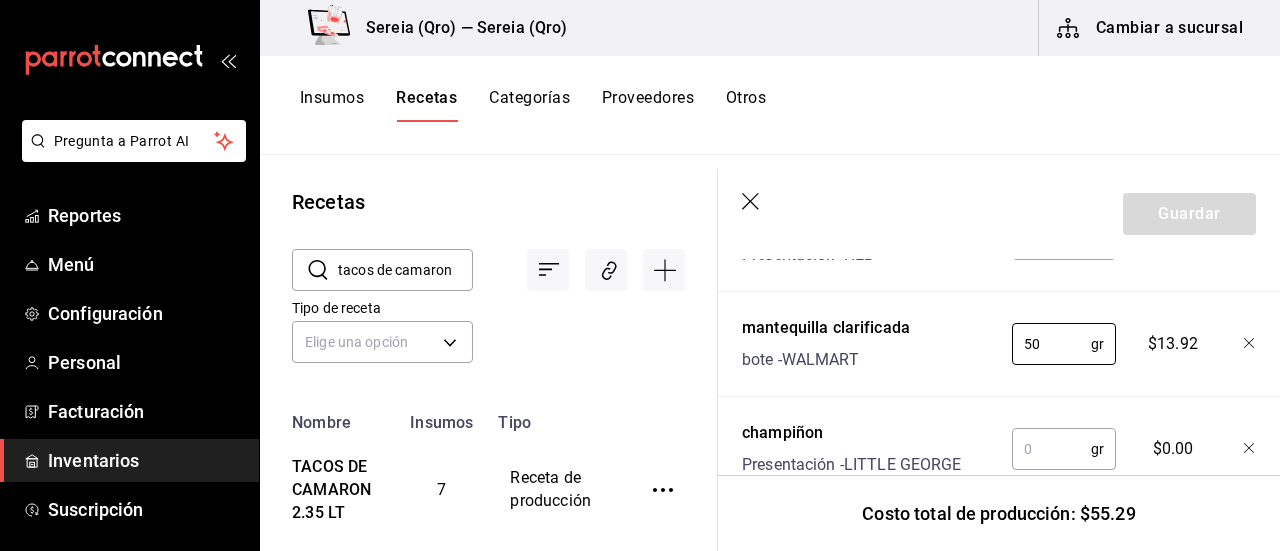 type on "50" 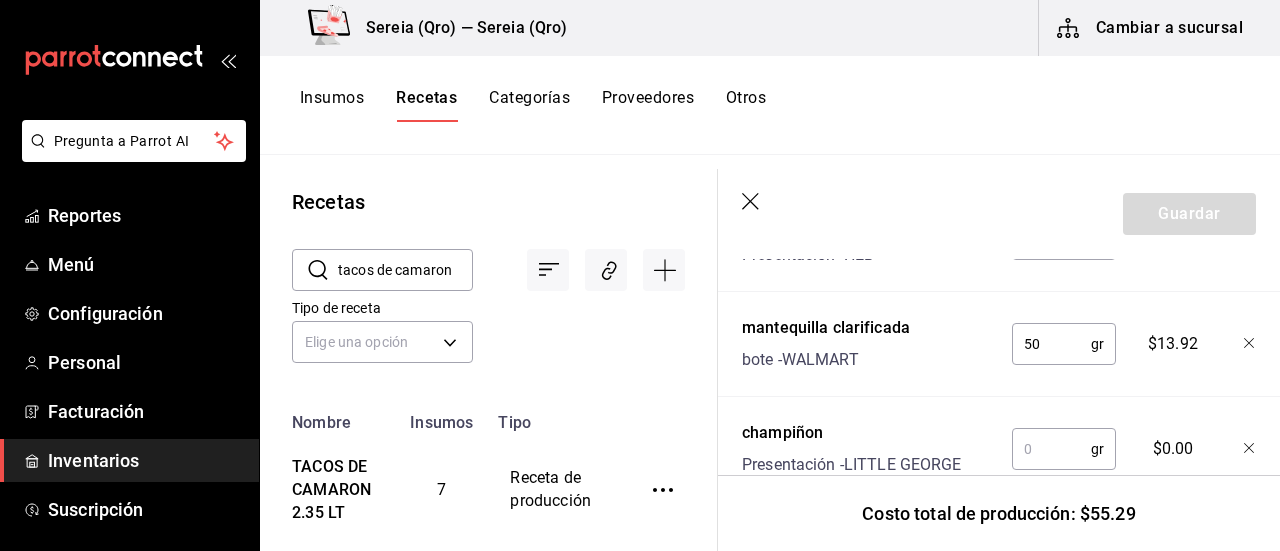 click at bounding box center [1051, 449] 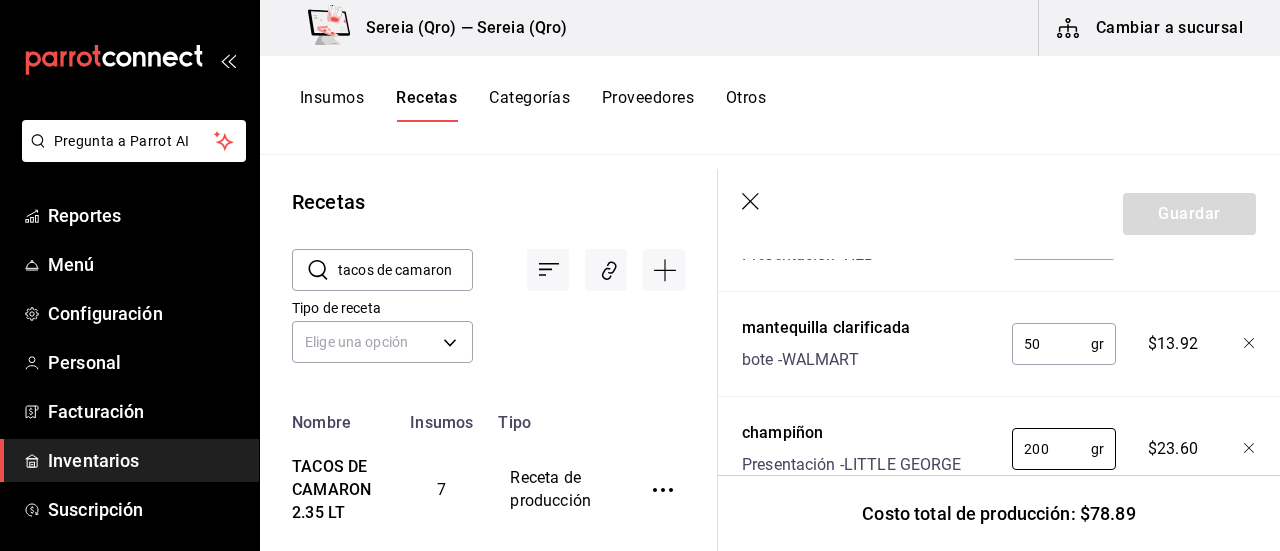 scroll, scrollTop: 1100, scrollLeft: 0, axis: vertical 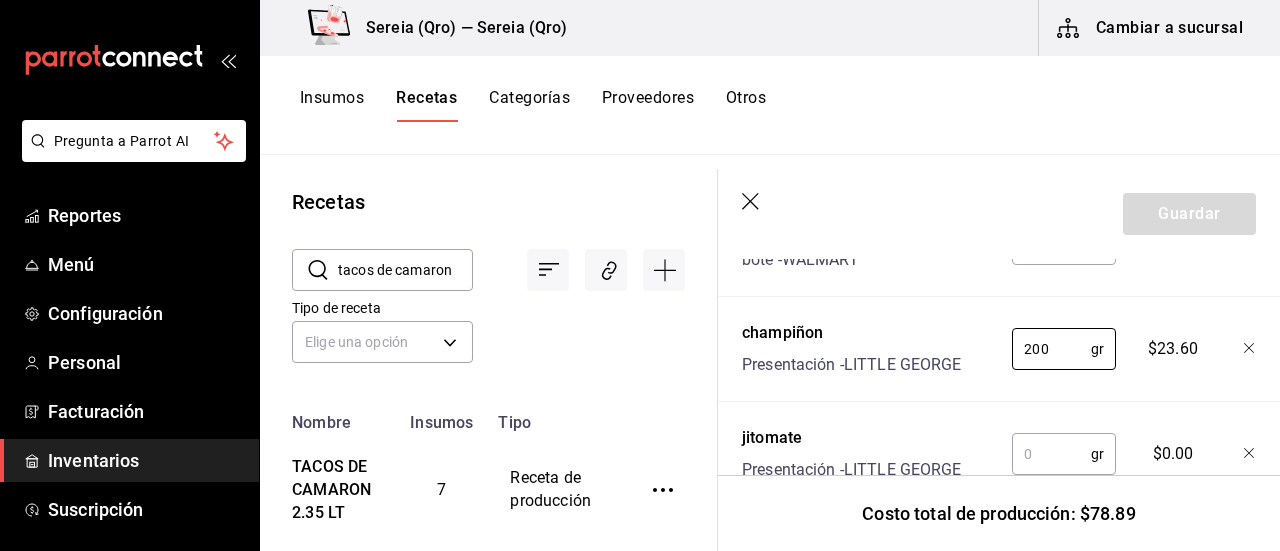 type on "200" 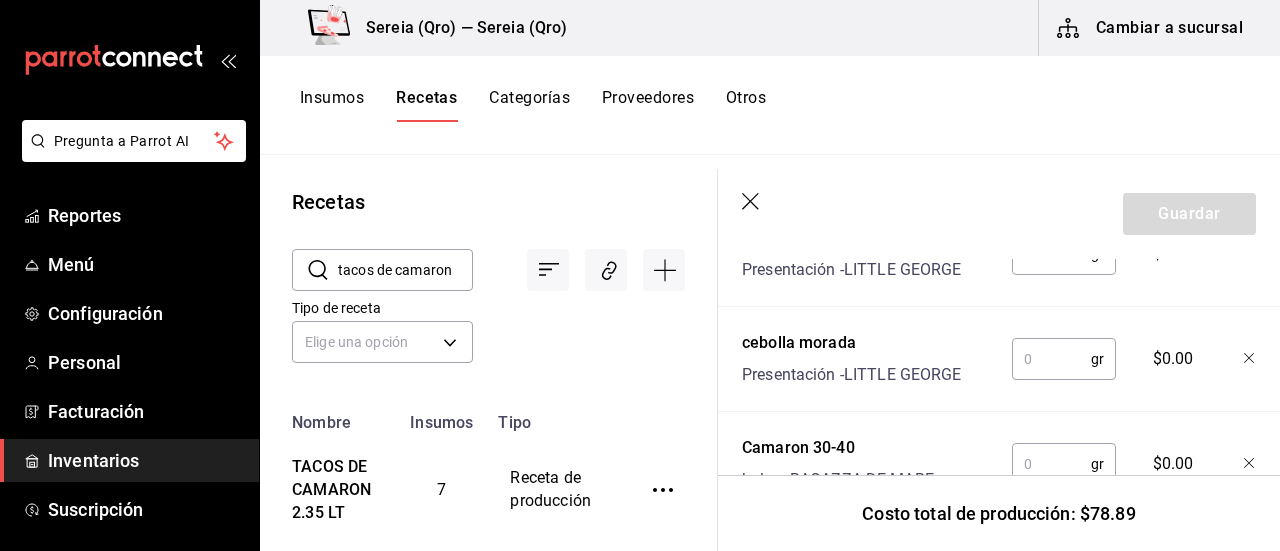 scroll, scrollTop: 1200, scrollLeft: 0, axis: vertical 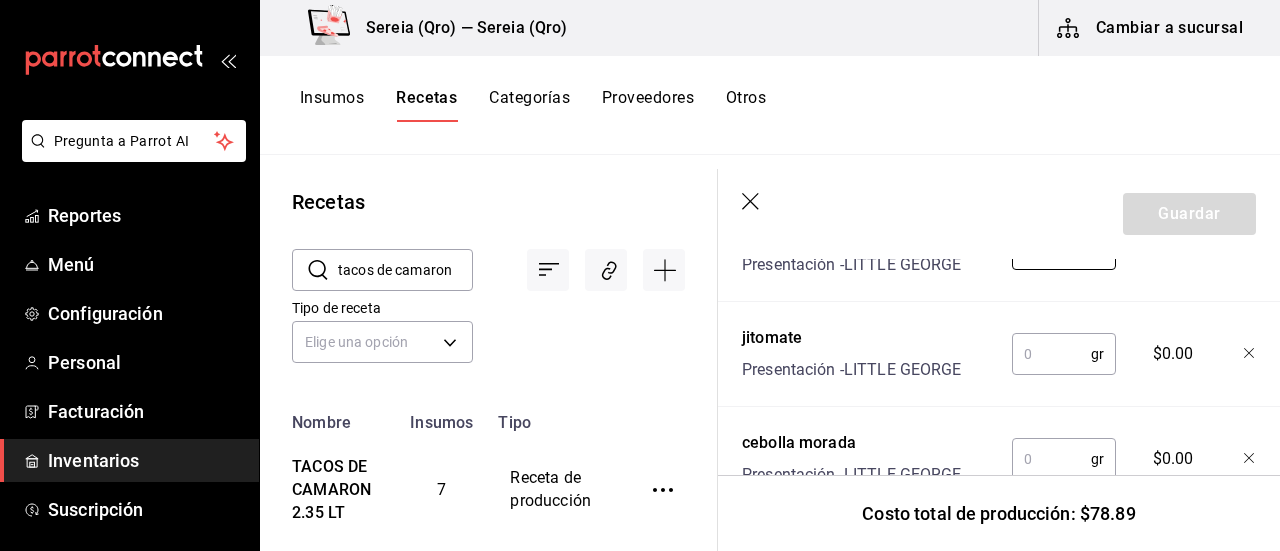 click at bounding box center (1051, 354) 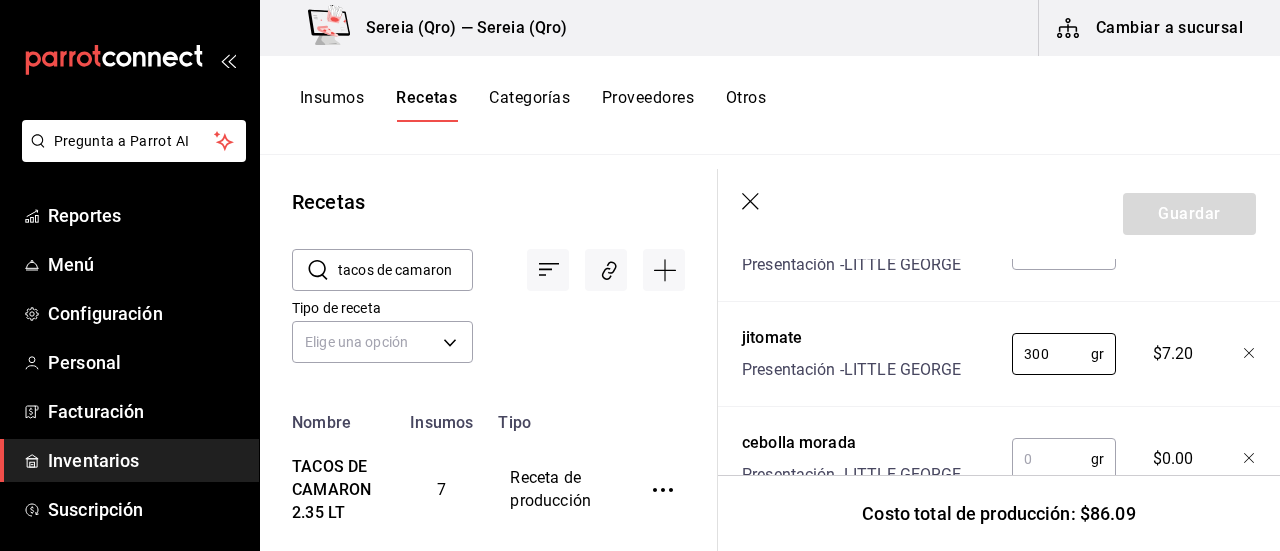 type on "300" 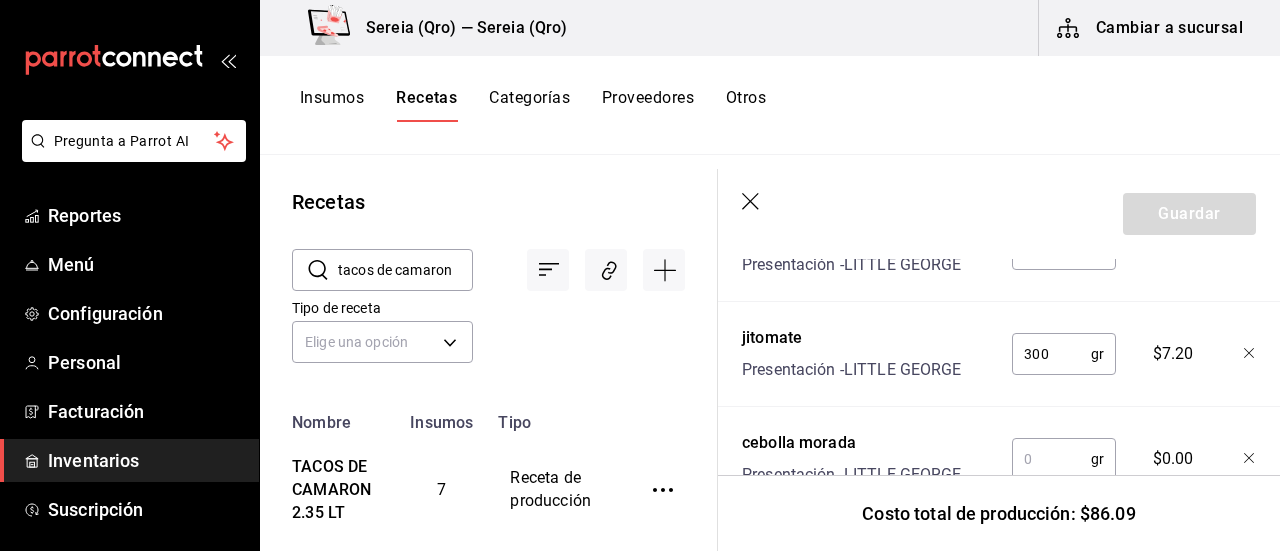 click at bounding box center [1051, 459] 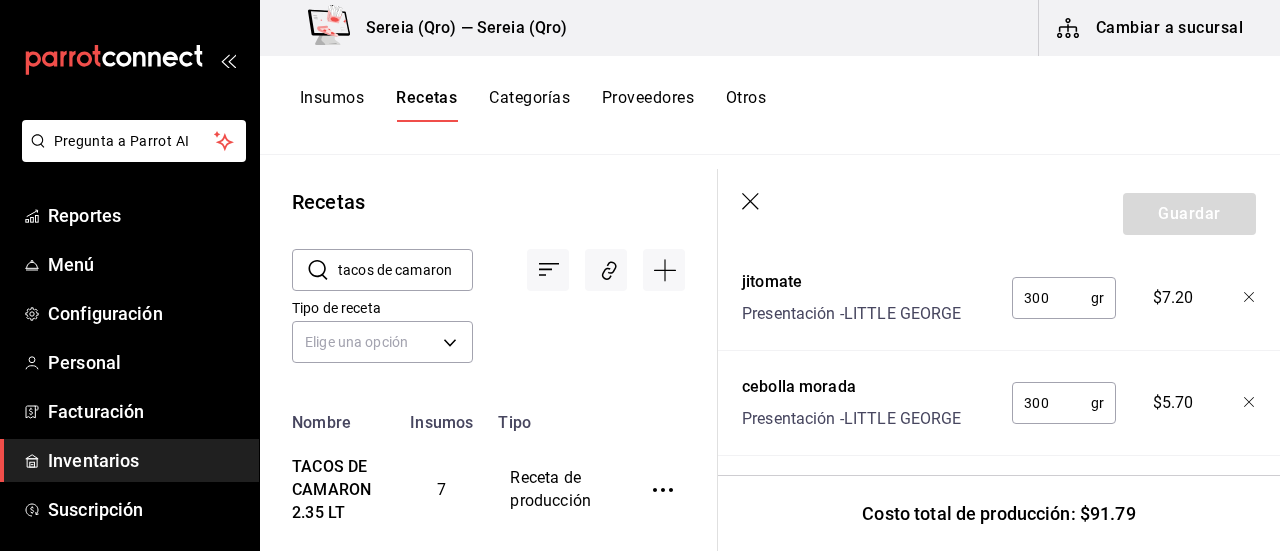 scroll, scrollTop: 1300, scrollLeft: 0, axis: vertical 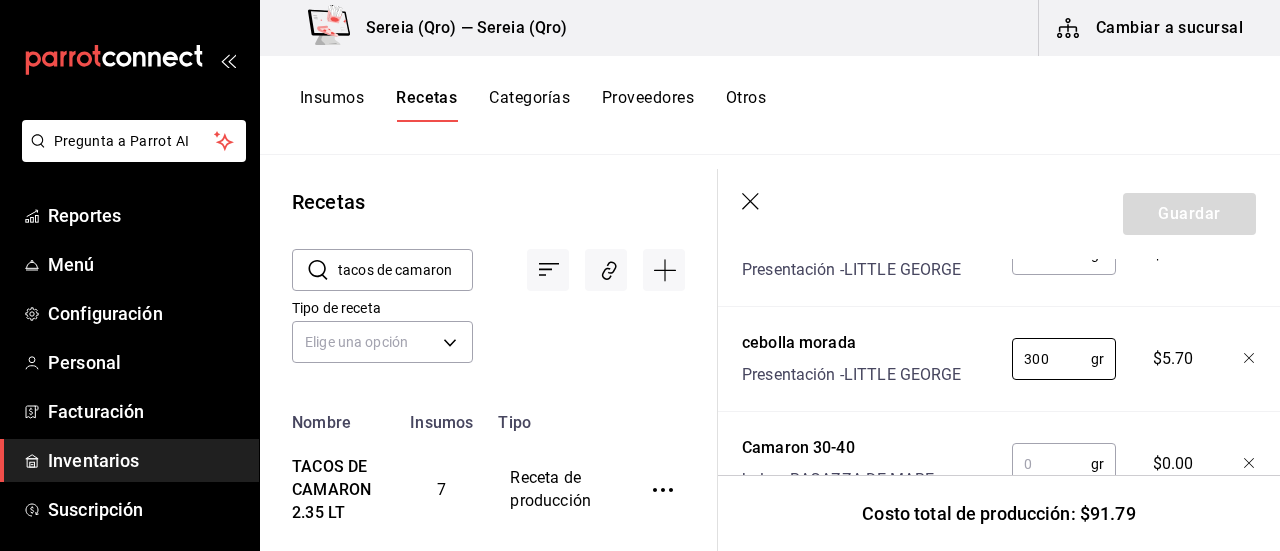 type on "300" 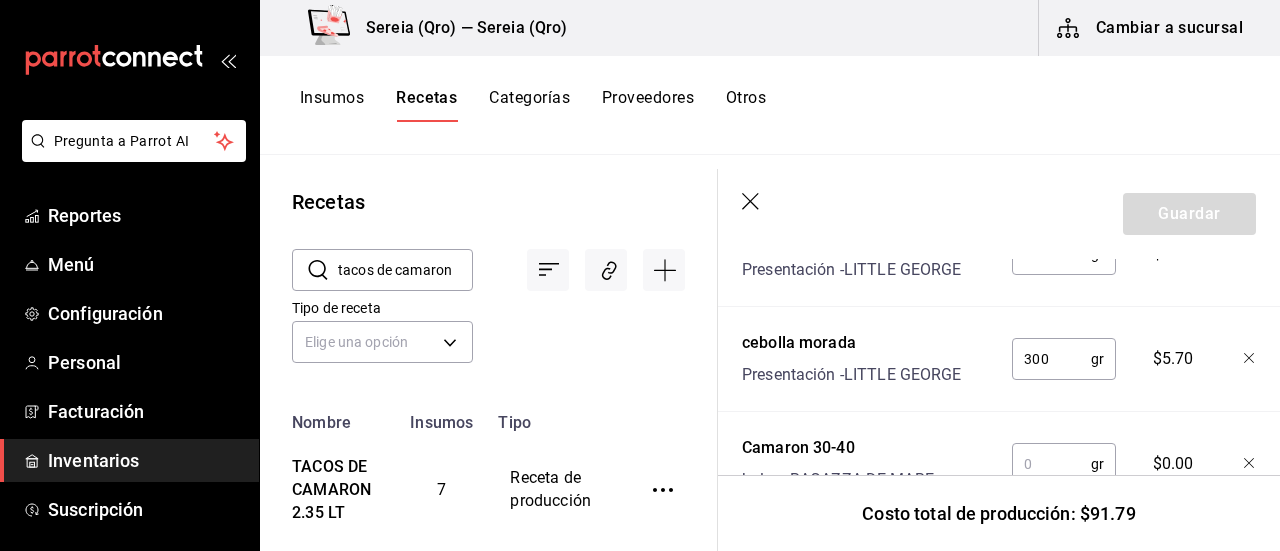 click at bounding box center (1051, 464) 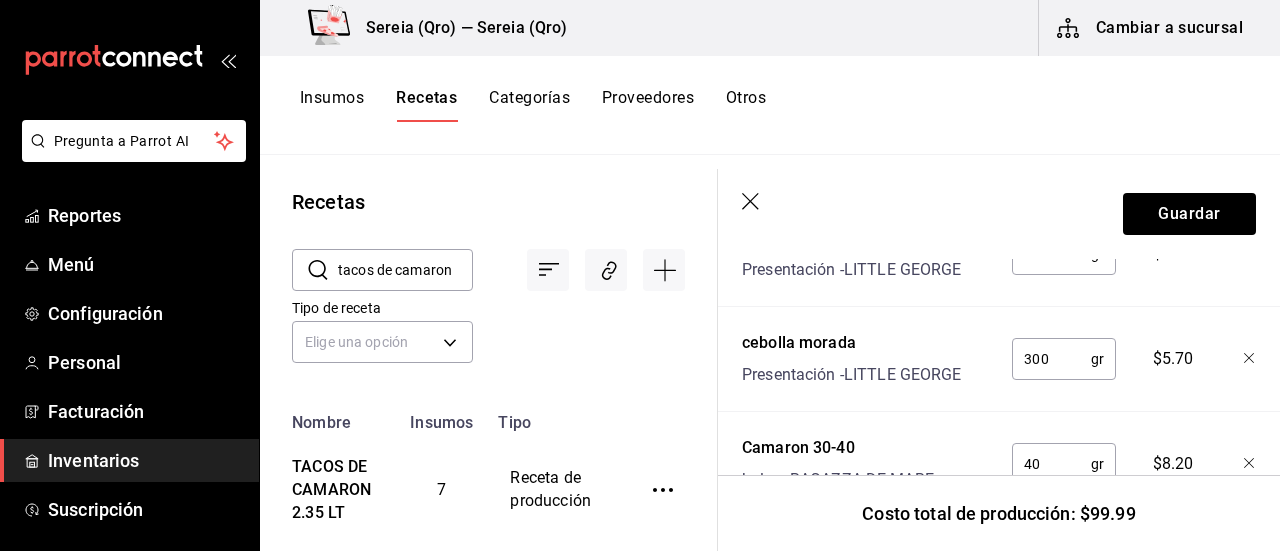 type on "4" 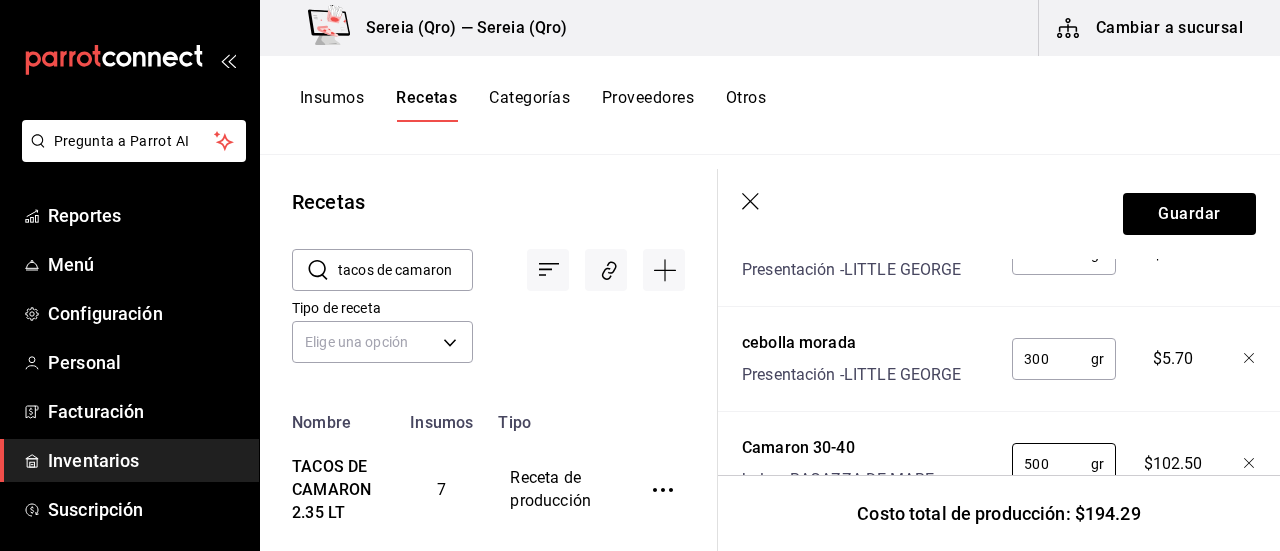type on "500" 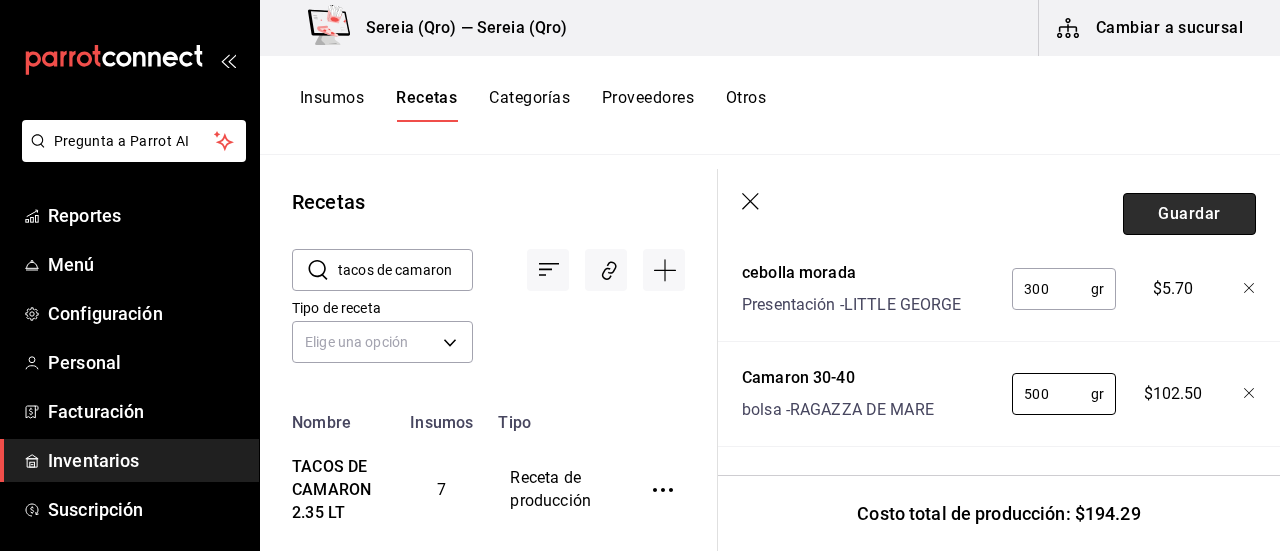 click on "Guardar" at bounding box center (1189, 214) 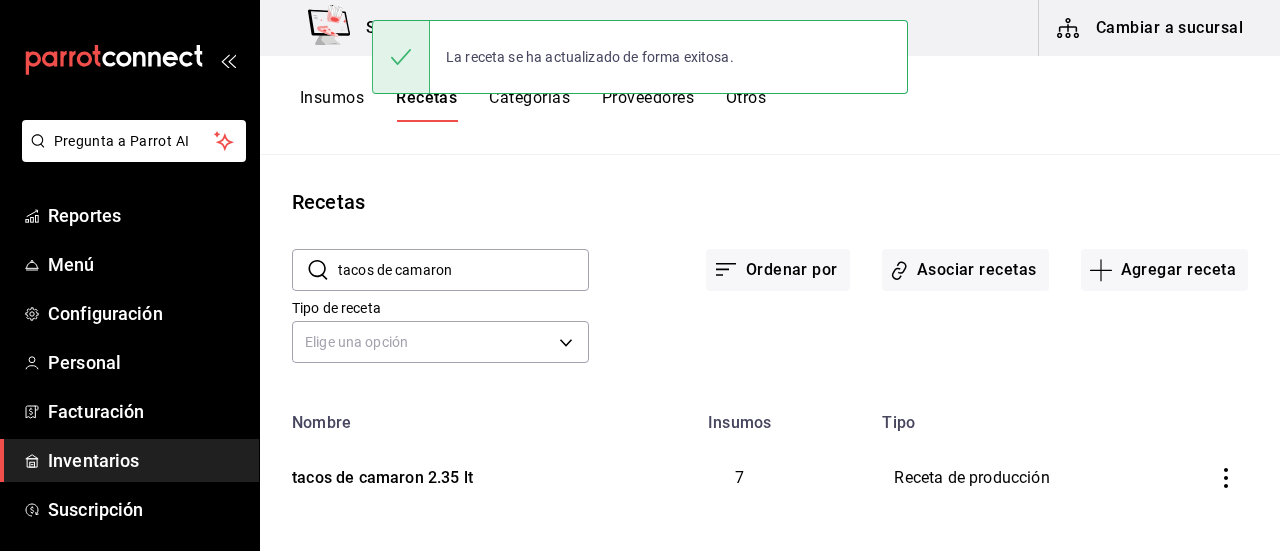 scroll, scrollTop: 0, scrollLeft: 0, axis: both 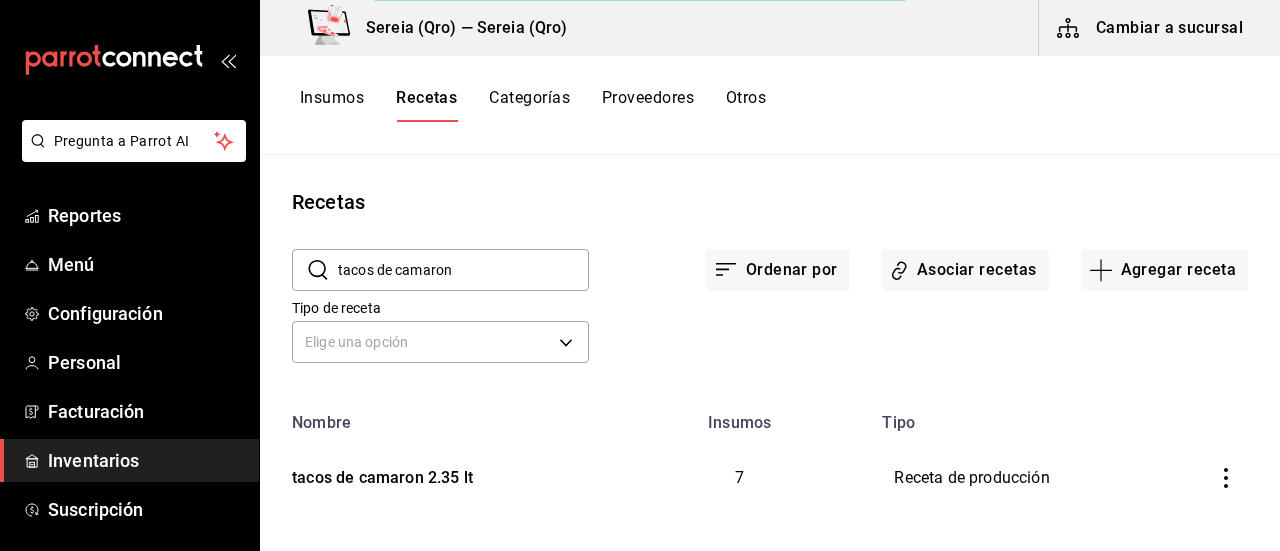 drag, startPoint x: 457, startPoint y: 269, endPoint x: 330, endPoint y: 269, distance: 127 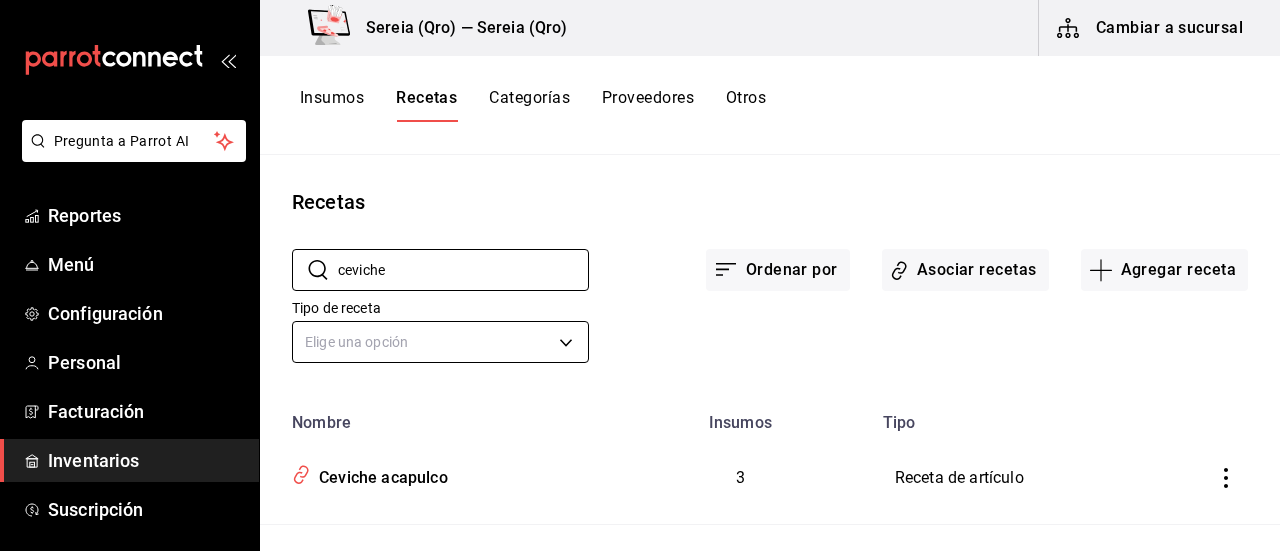 scroll, scrollTop: 100, scrollLeft: 0, axis: vertical 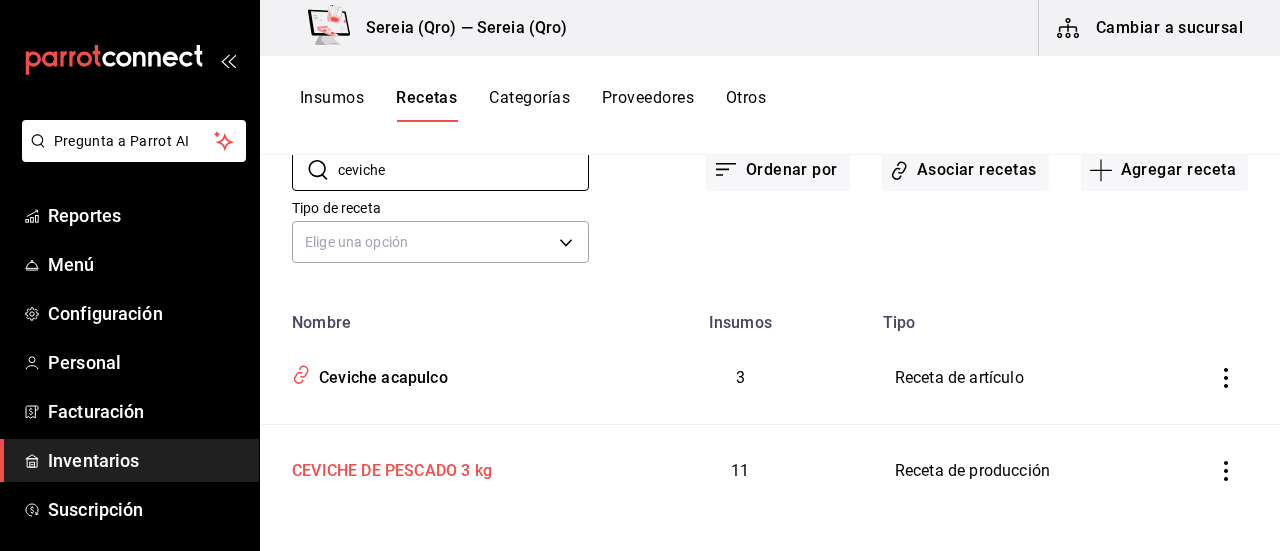 type on "ceviche" 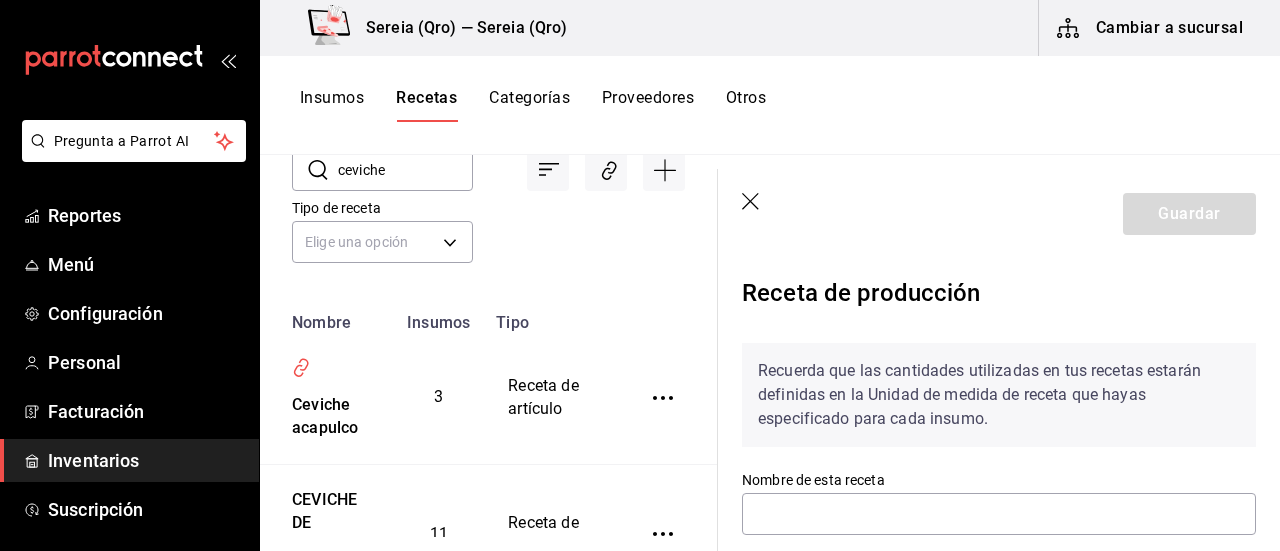 type on "CEVICHE DE PESCADO 3 kg" 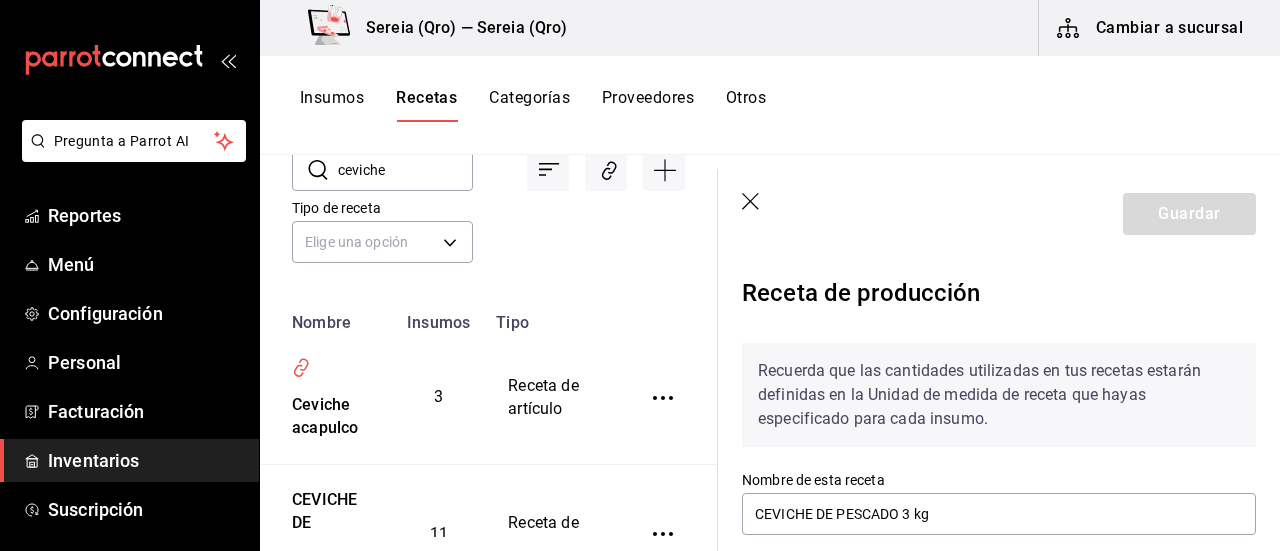 scroll, scrollTop: 100, scrollLeft: 0, axis: vertical 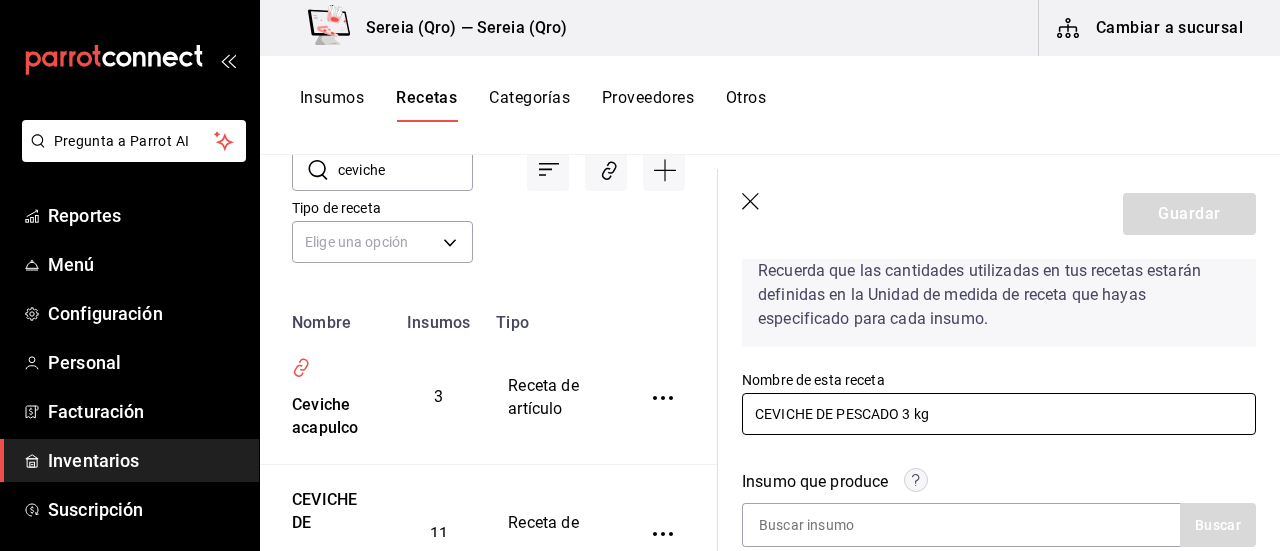 drag, startPoint x: 900, startPoint y: 415, endPoint x: 736, endPoint y: 422, distance: 164.14932 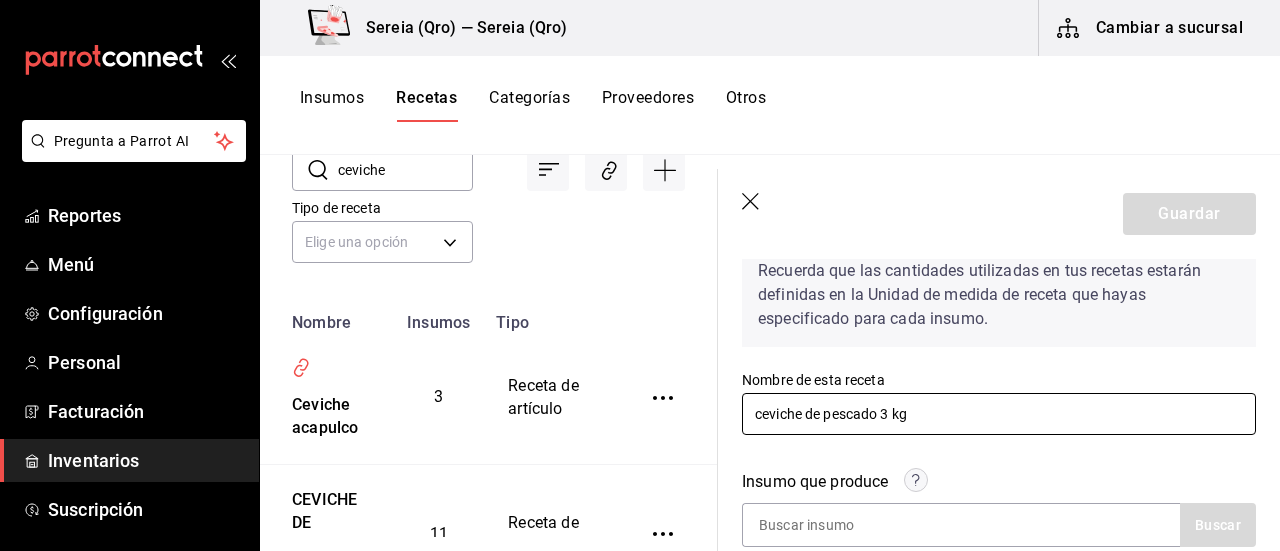 scroll, scrollTop: 200, scrollLeft: 0, axis: vertical 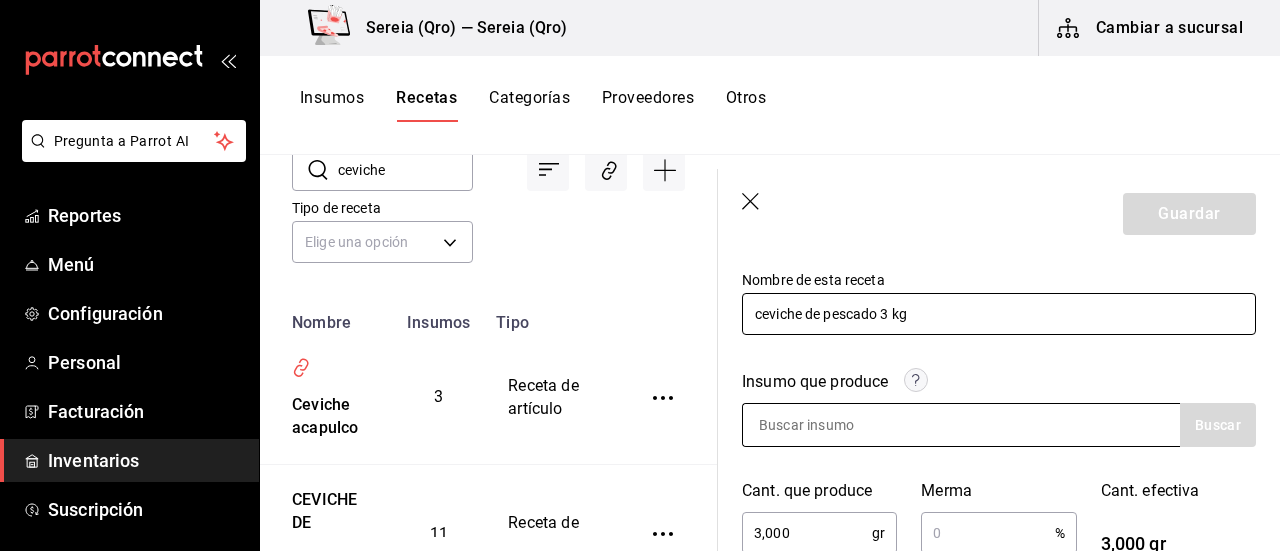 type on "ceviche de pescado 3 kg" 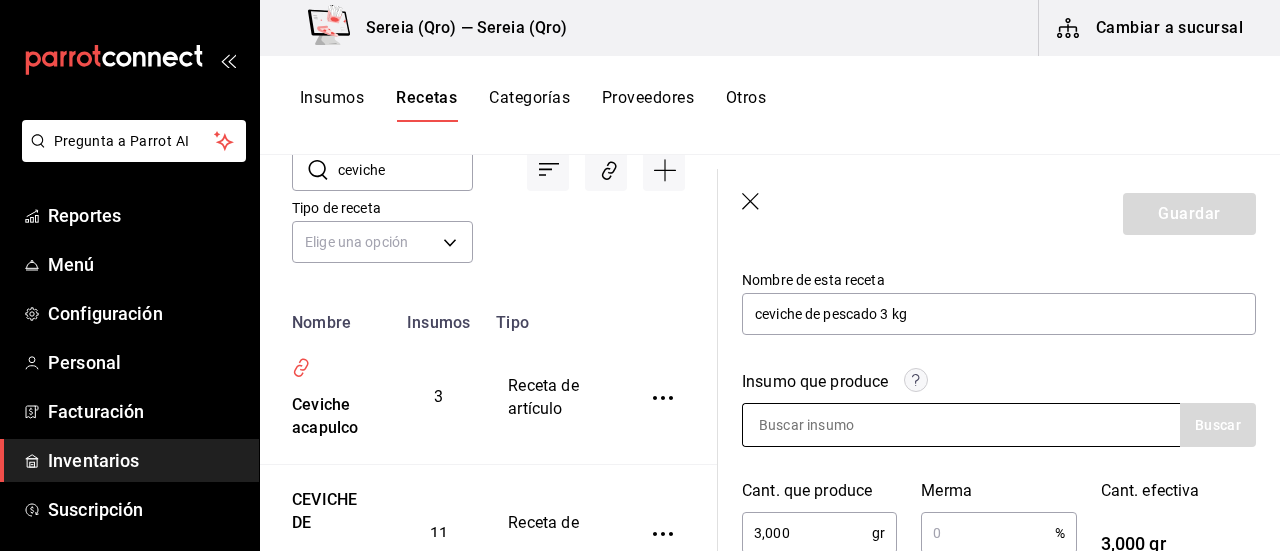 click at bounding box center (843, 425) 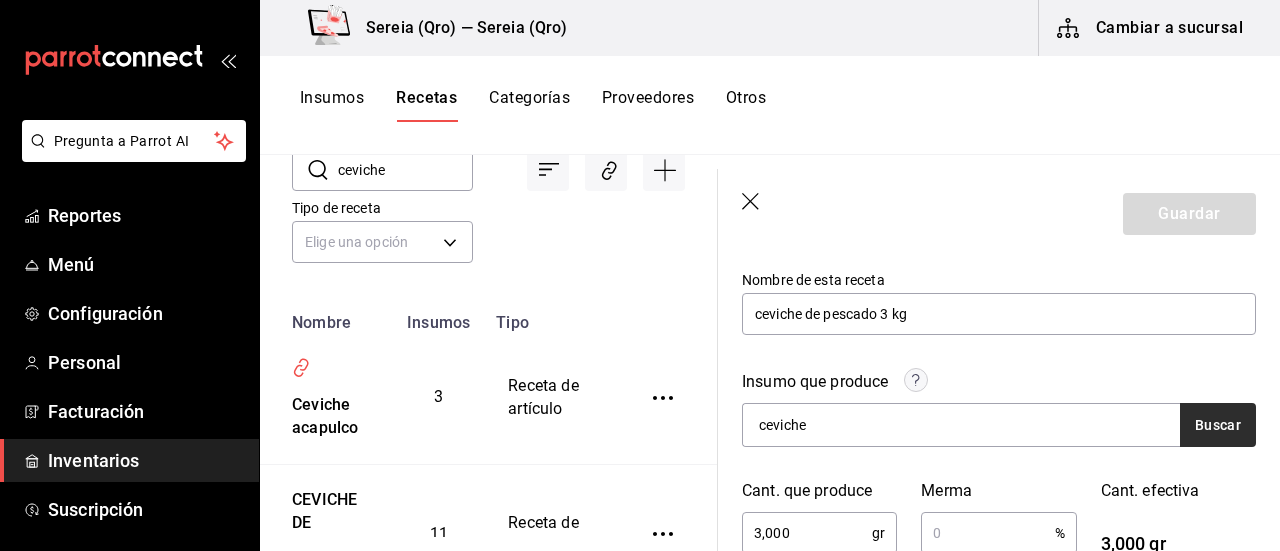type on "ceviche" 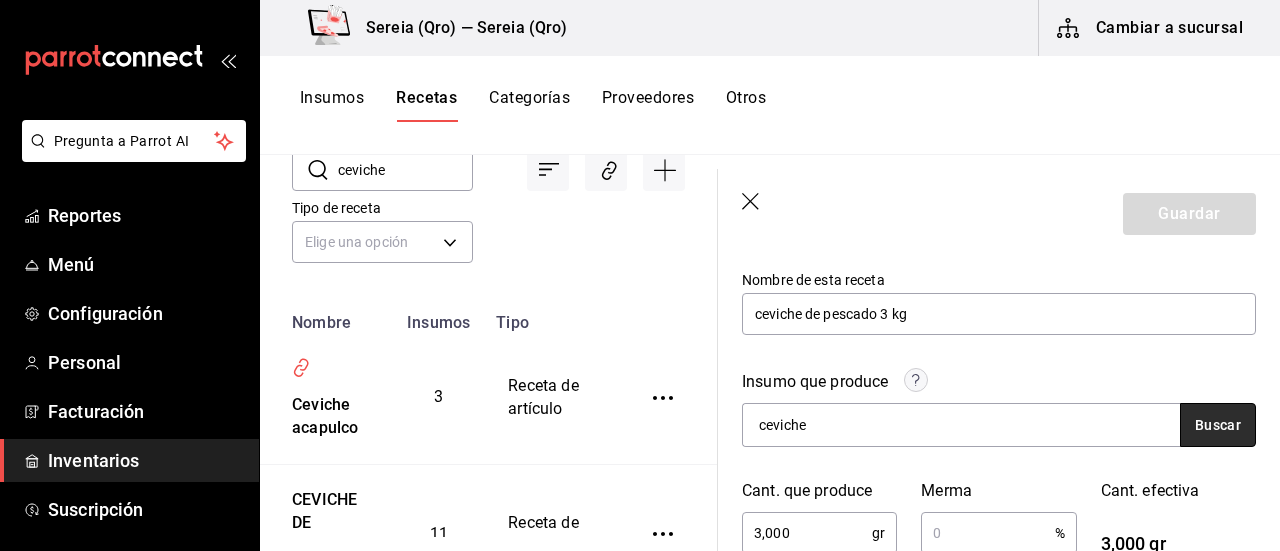 click on "Buscar" at bounding box center (1218, 425) 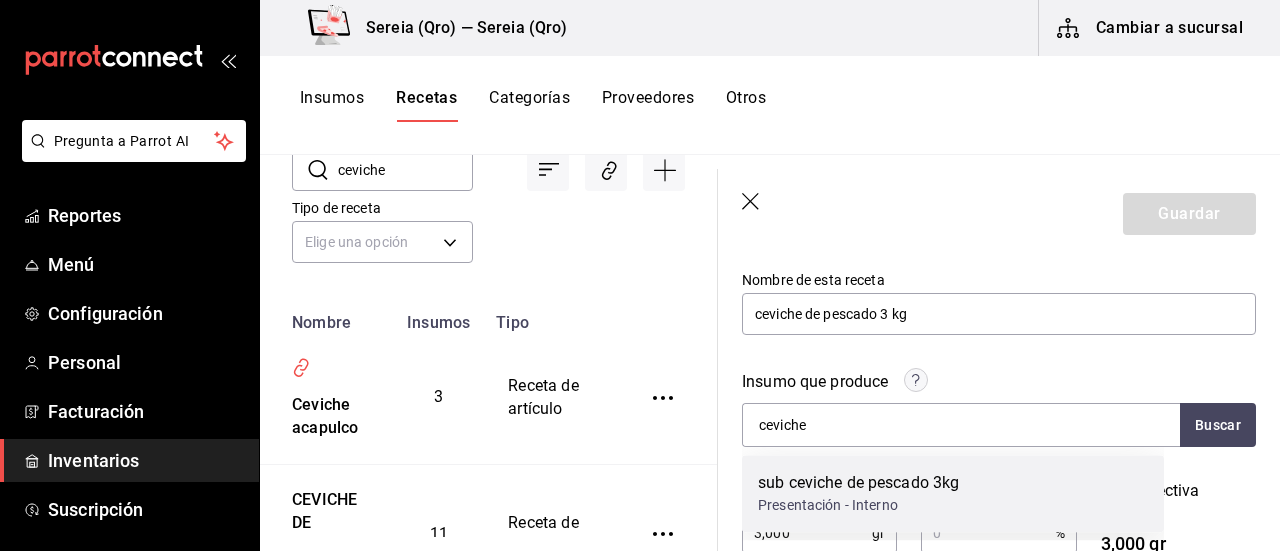 click on "sub ceviche de pescado 3kg" at bounding box center [858, 483] 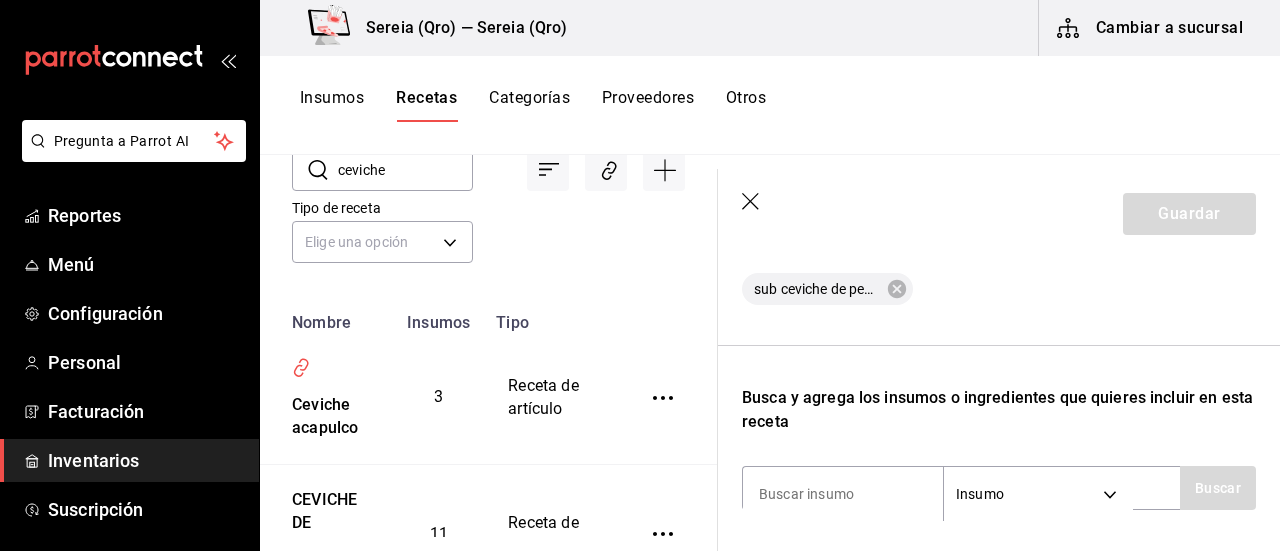 scroll, scrollTop: 300, scrollLeft: 0, axis: vertical 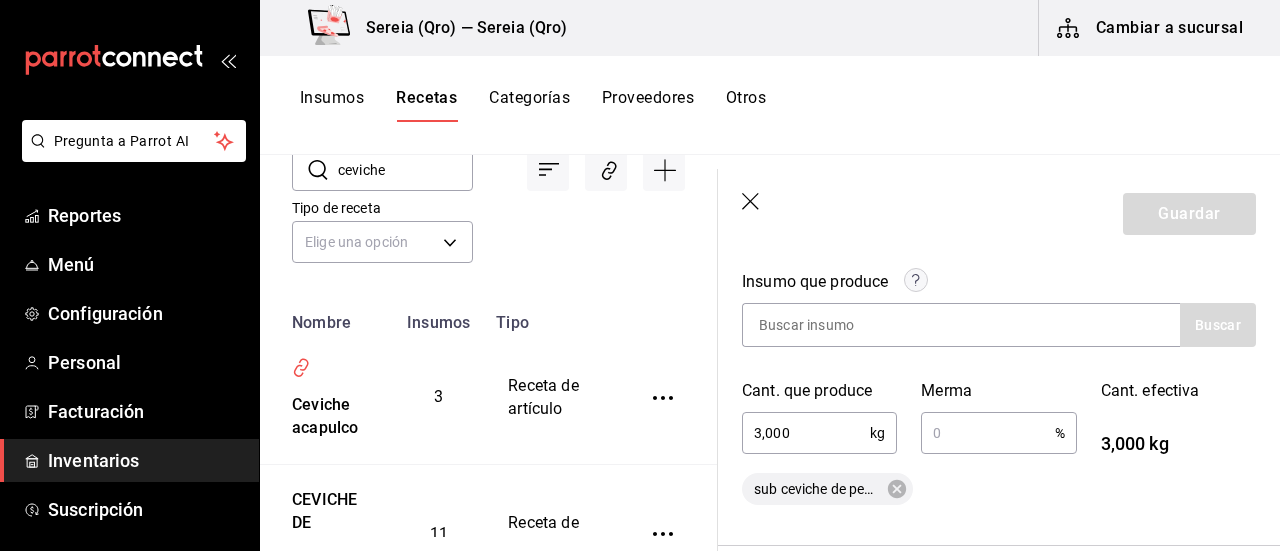 drag, startPoint x: 799, startPoint y: 435, endPoint x: 746, endPoint y: 433, distance: 53.037724 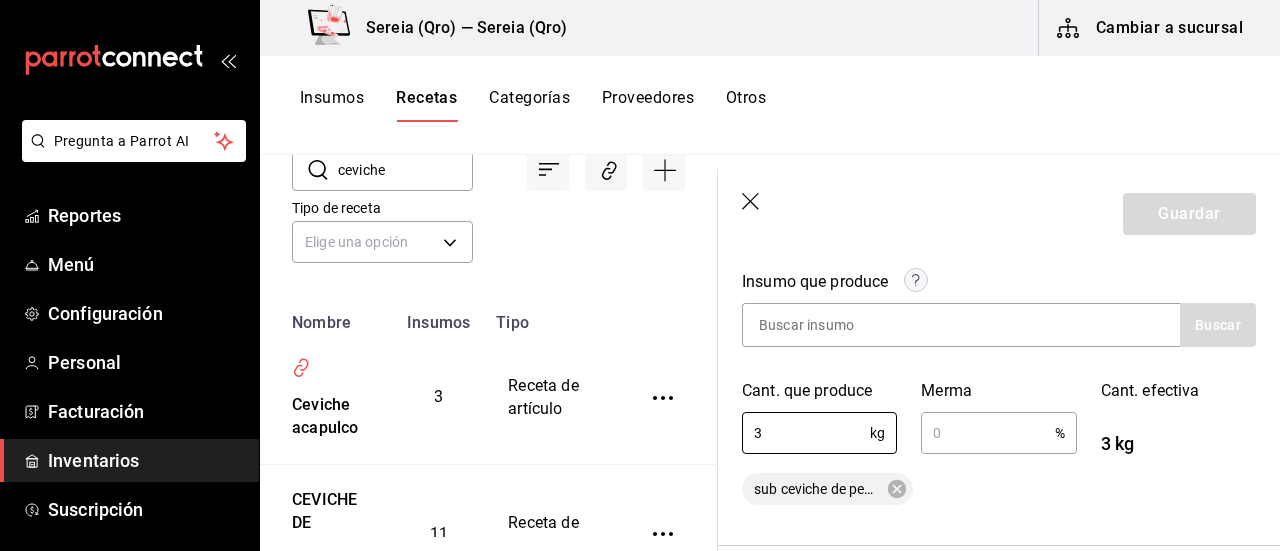 type on "3" 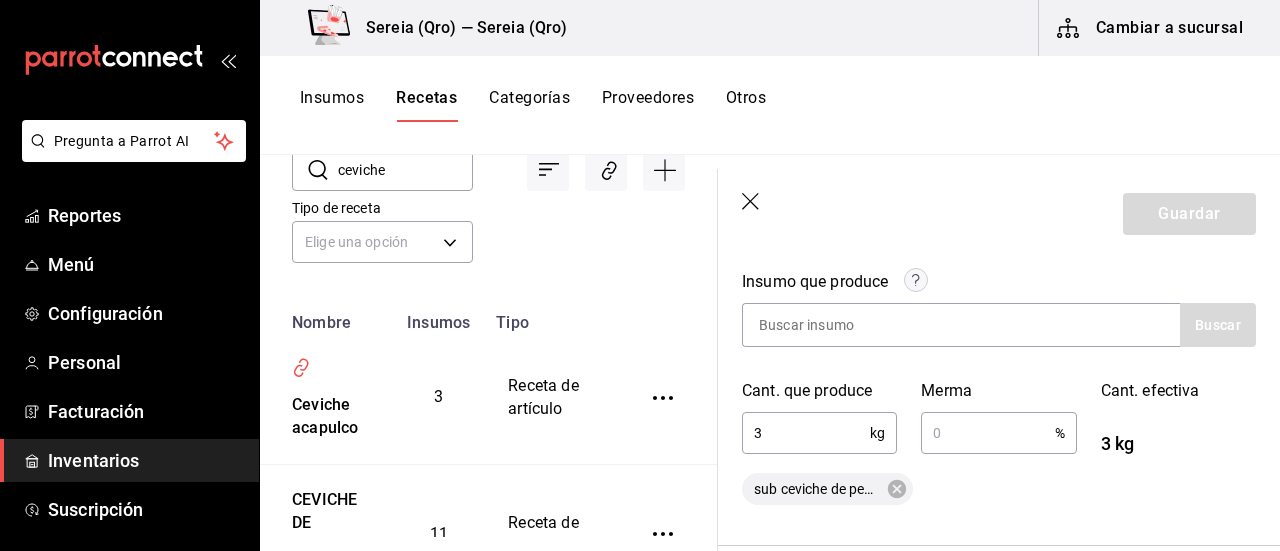 click on "sub ceviche de pescado 3kg" at bounding box center (999, 489) 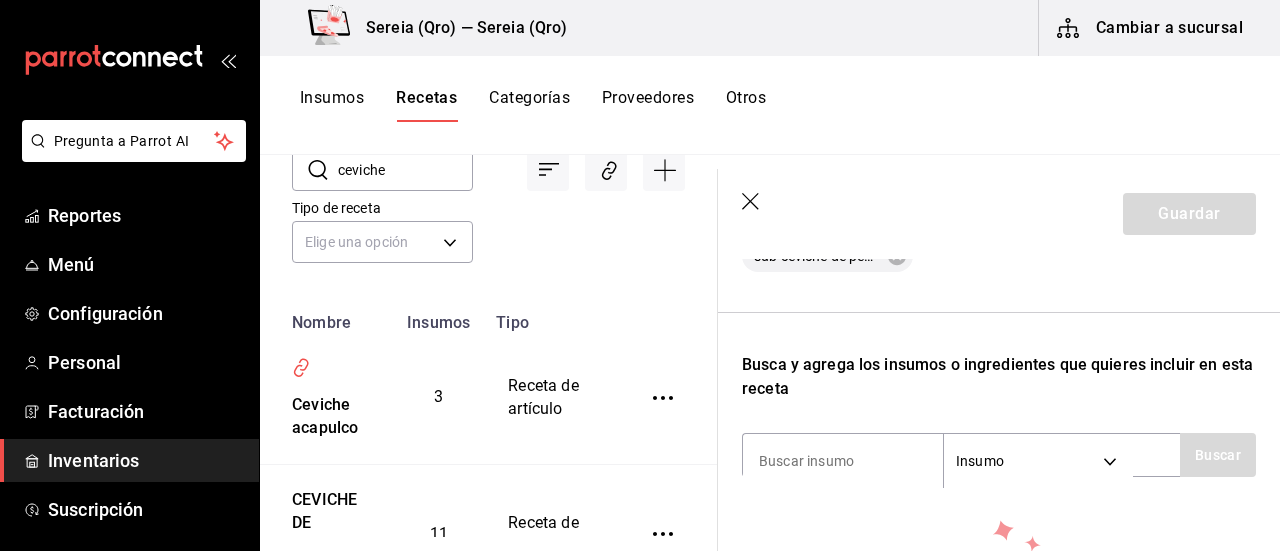 scroll, scrollTop: 600, scrollLeft: 0, axis: vertical 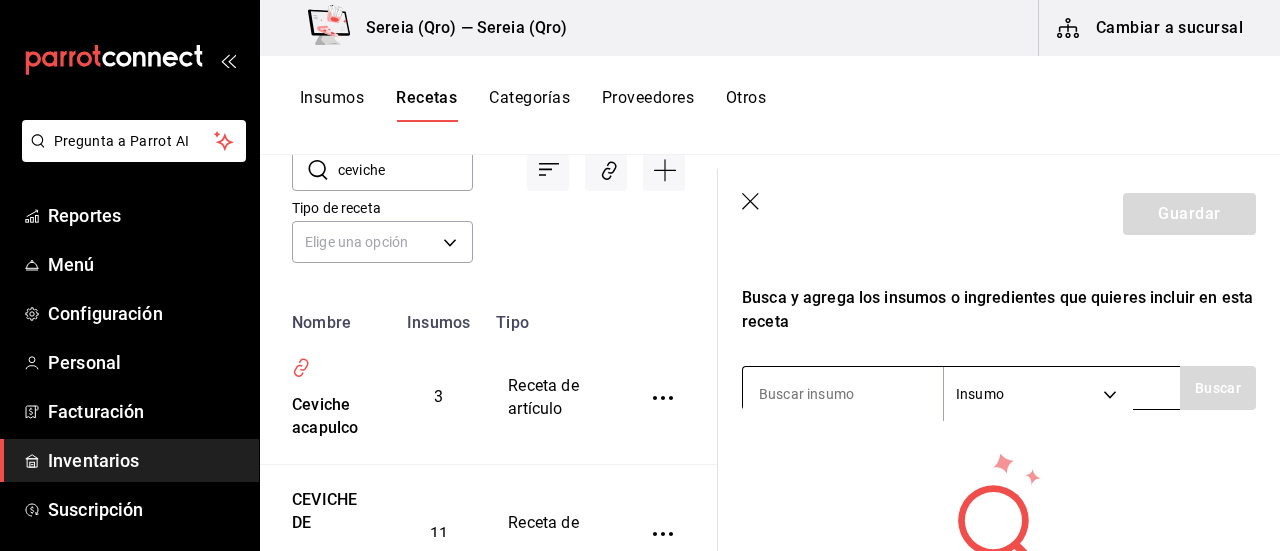 click at bounding box center [843, 394] 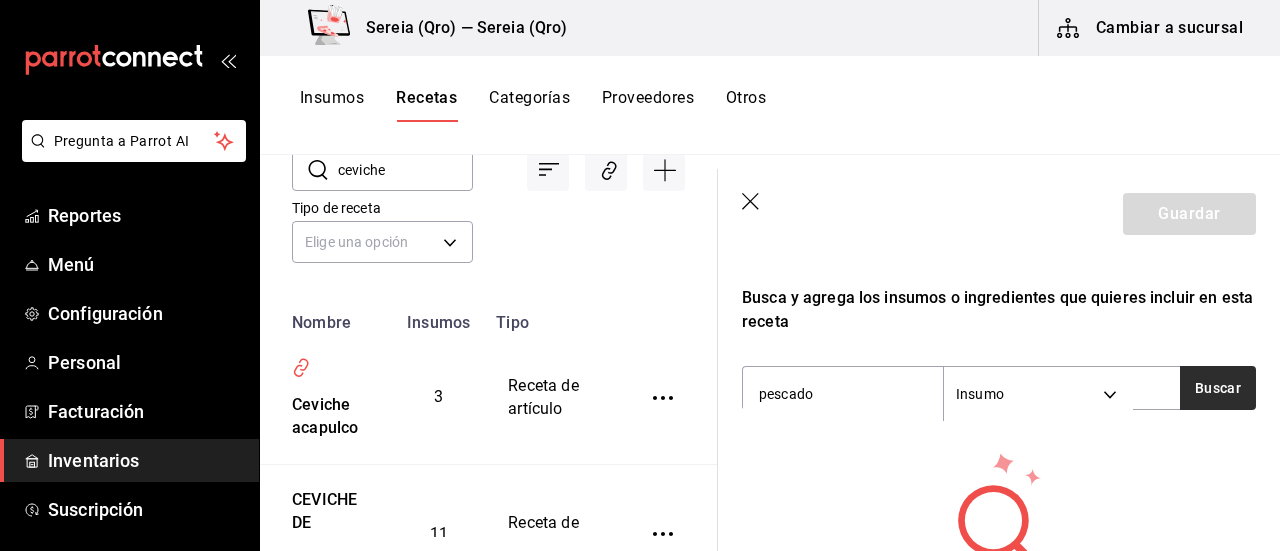 type on "pescado" 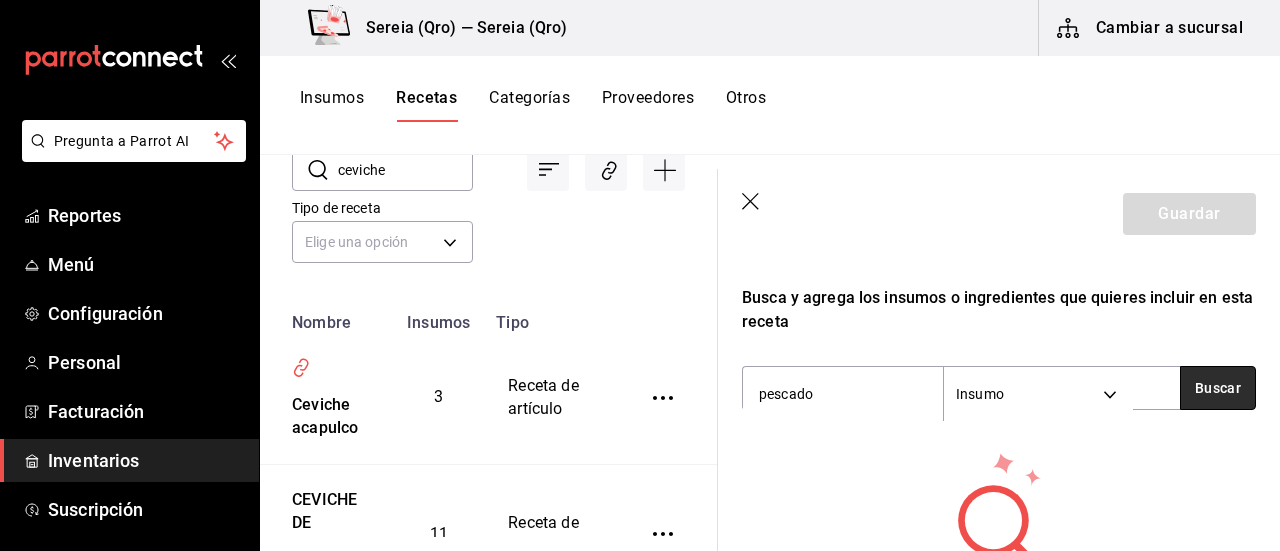 click on "Buscar" at bounding box center (1218, 388) 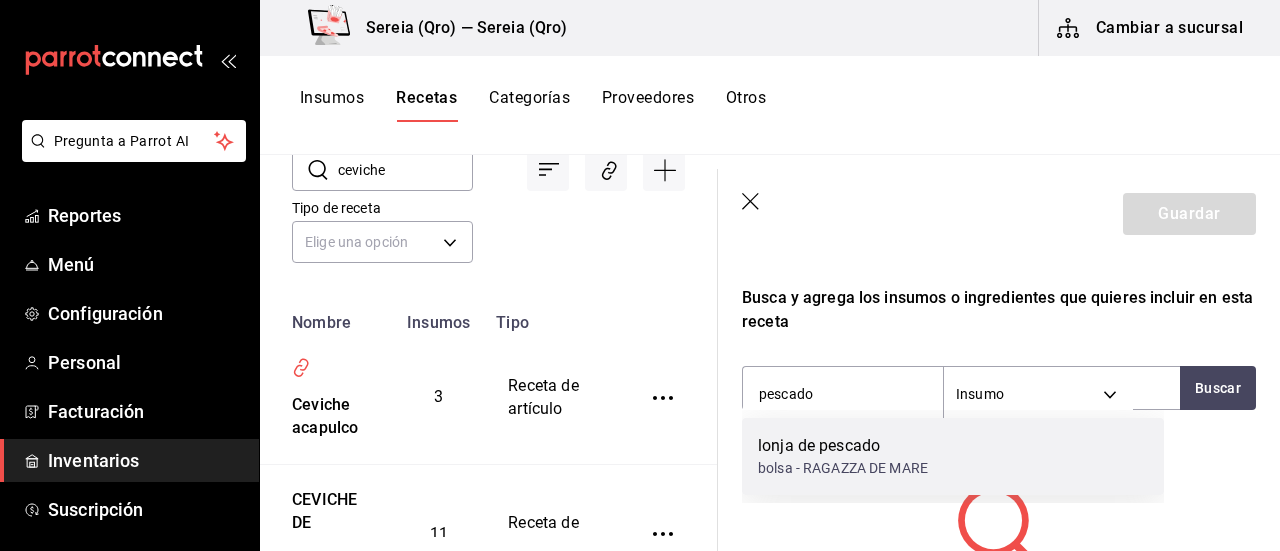 click on "lonja de pescado" at bounding box center [843, 446] 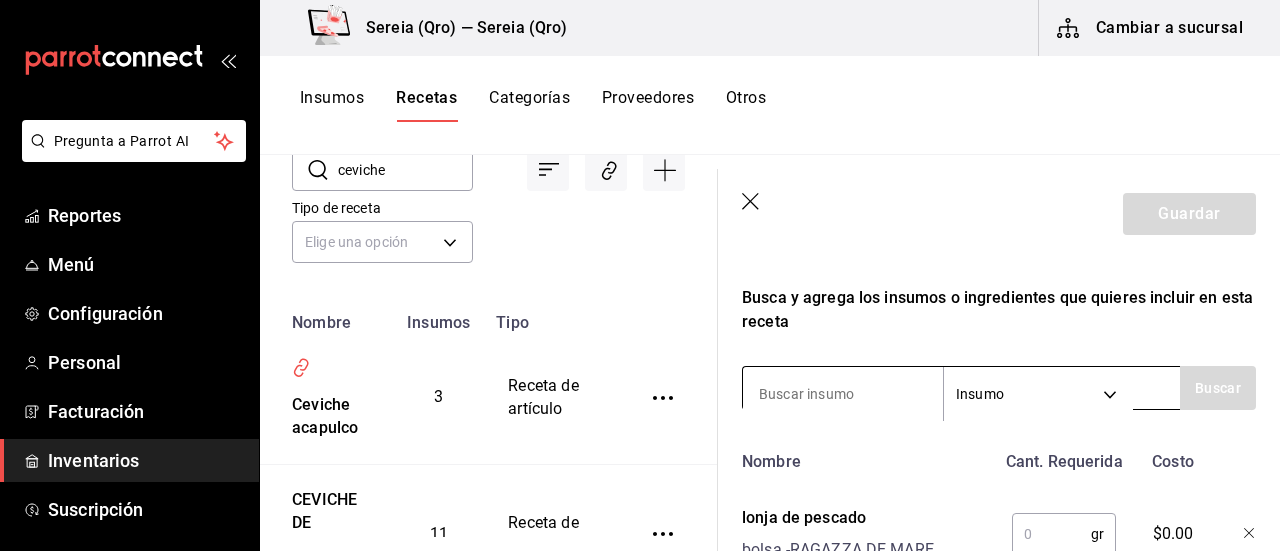 click at bounding box center [843, 394] 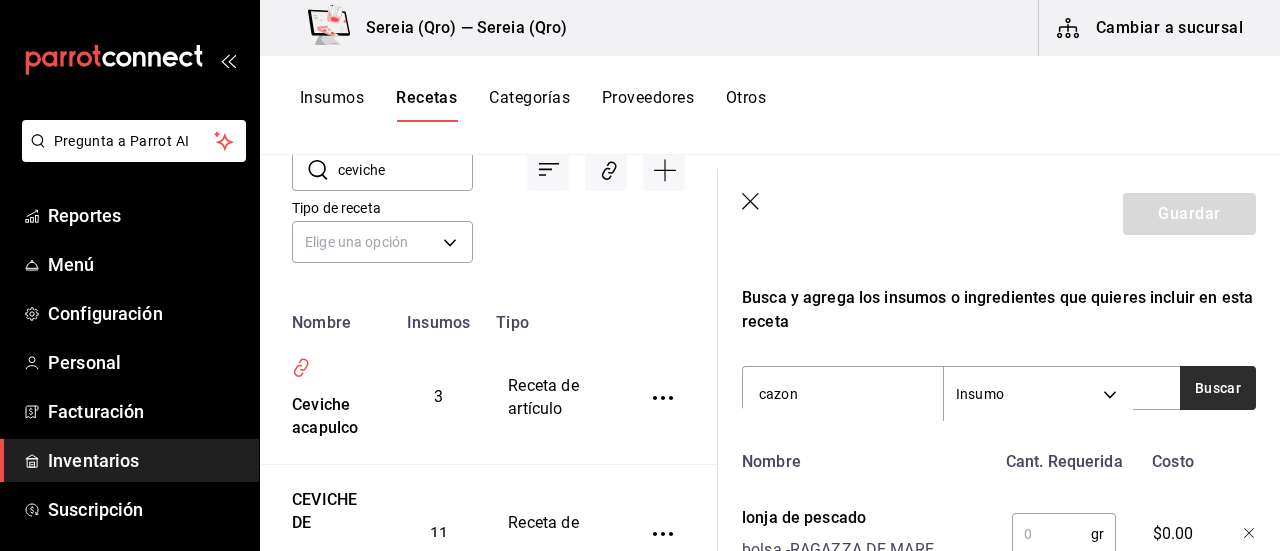 type on "cazon" 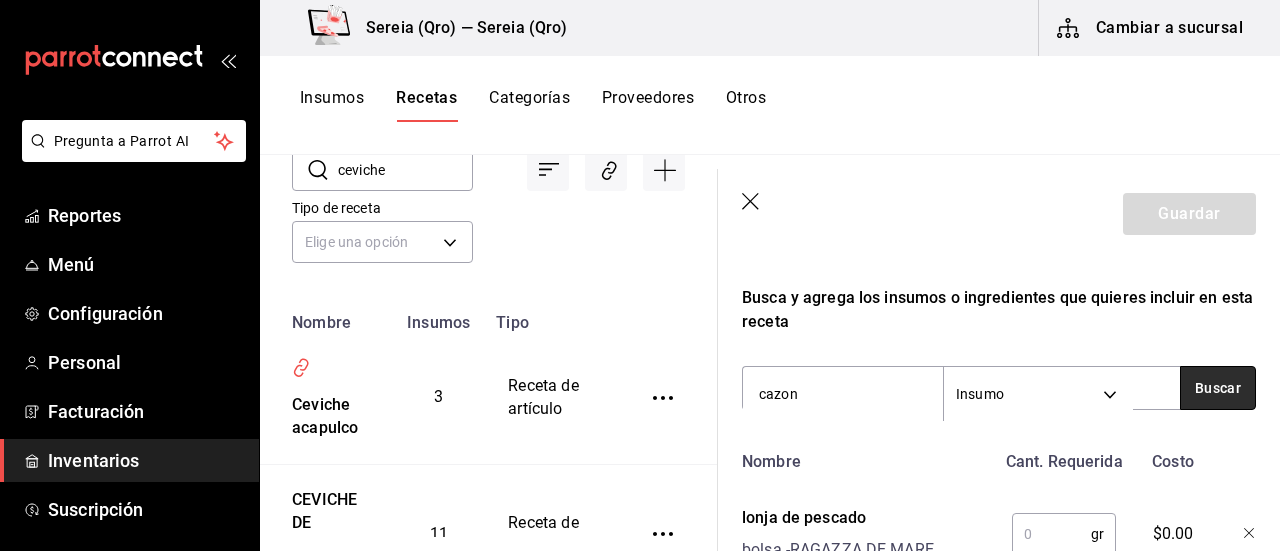 click on "Buscar" at bounding box center [1218, 388] 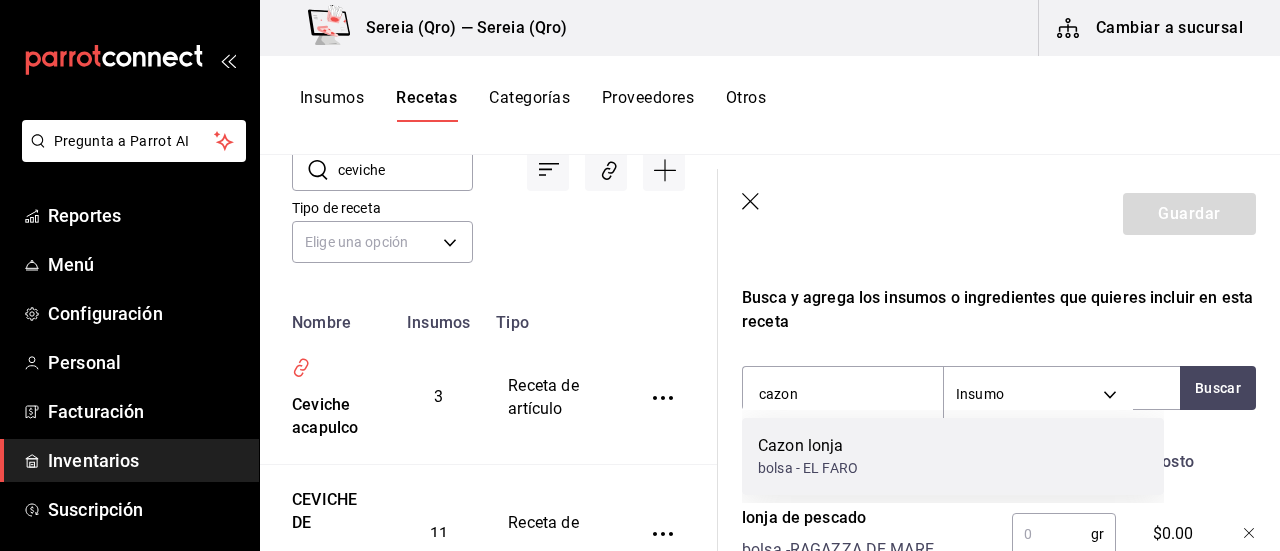 click on "Cazon lonja" at bounding box center [808, 446] 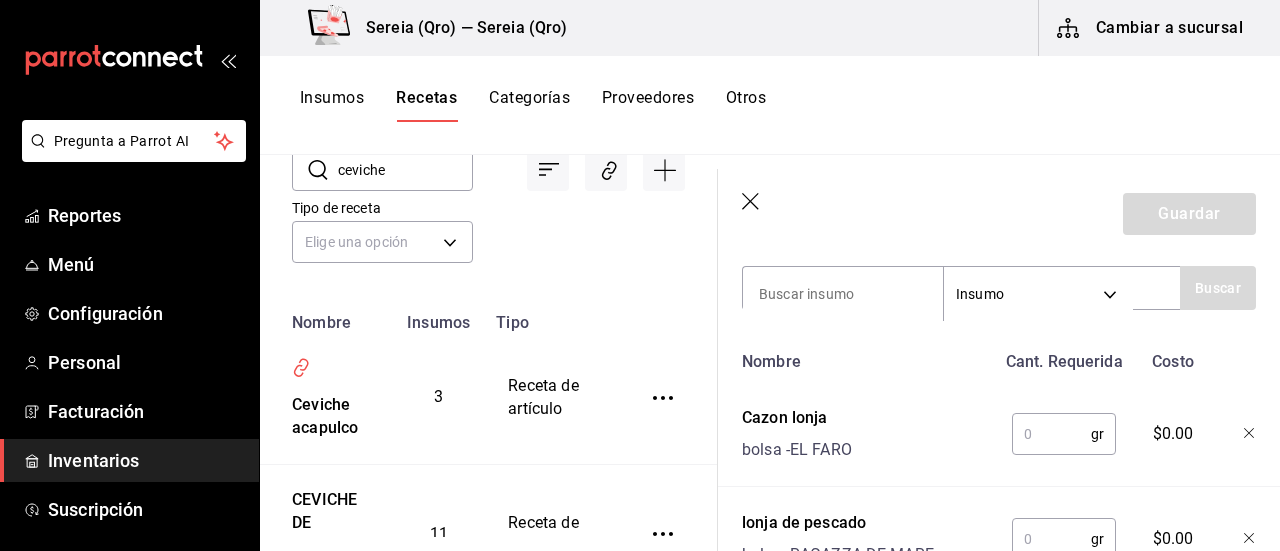scroll, scrollTop: 800, scrollLeft: 0, axis: vertical 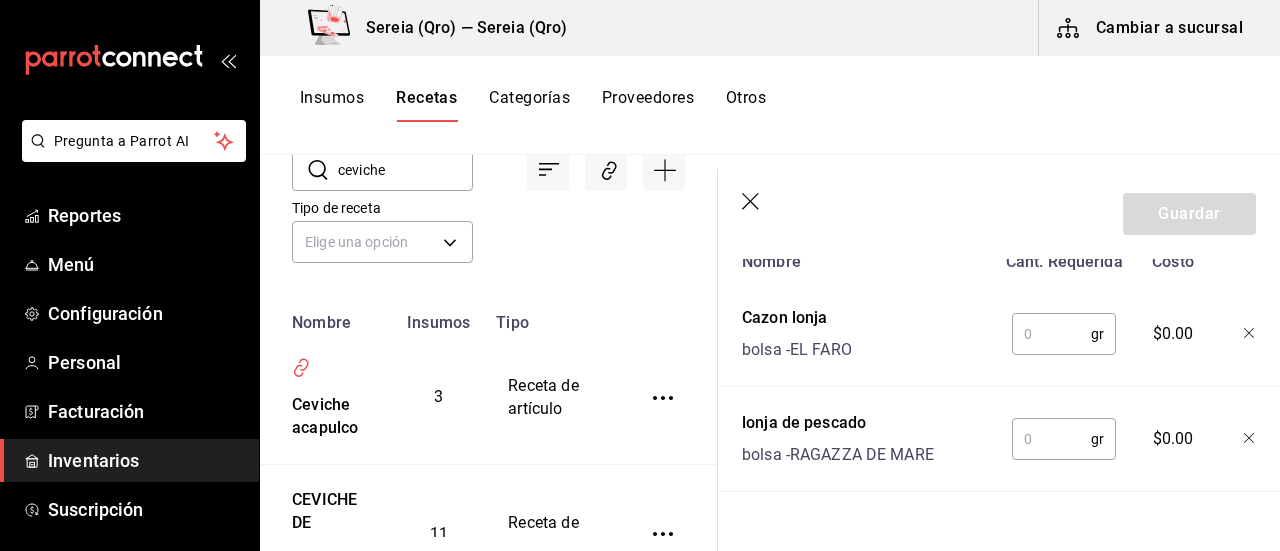 click 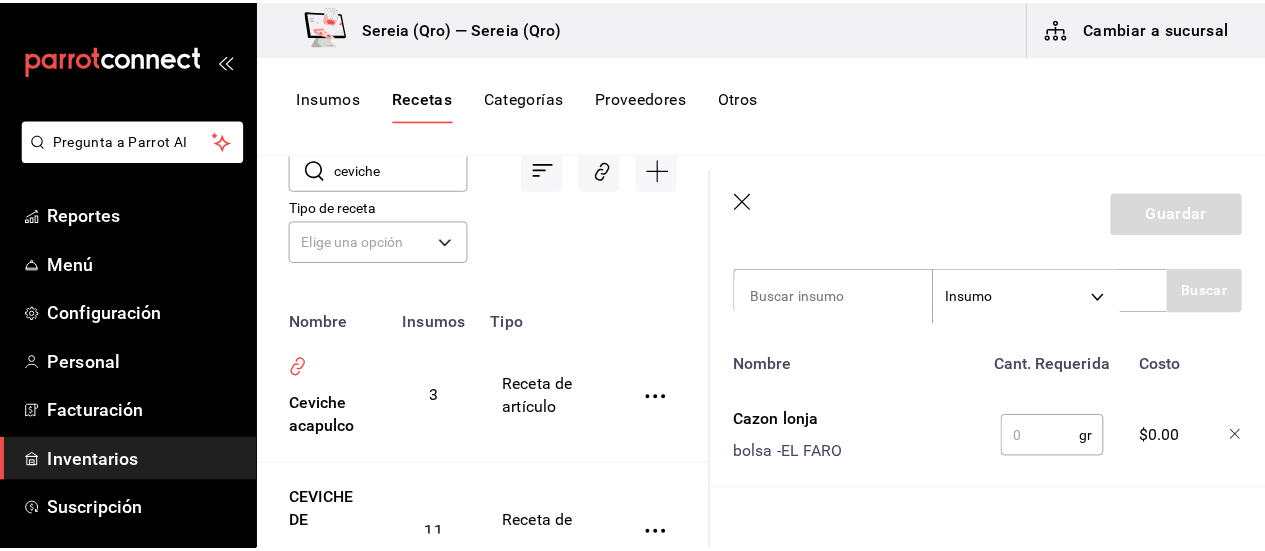 scroll, scrollTop: 654, scrollLeft: 0, axis: vertical 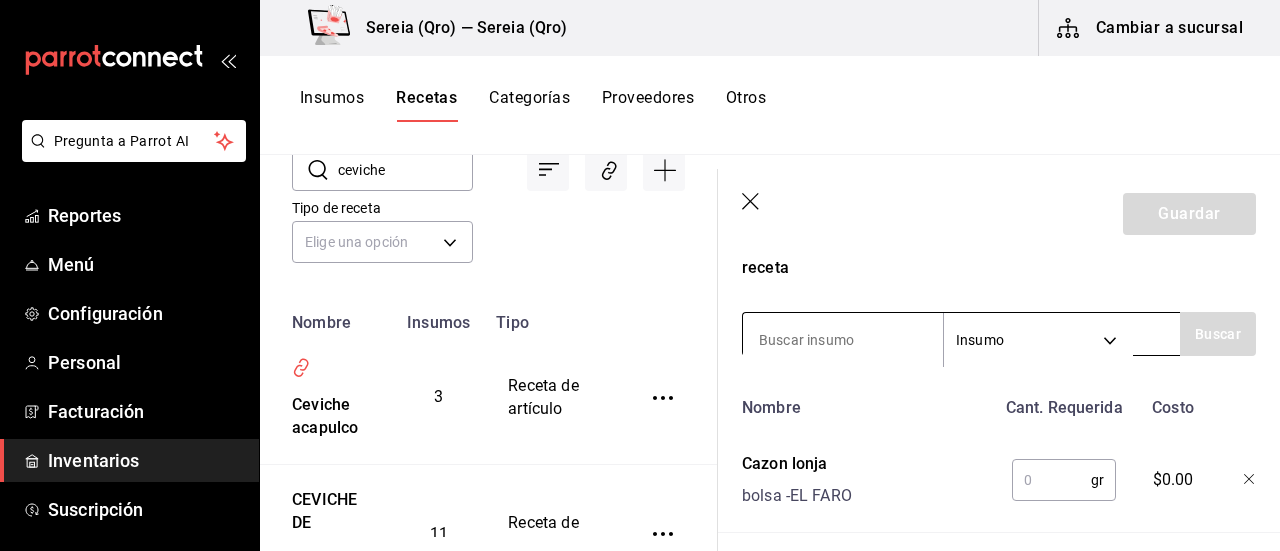 drag, startPoint x: 812, startPoint y: 347, endPoint x: 906, endPoint y: 298, distance: 106.004715 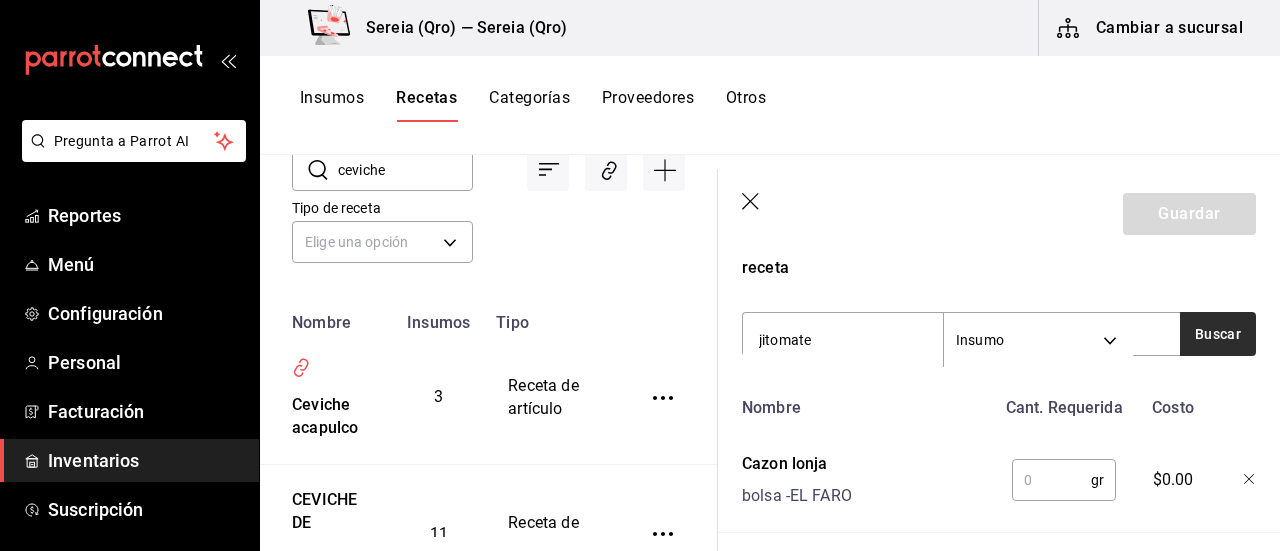 type on "jitomate" 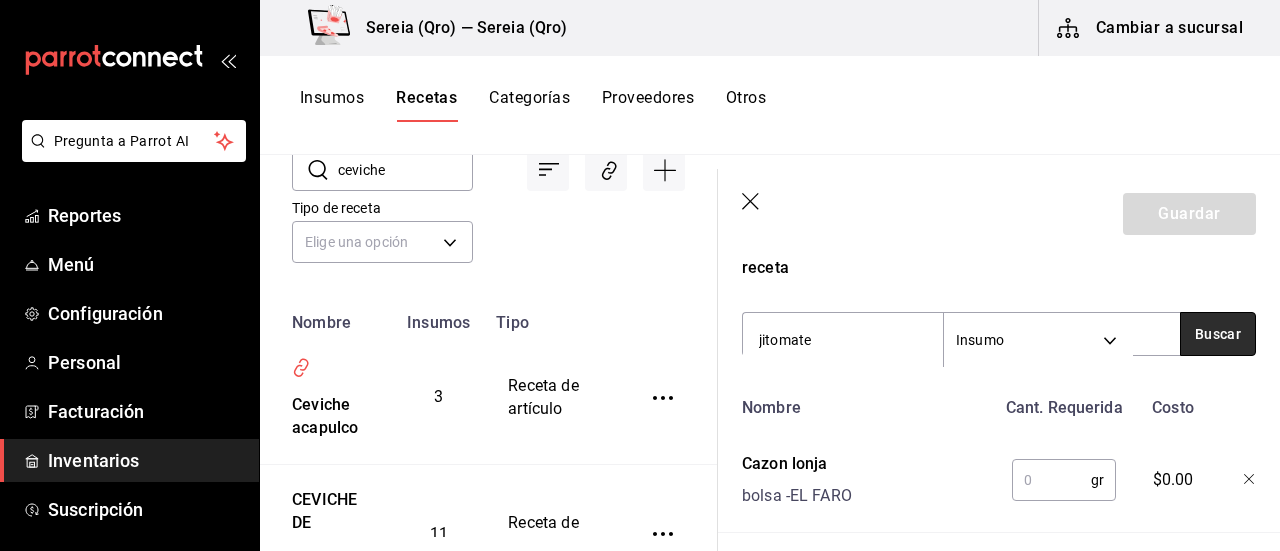 click on "Buscar" at bounding box center [1218, 334] 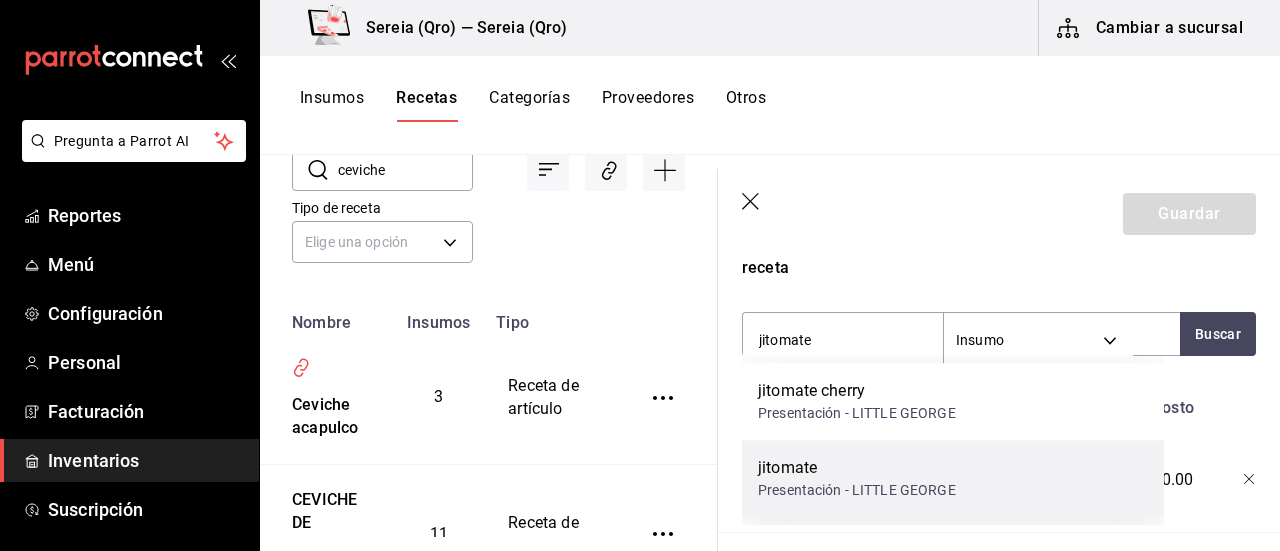 click on "Presentación - LITTLE GEORGE" at bounding box center (857, 490) 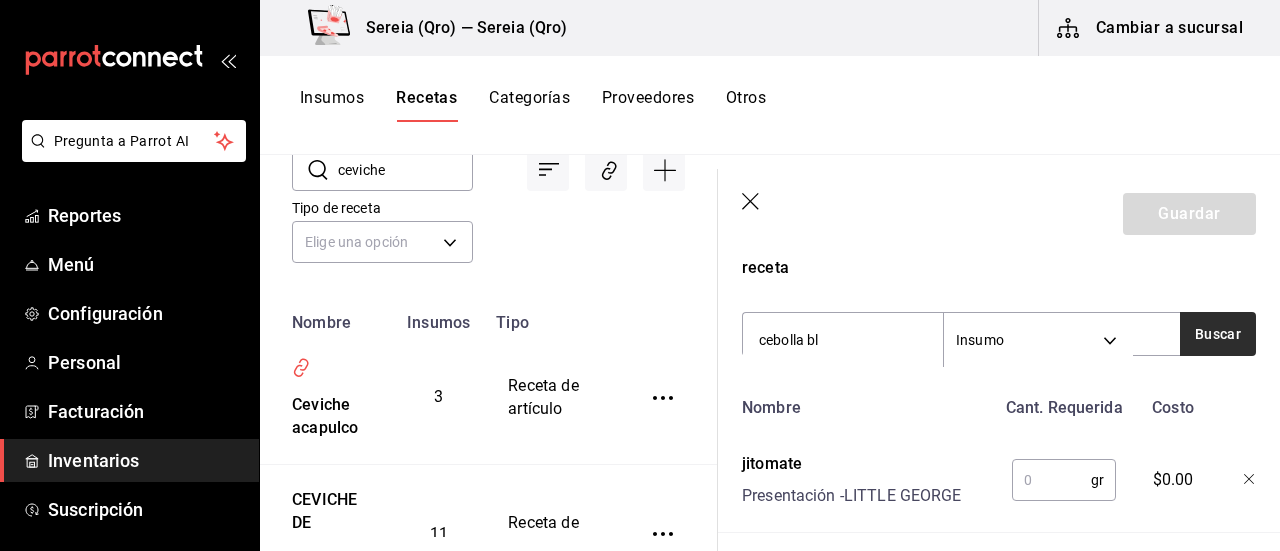type on "cebolla bl" 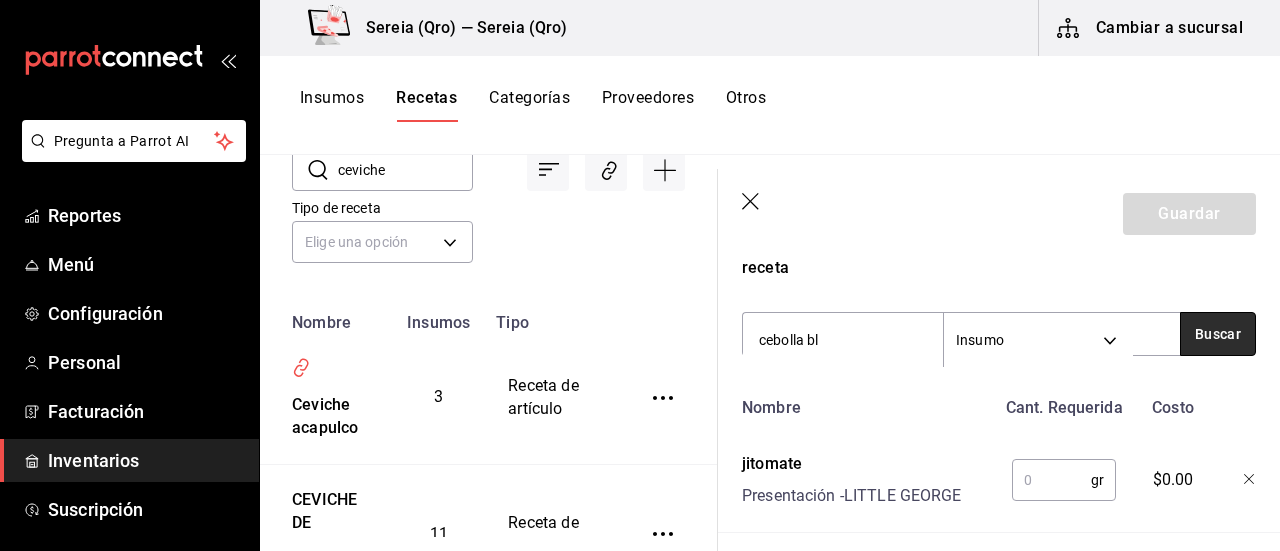 click on "Buscar" at bounding box center (1218, 334) 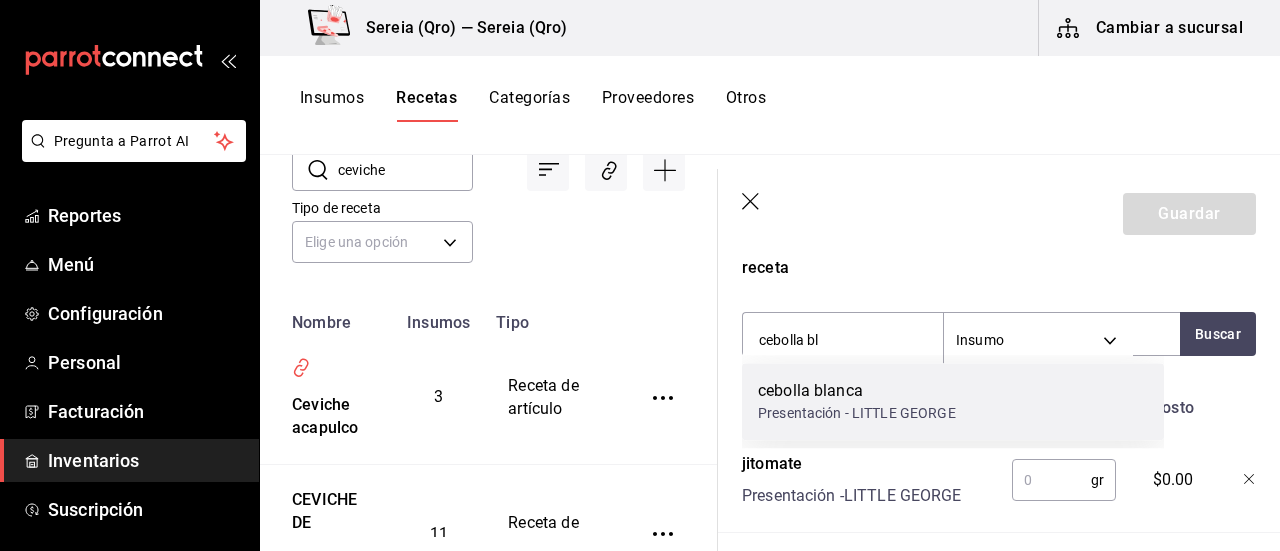 click on "cebolla blanca" at bounding box center (857, 391) 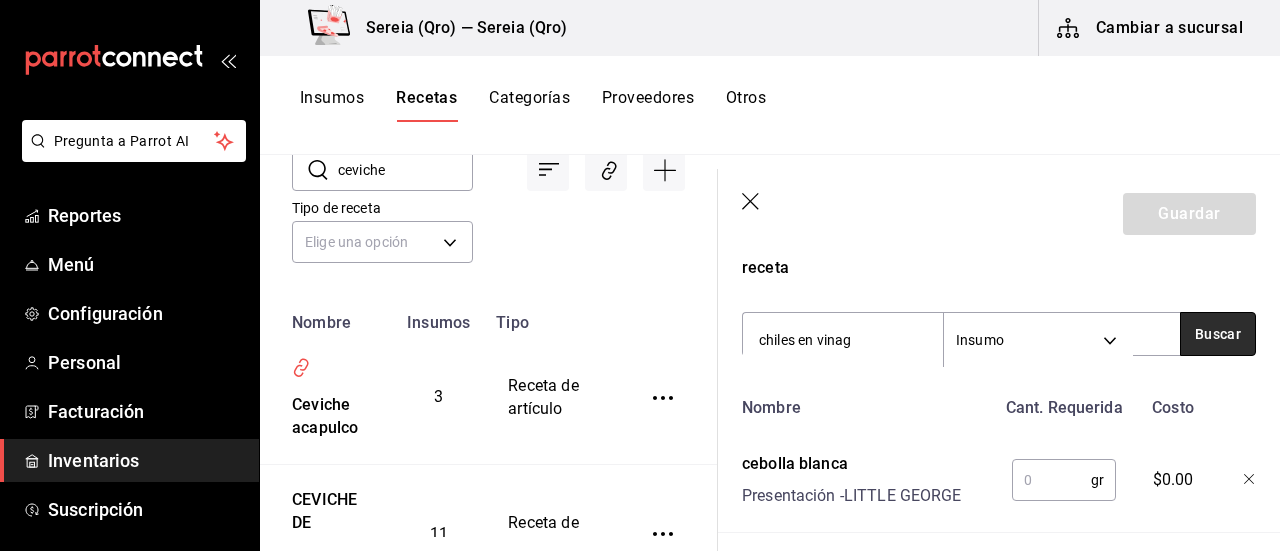 click on "Buscar" at bounding box center [1218, 334] 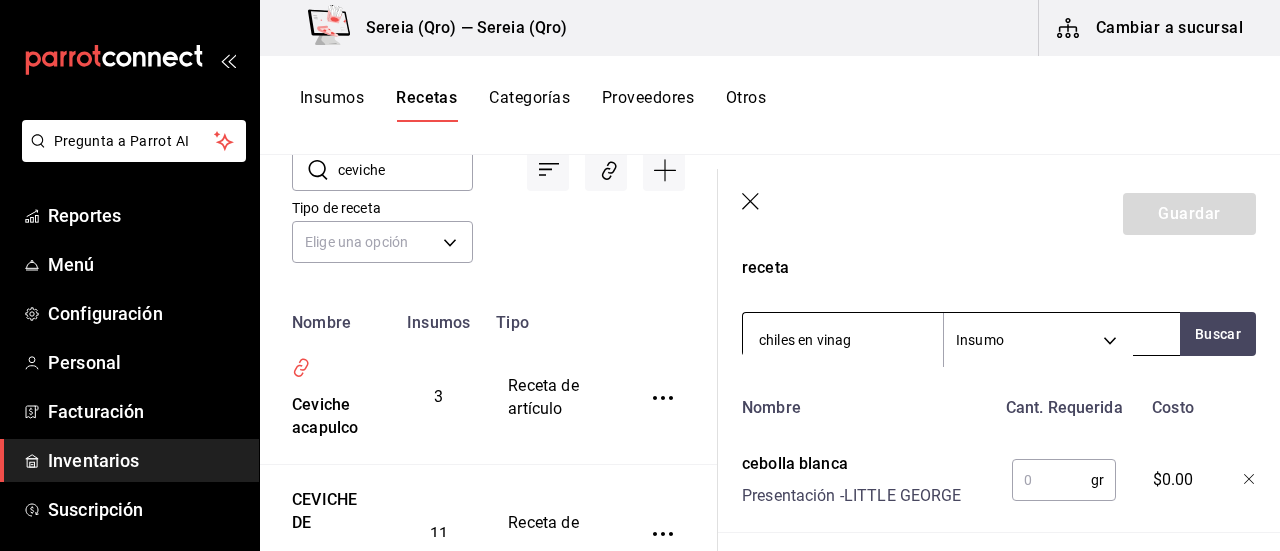 click on "chiles en vinag" at bounding box center [843, 340] 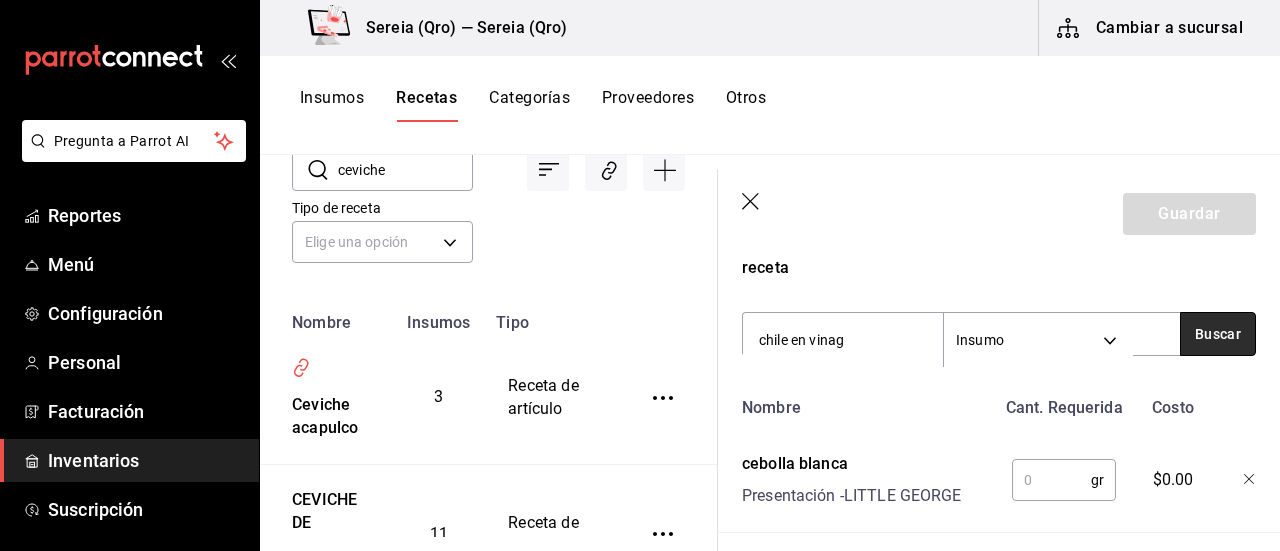 click on "Buscar" at bounding box center (1218, 334) 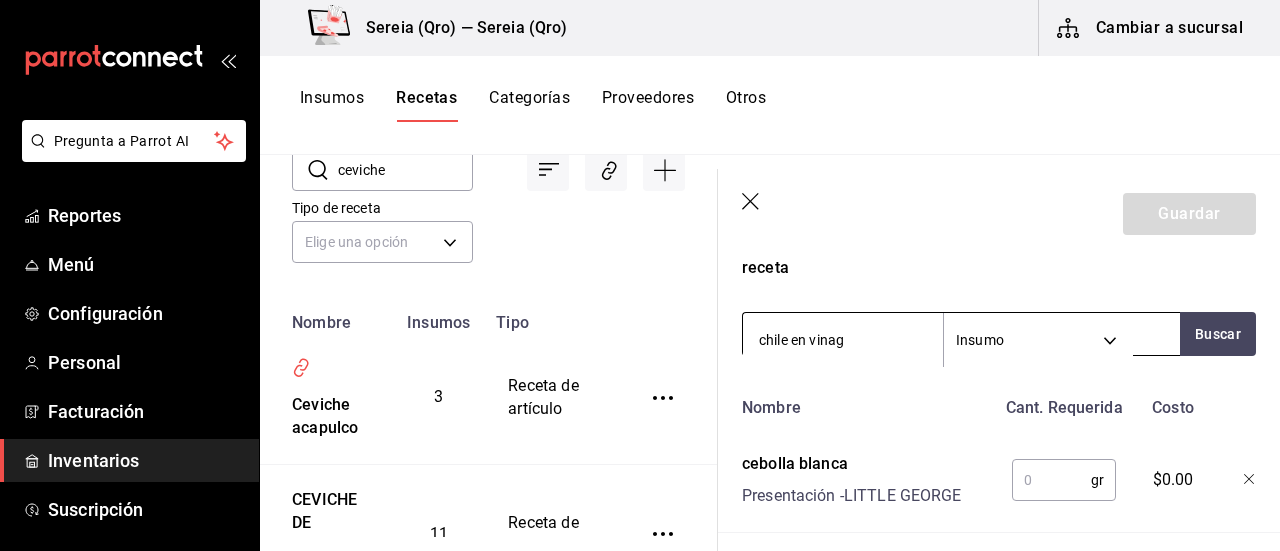 click on "chile en vinag" at bounding box center [843, 340] 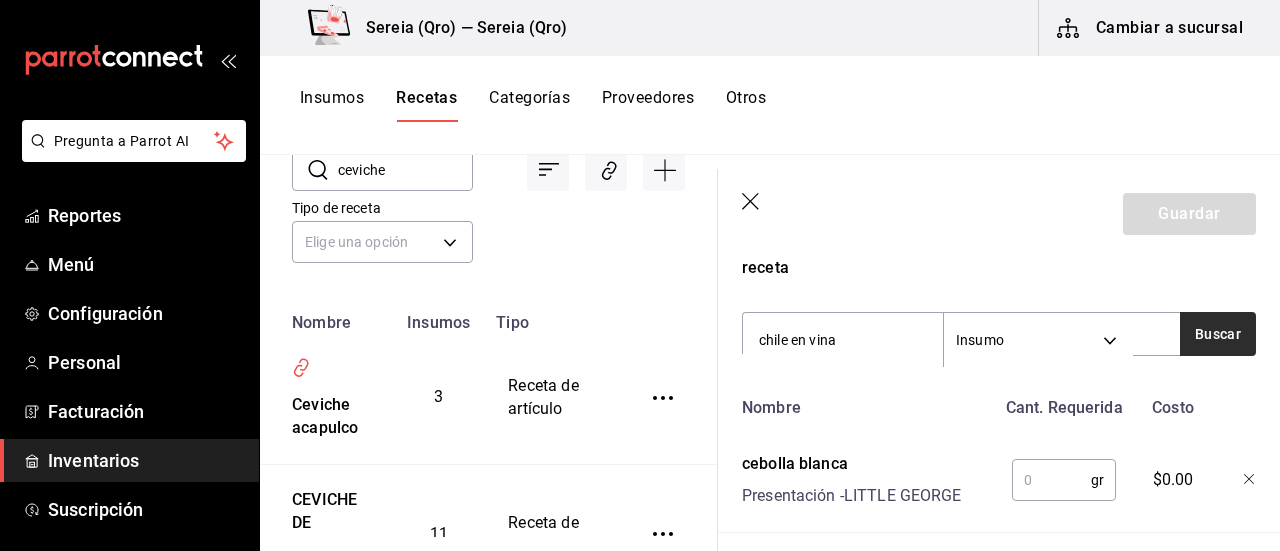 type on "chile en vina" 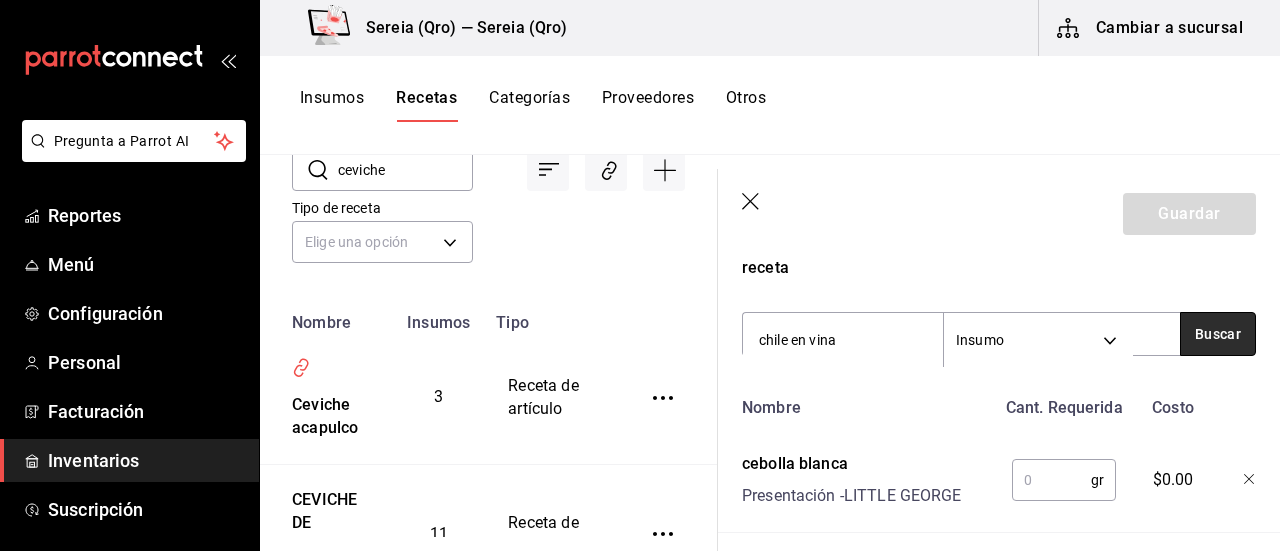 click on "Buscar" at bounding box center (1218, 334) 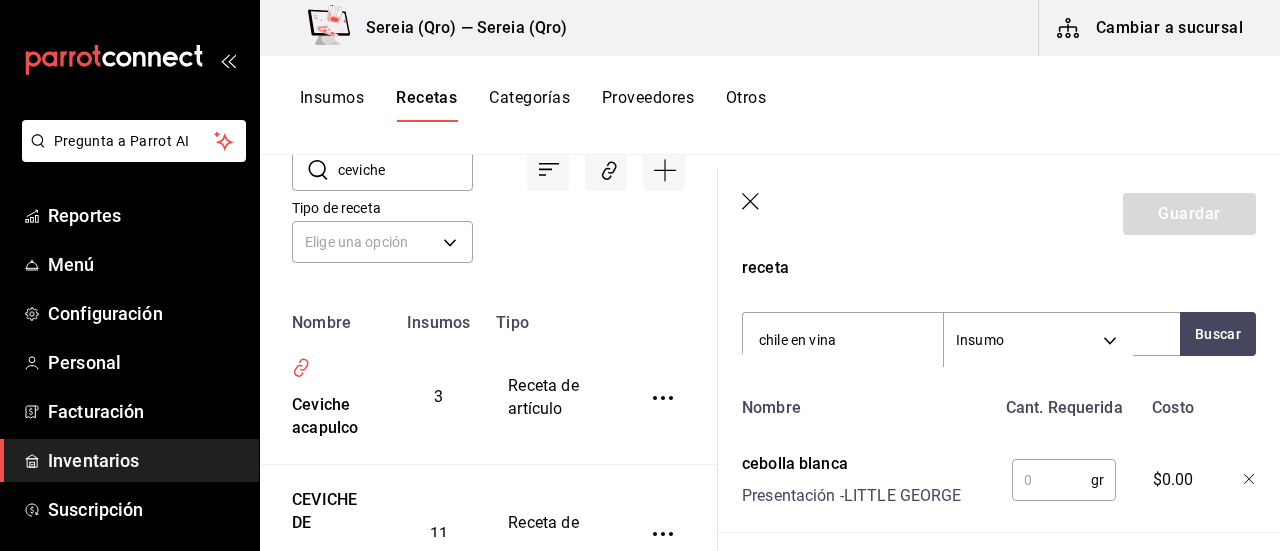 drag, startPoint x: 820, startPoint y: 355, endPoint x: 596, endPoint y: 352, distance: 224.0201 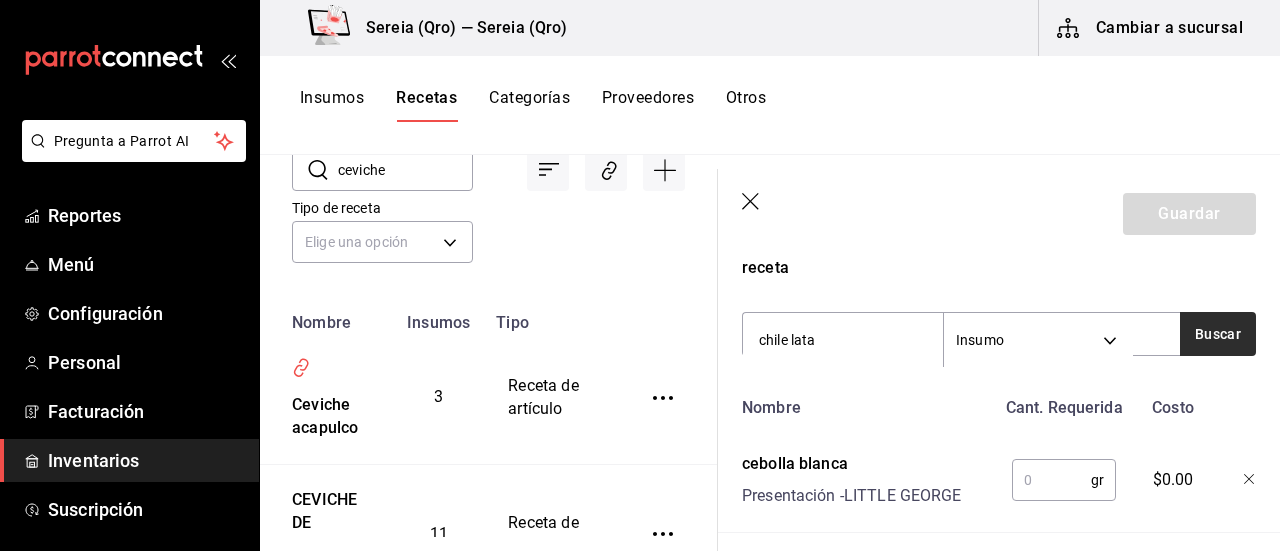 type on "chile lata" 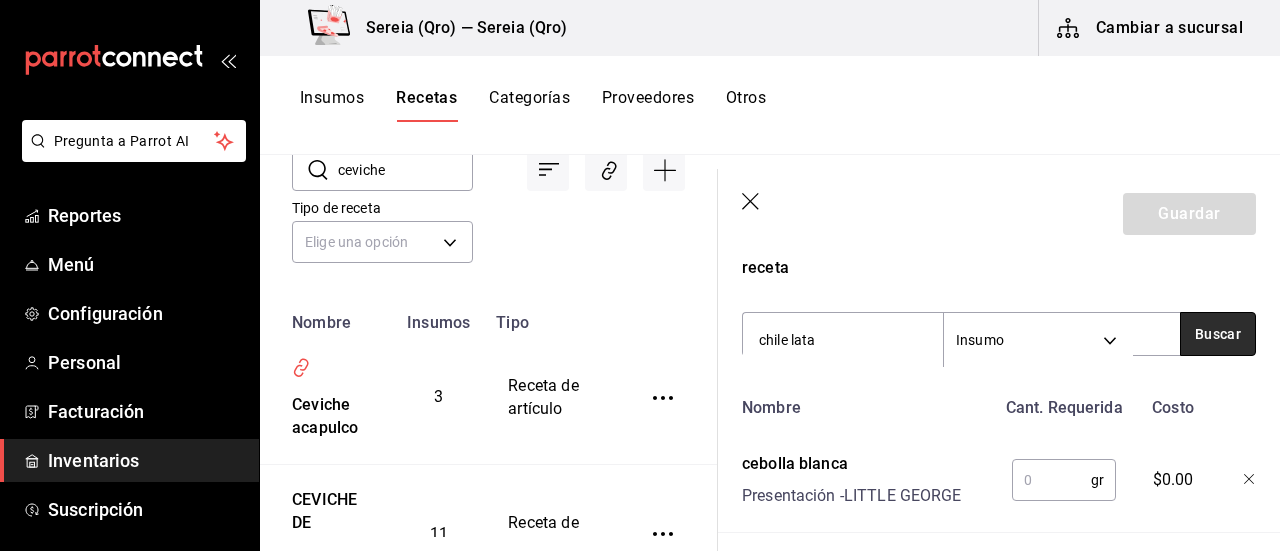 click on "Buscar" at bounding box center (1218, 334) 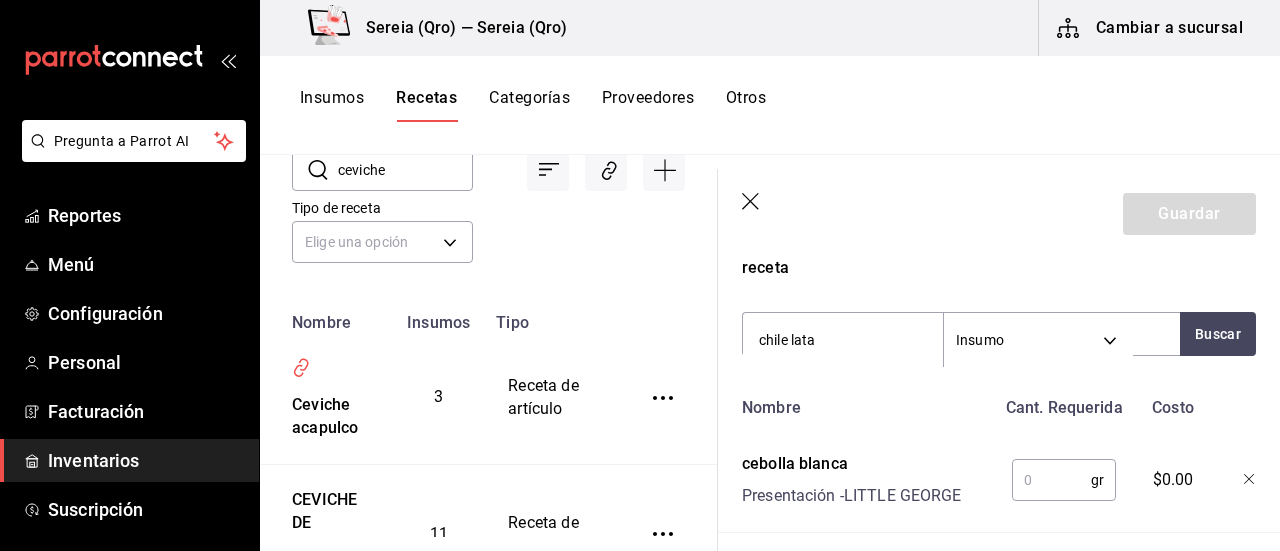drag, startPoint x: 841, startPoint y: 351, endPoint x: 734, endPoint y: 365, distance: 107.912 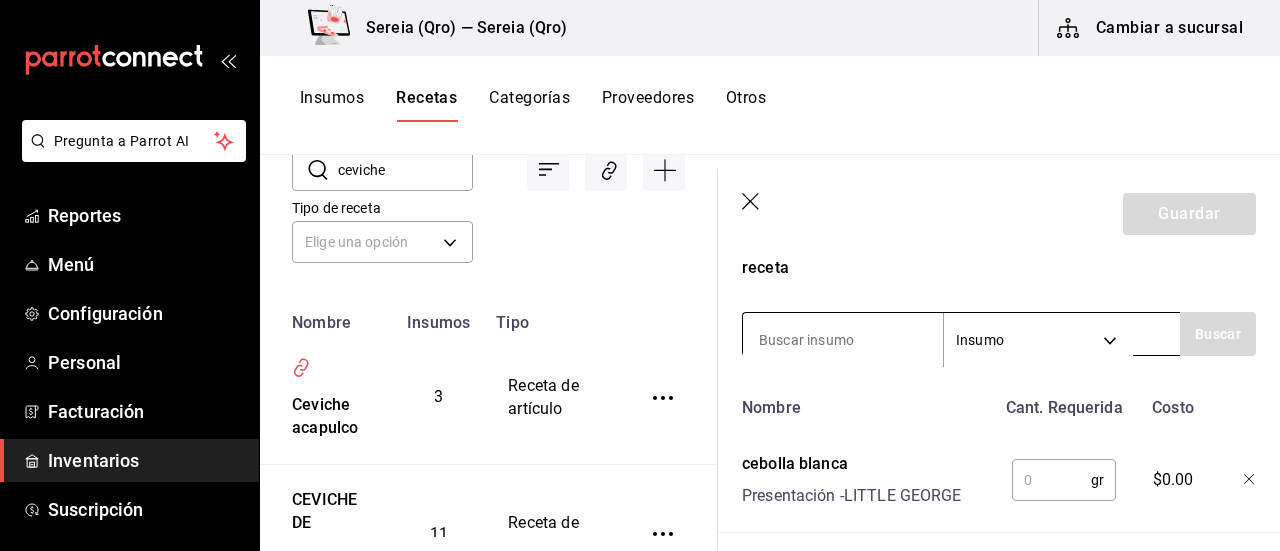 click at bounding box center (843, 340) 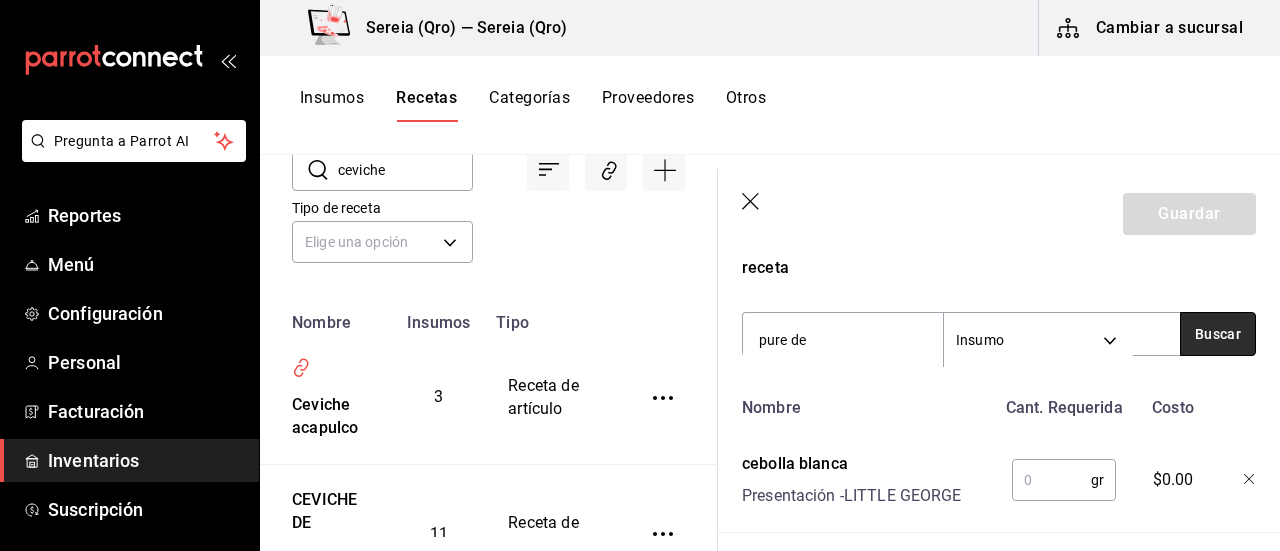 click on "Buscar" at bounding box center (1218, 334) 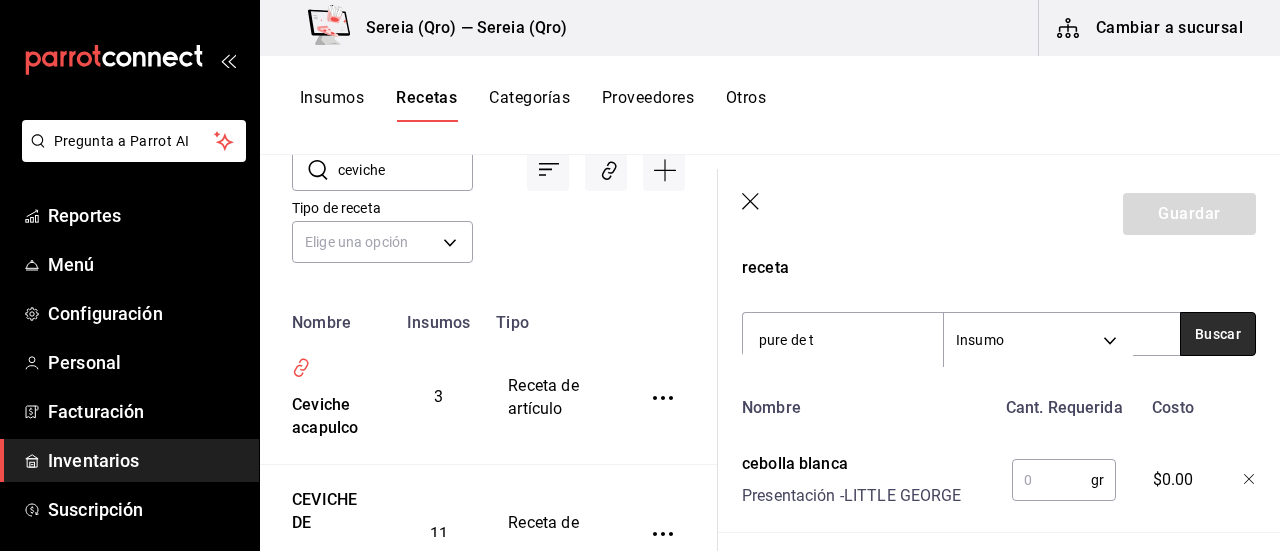 click on "Buscar" at bounding box center (1218, 334) 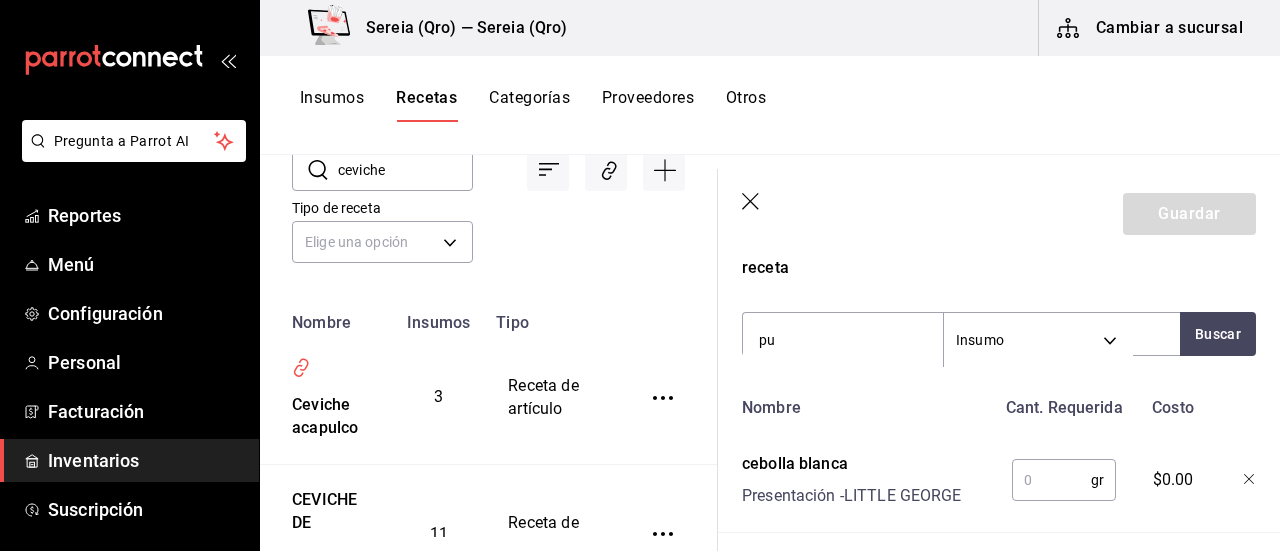 type on "p" 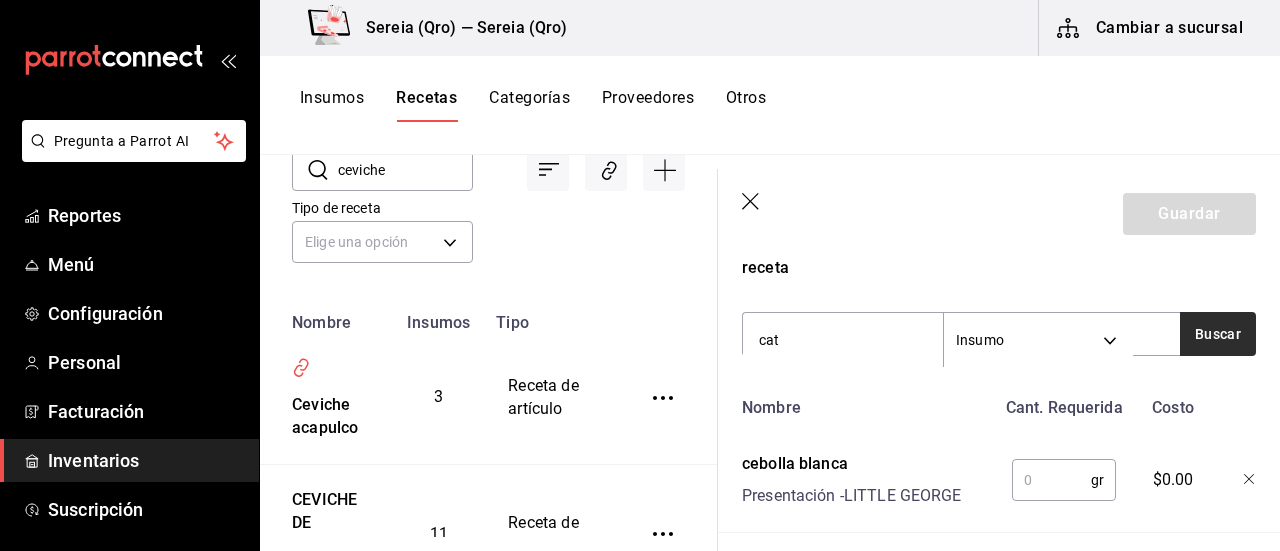 type on "cat" 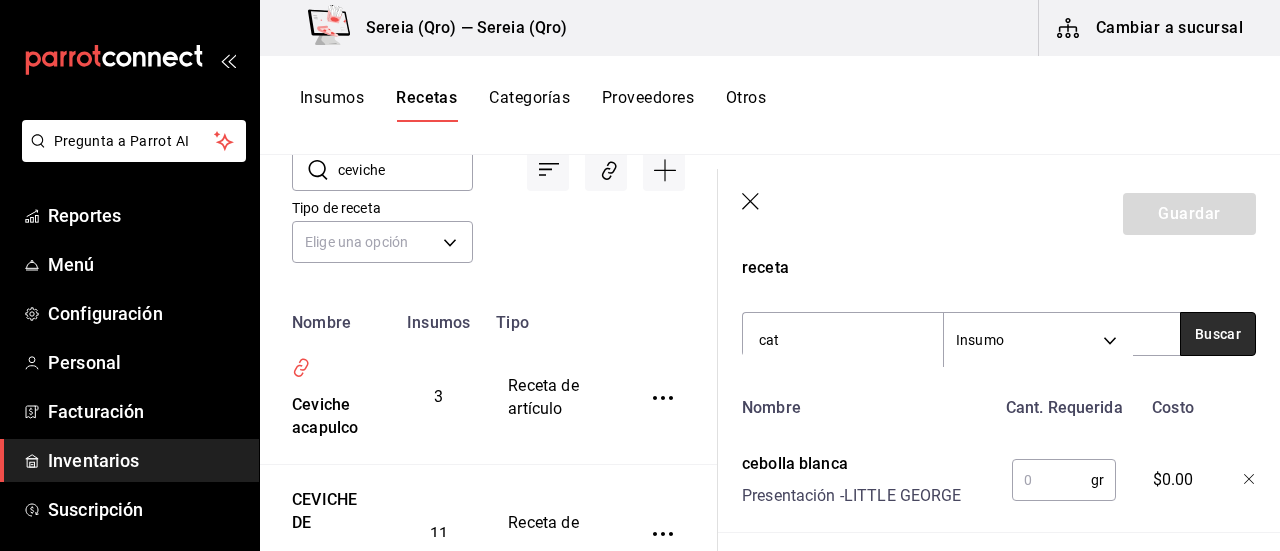 click on "Buscar" at bounding box center (1218, 334) 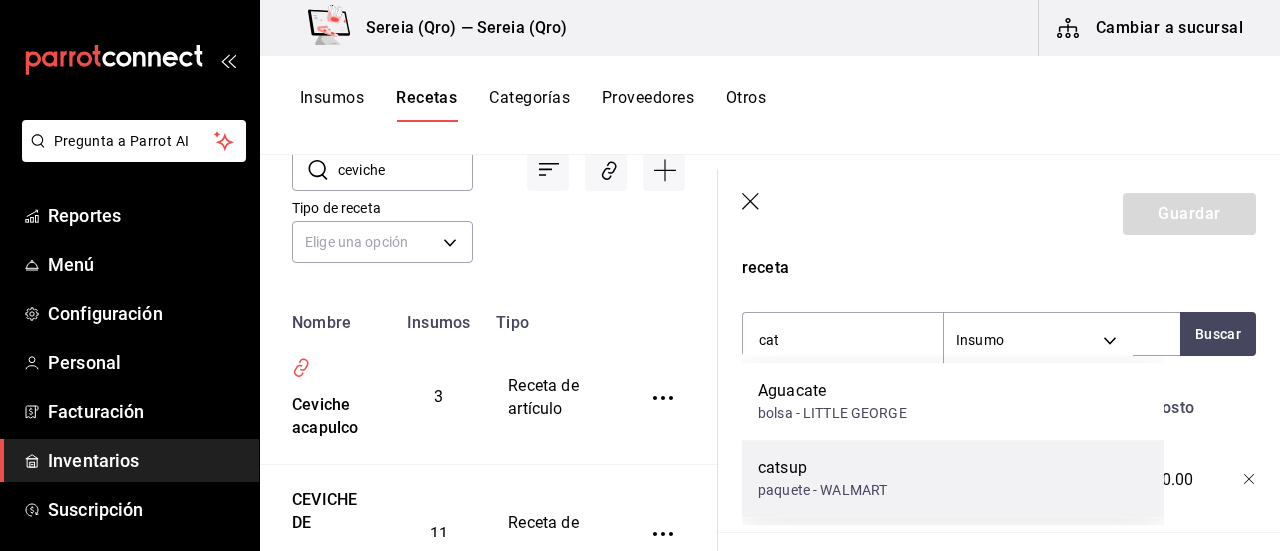 click on "catsup" at bounding box center [822, 468] 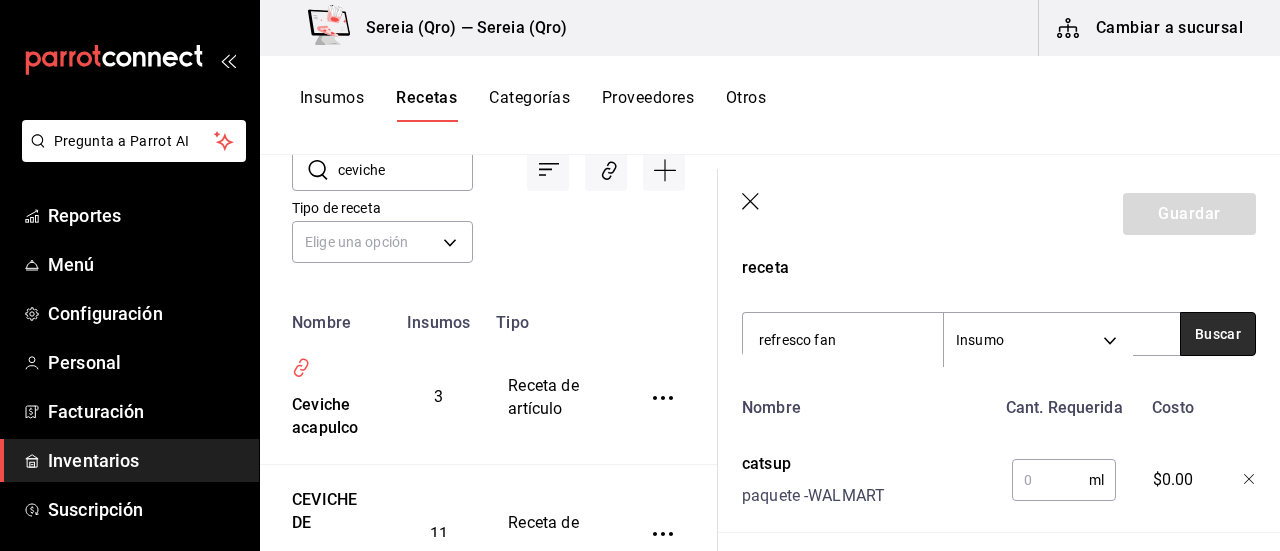 click on "Buscar" at bounding box center [1218, 334] 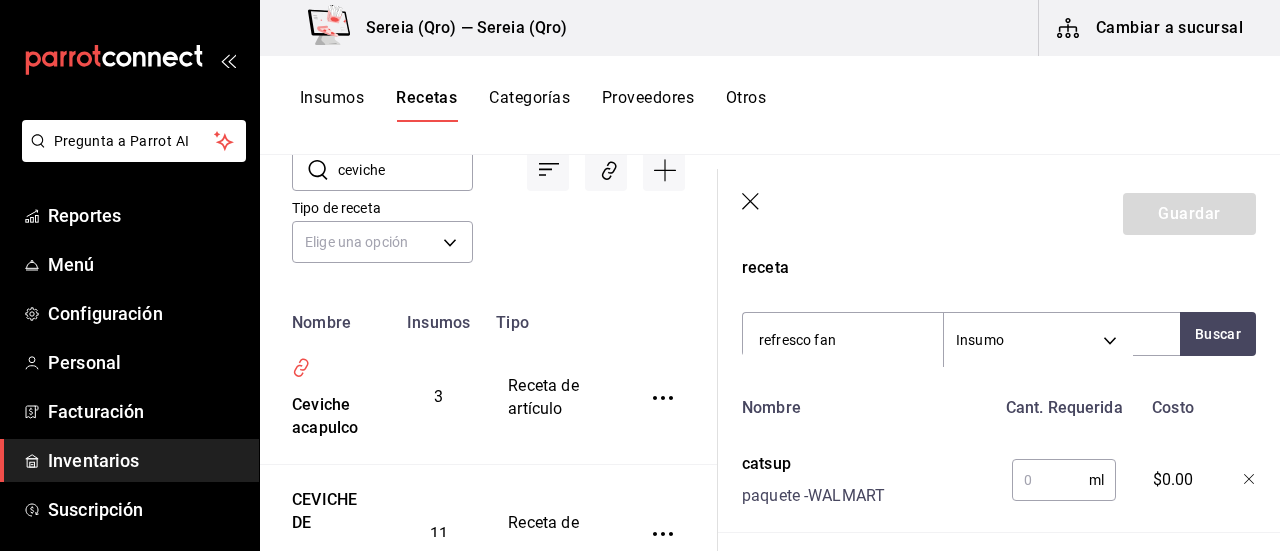 drag, startPoint x: 866, startPoint y: 342, endPoint x: 707, endPoint y: 359, distance: 159.90622 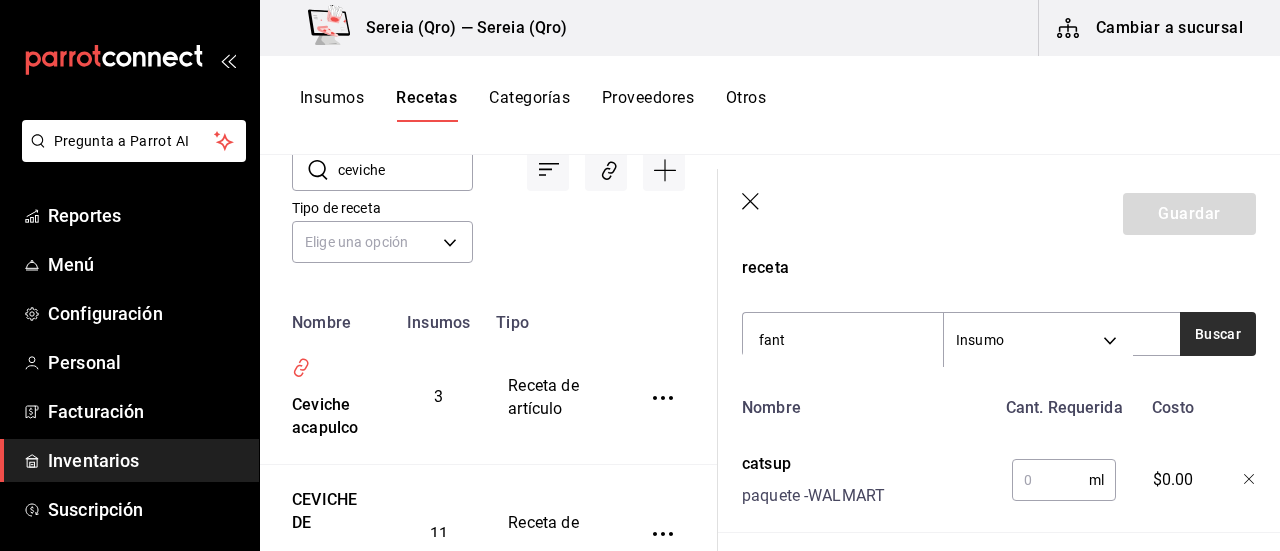 type on "fant" 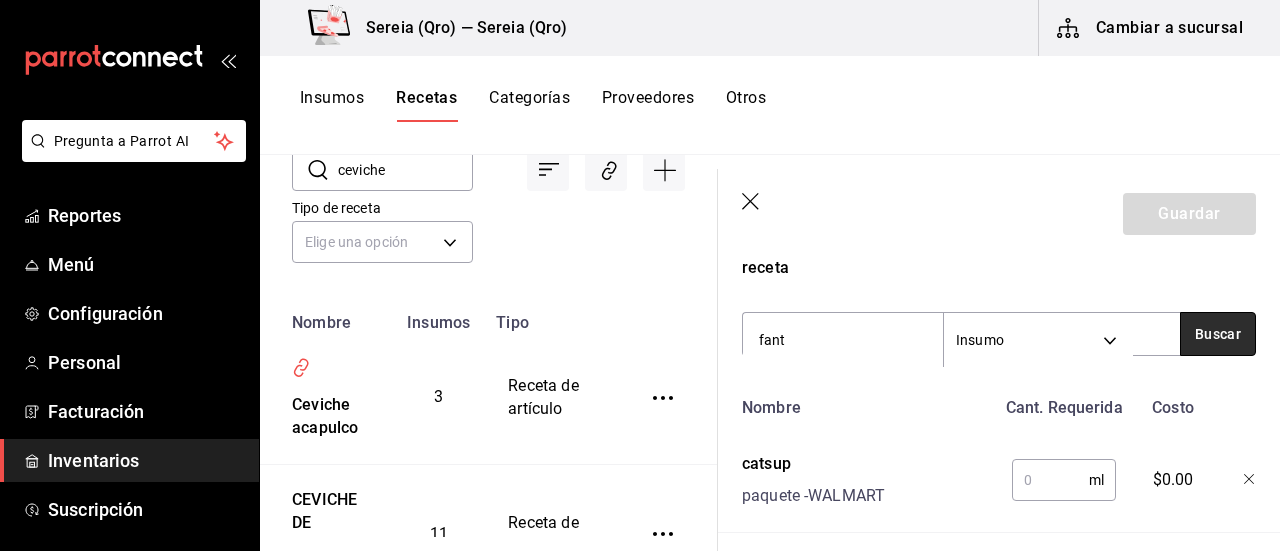 click on "Buscar" at bounding box center [1218, 334] 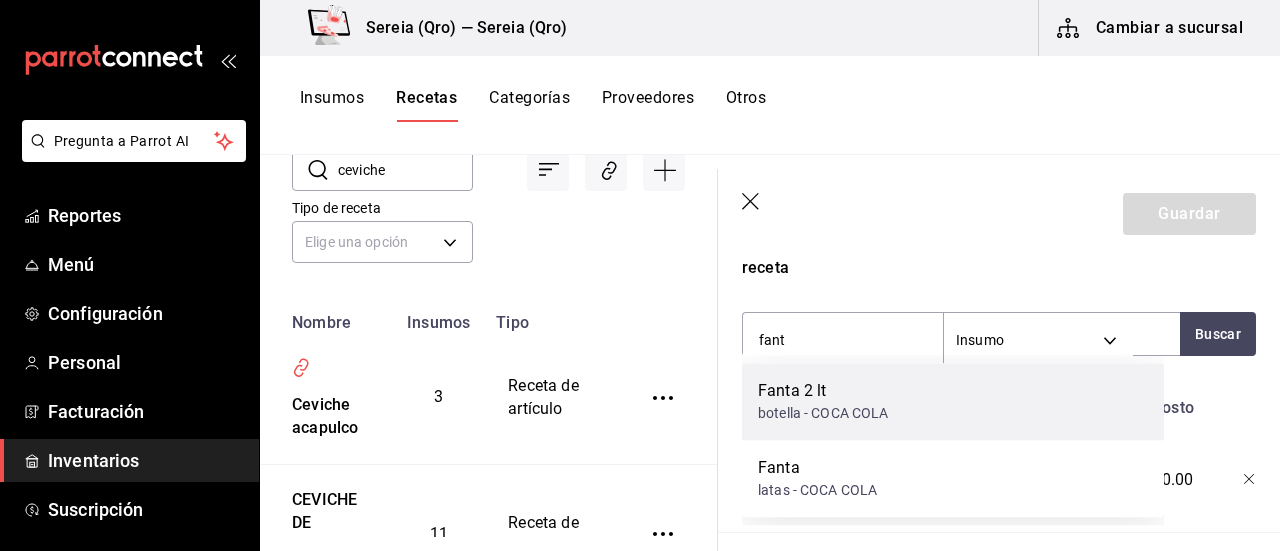 click on "botella - COCA COLA" at bounding box center [823, 413] 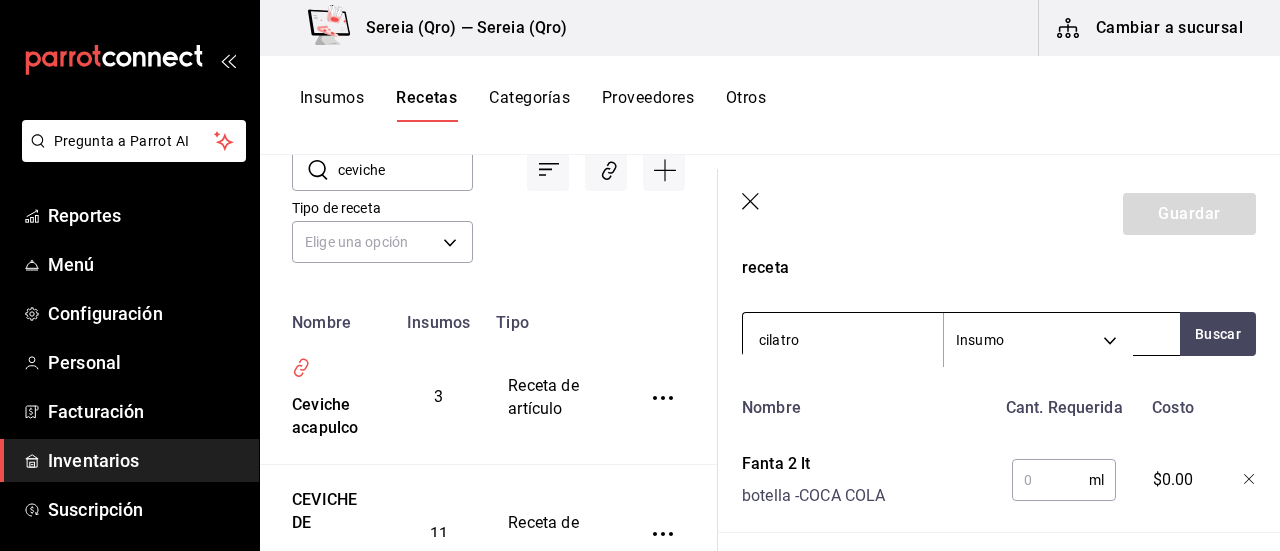 click on "cilatro" at bounding box center (843, 340) 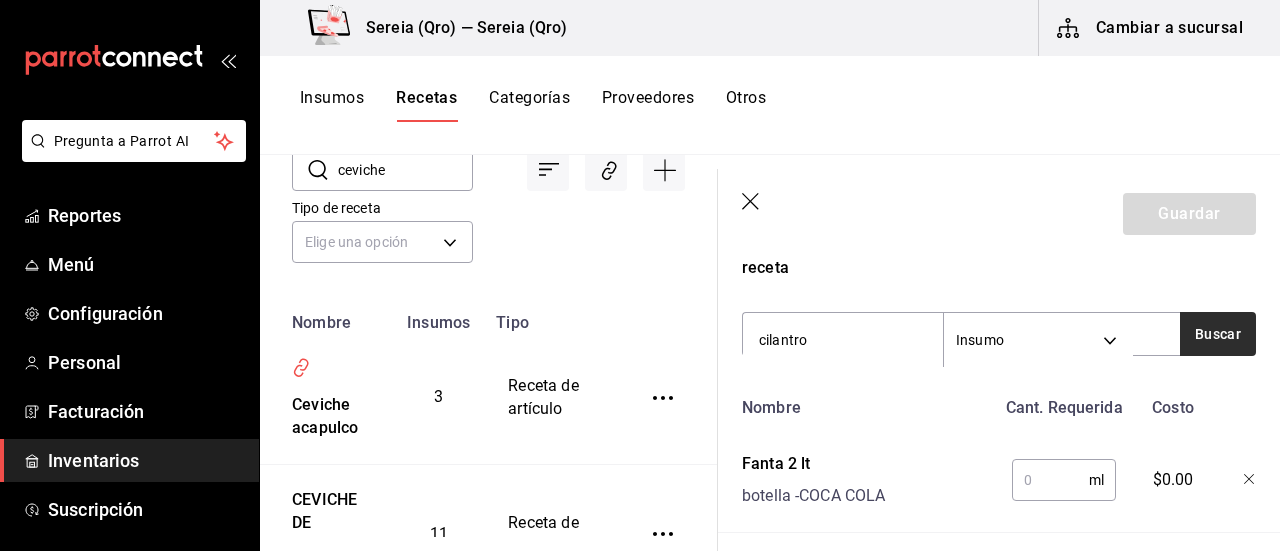 type on "cilantro" 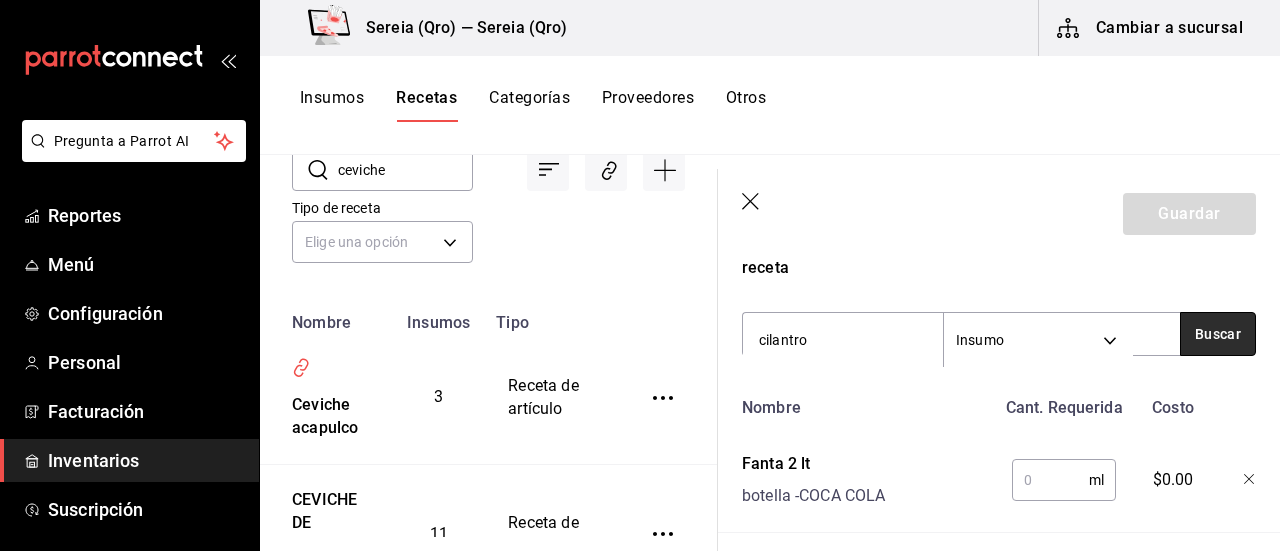 click on "Buscar" at bounding box center [1218, 334] 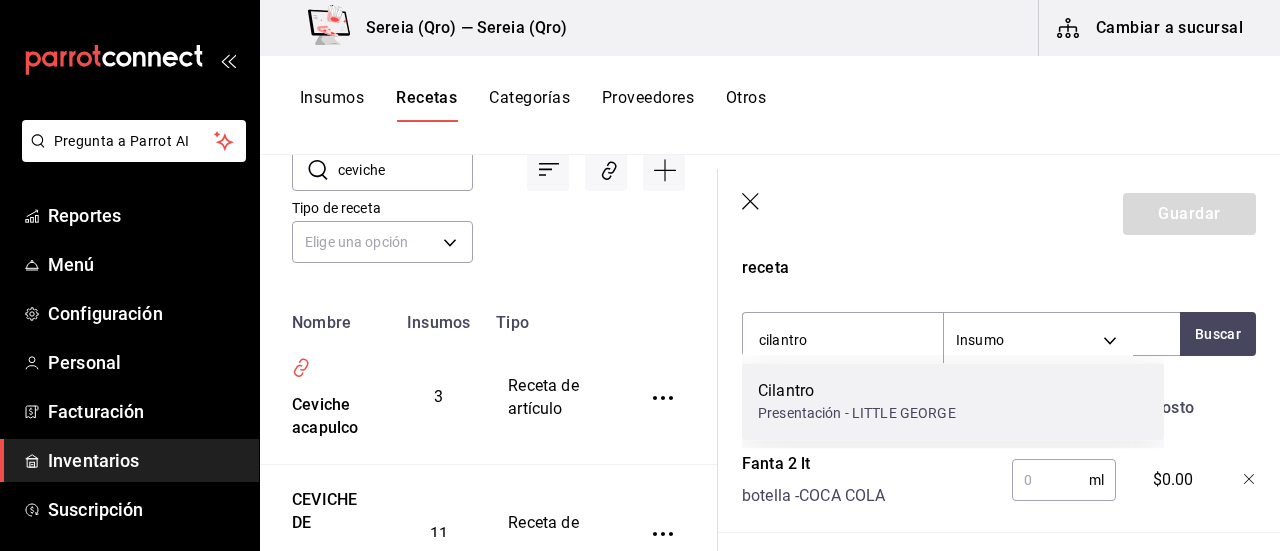 click on "Cilantro" at bounding box center [857, 391] 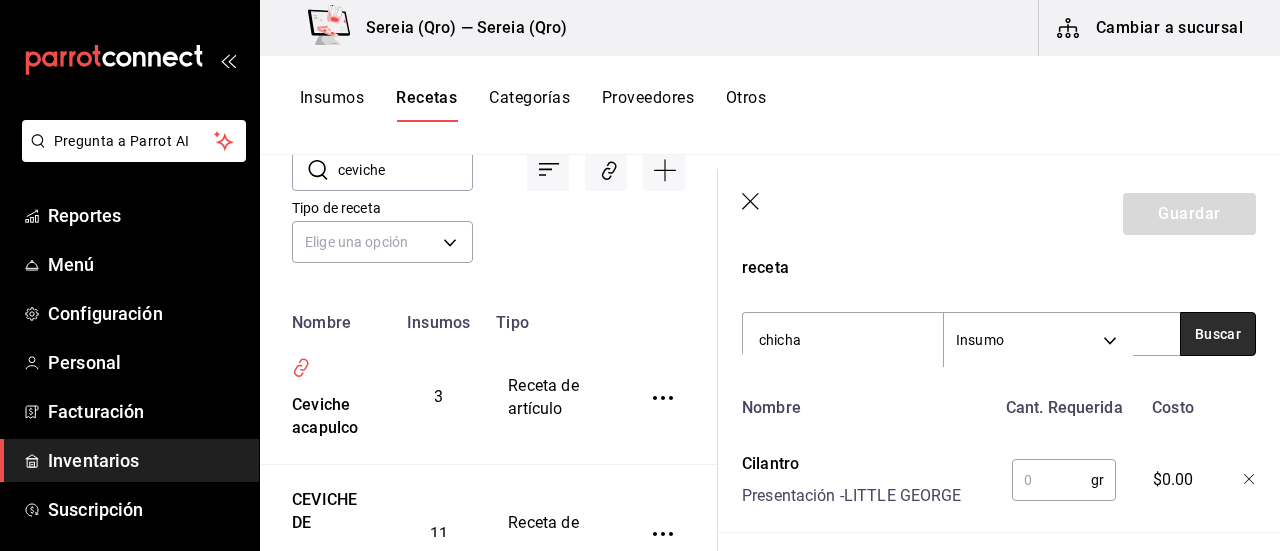 click on "Buscar" at bounding box center [1218, 334] 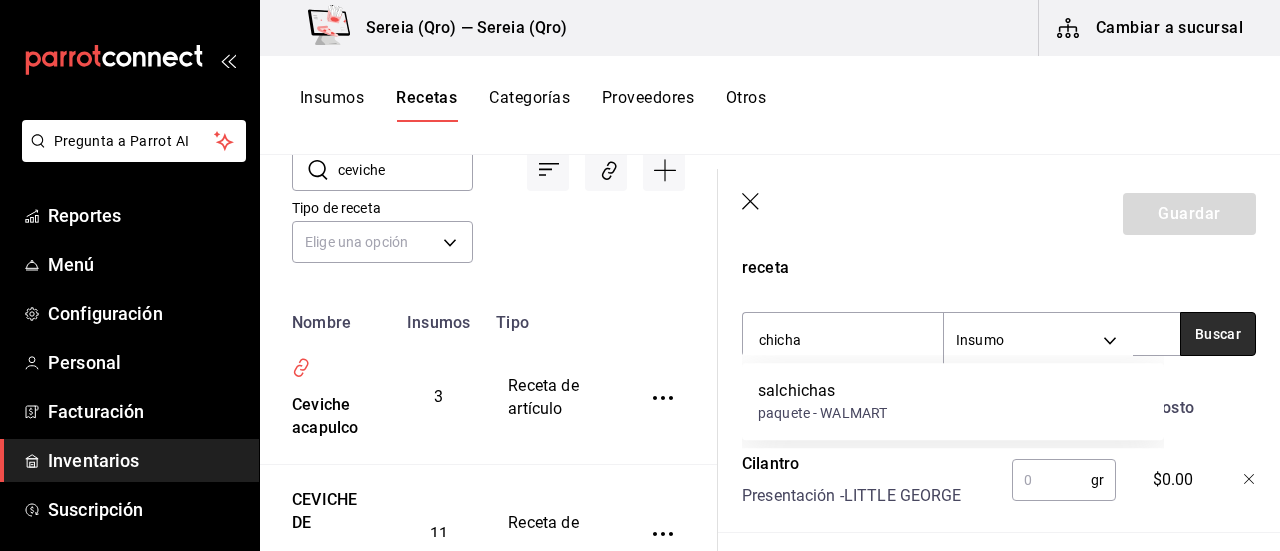 click on "Buscar" at bounding box center (1218, 334) 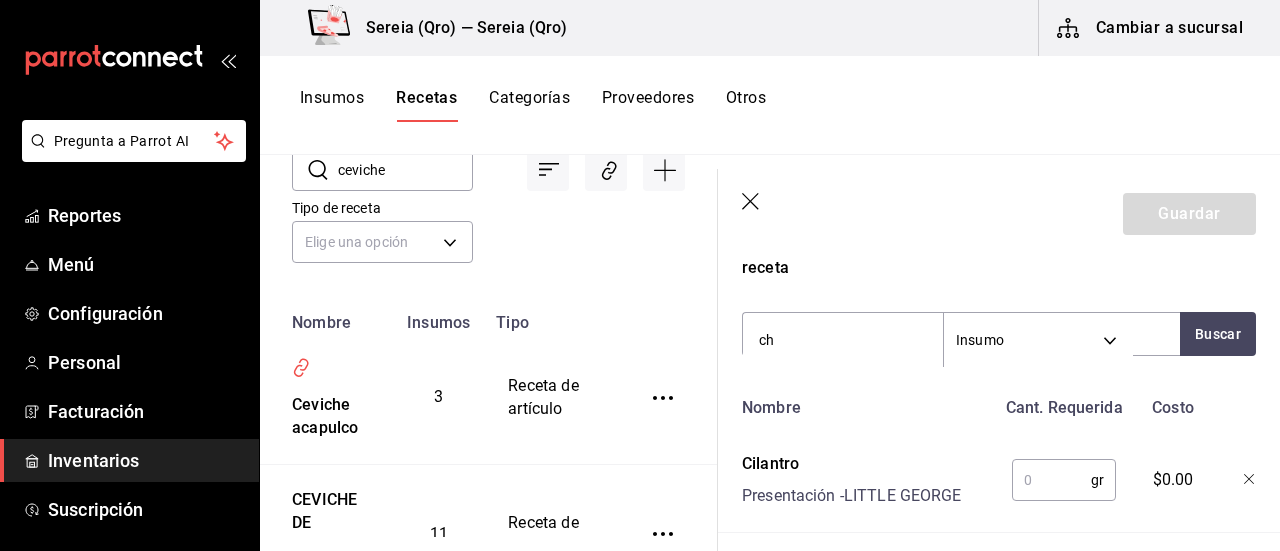 type on "c" 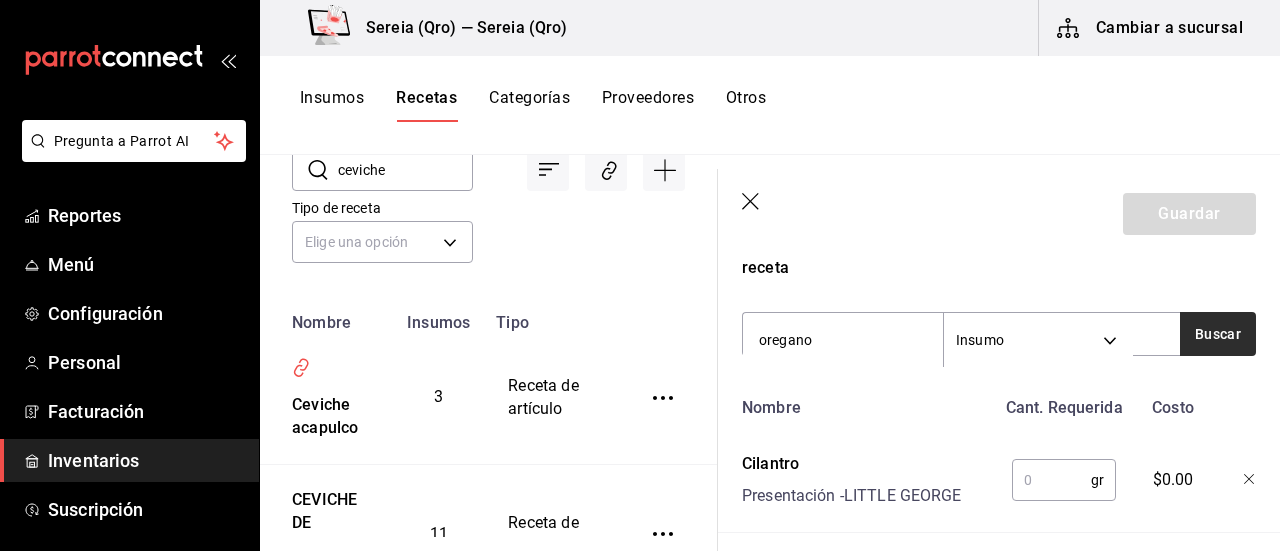 type on "oregano" 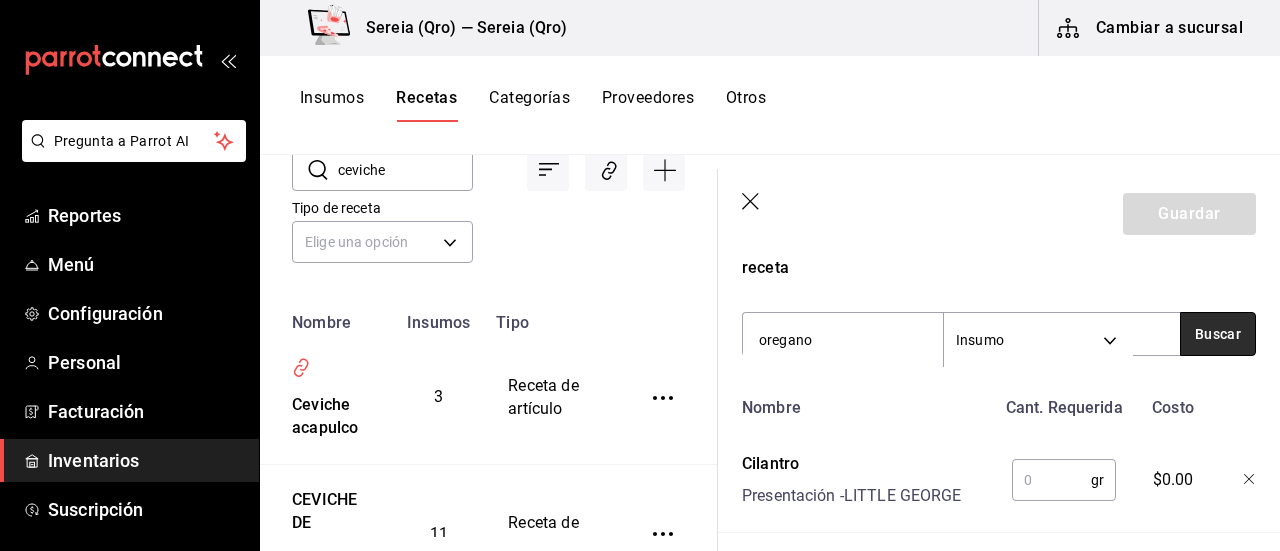 click on "Buscar" at bounding box center [1218, 334] 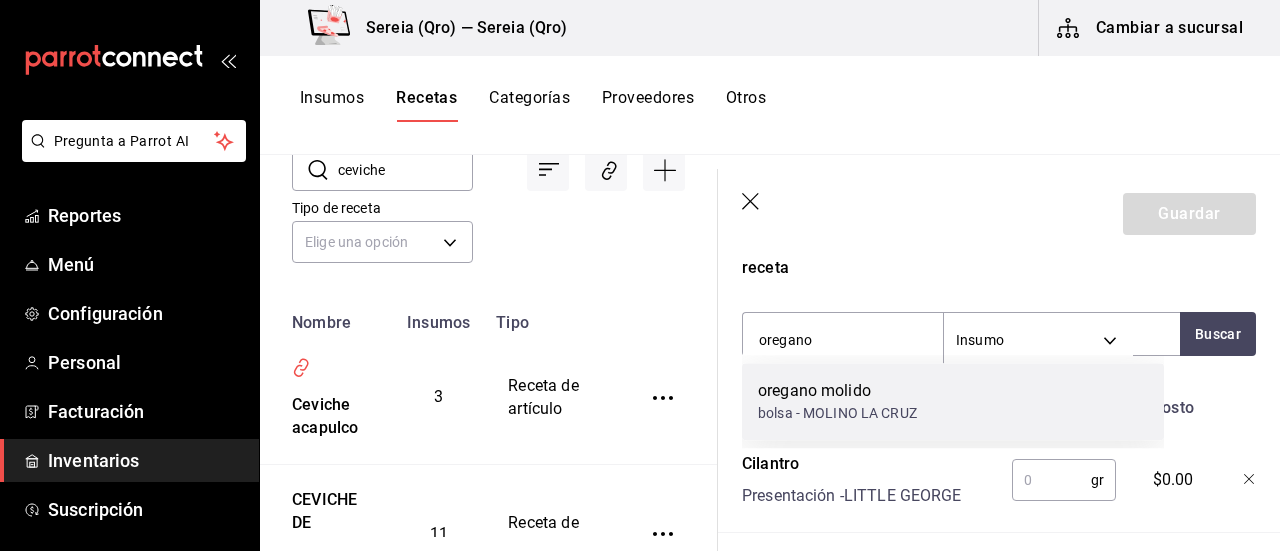 click on "oregano molido" at bounding box center (837, 391) 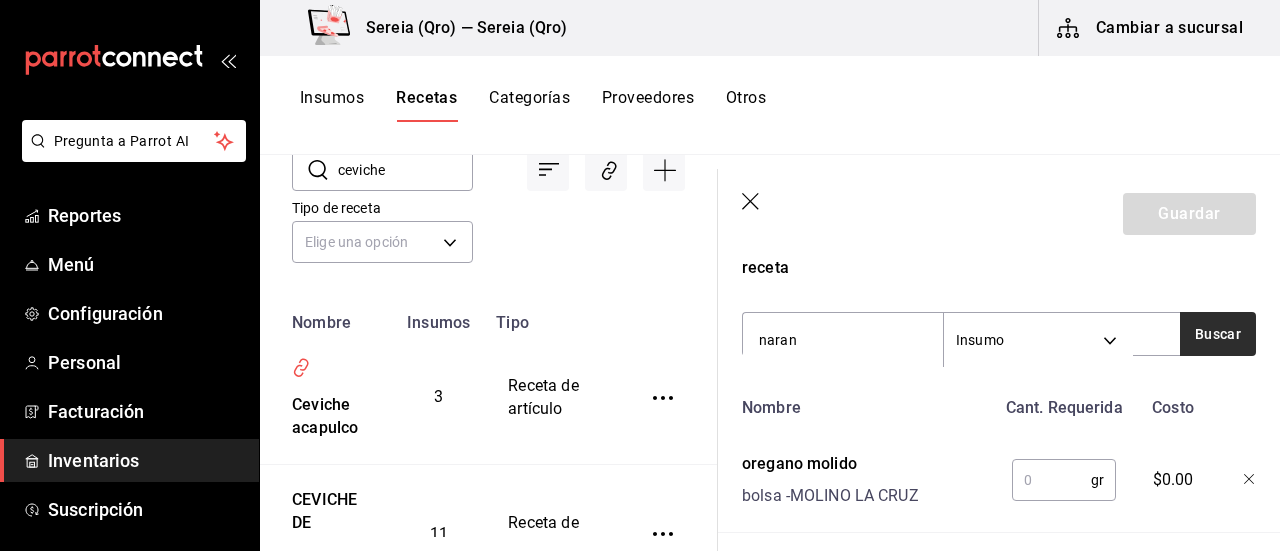 type on "naran" 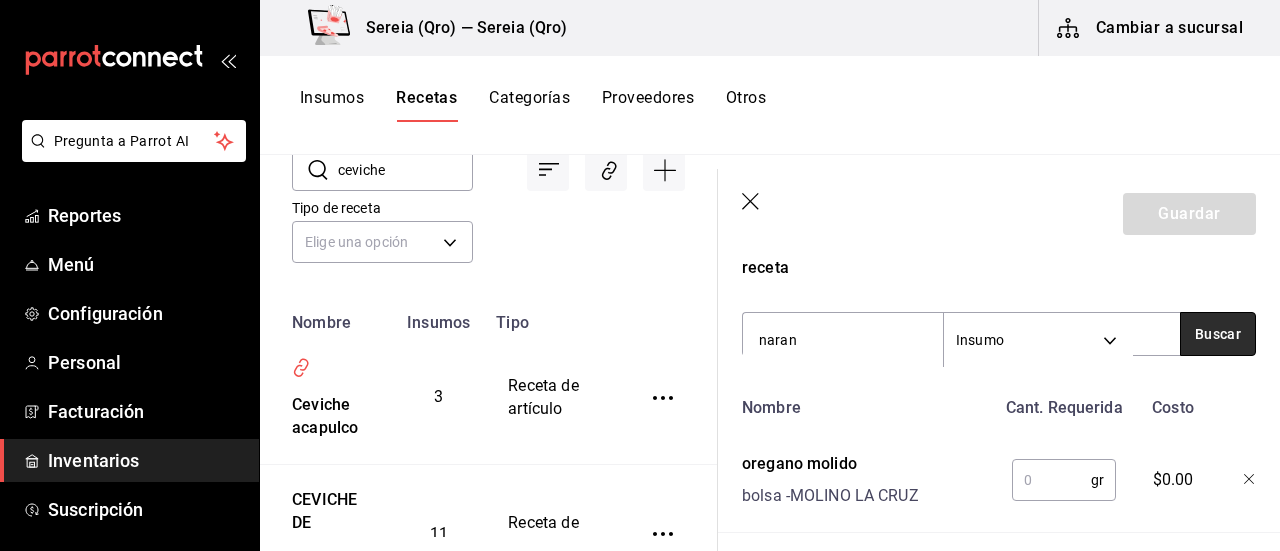 click on "Buscar" at bounding box center [1218, 334] 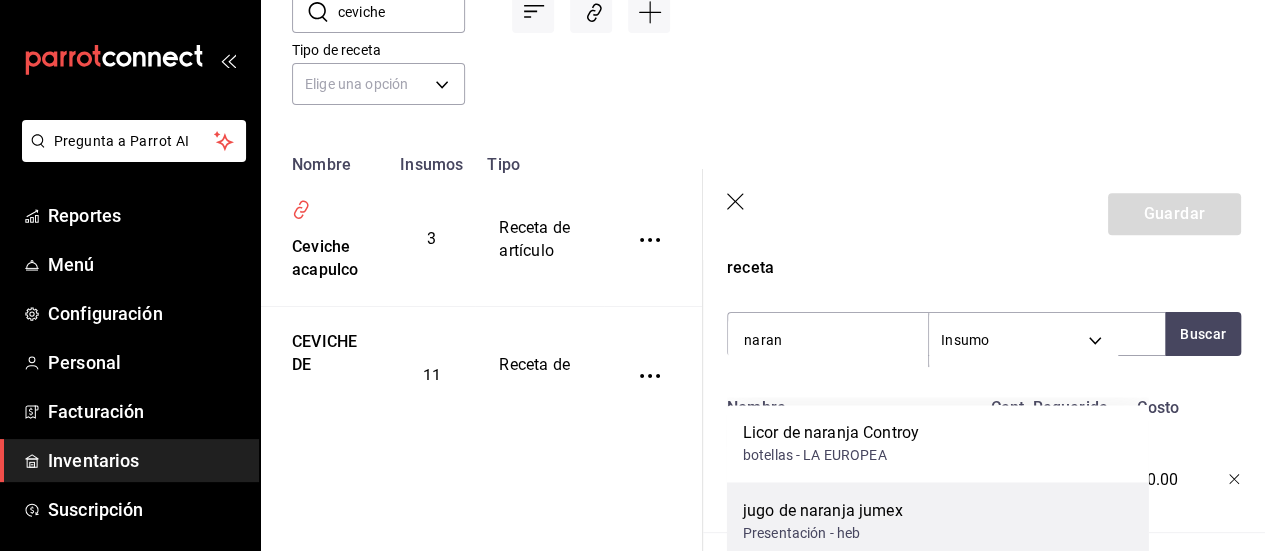 scroll, scrollTop: 200, scrollLeft: 0, axis: vertical 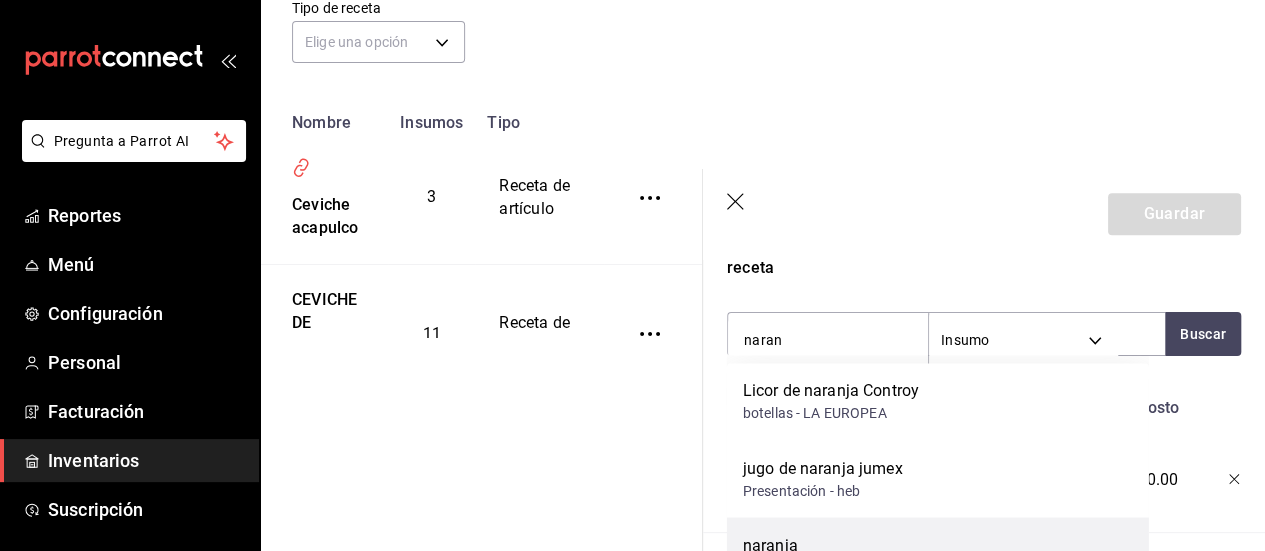click on "naranja" at bounding box center [842, 545] 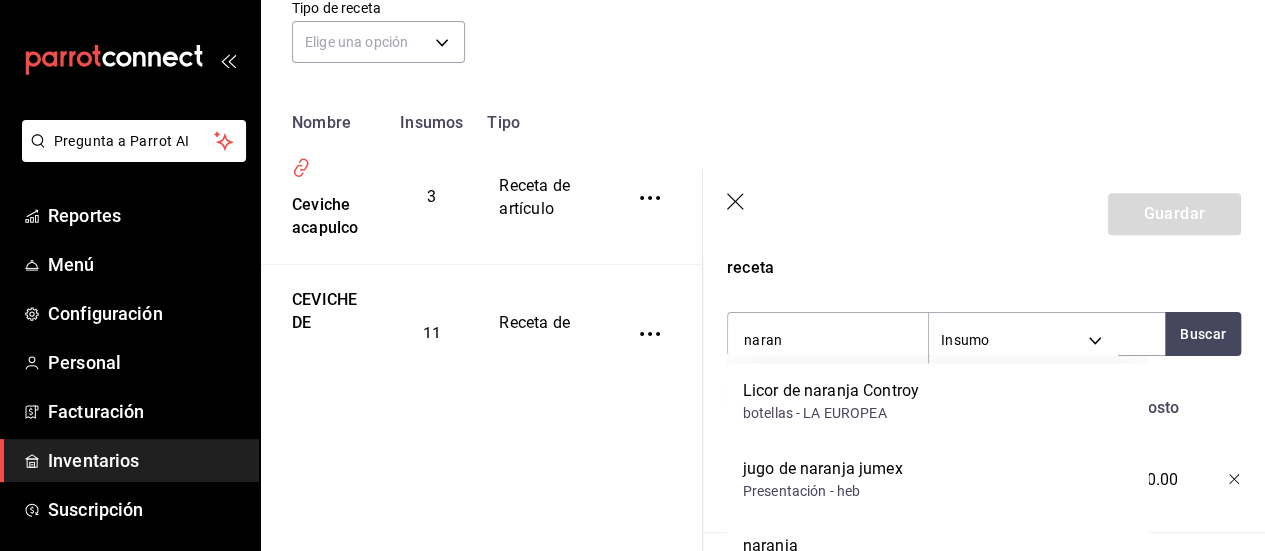 type 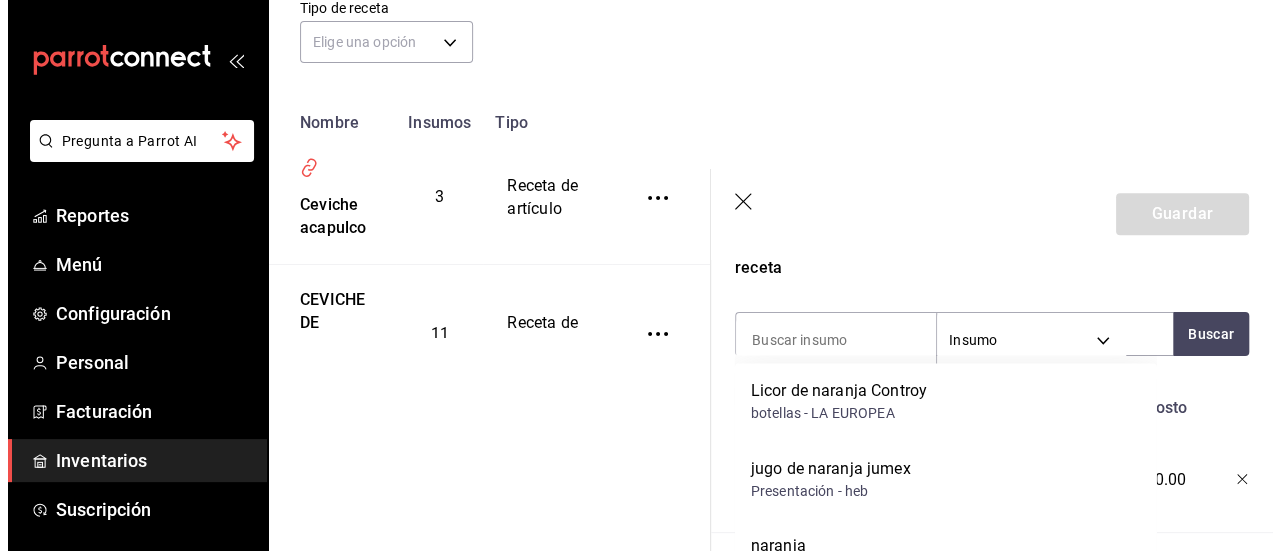scroll, scrollTop: 0, scrollLeft: 0, axis: both 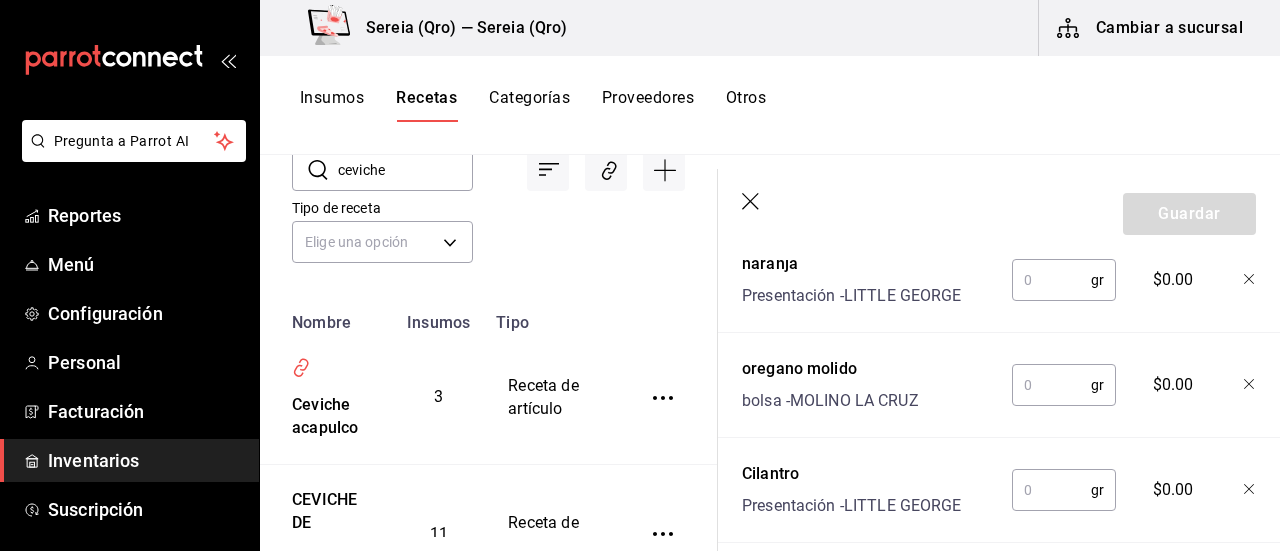 click at bounding box center (1051, 280) 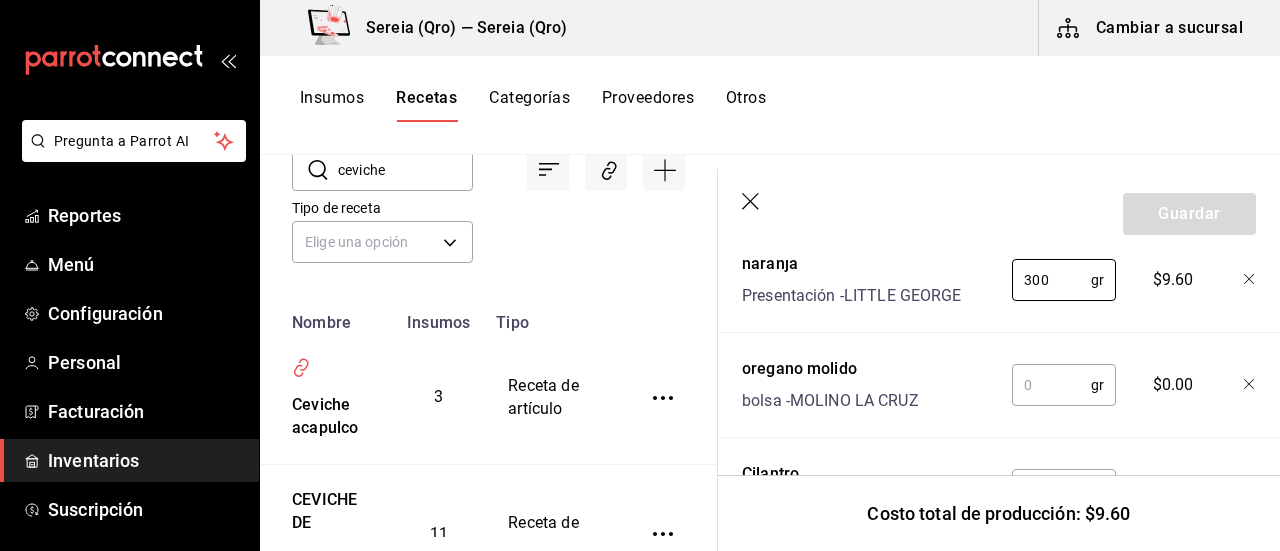 type on "300" 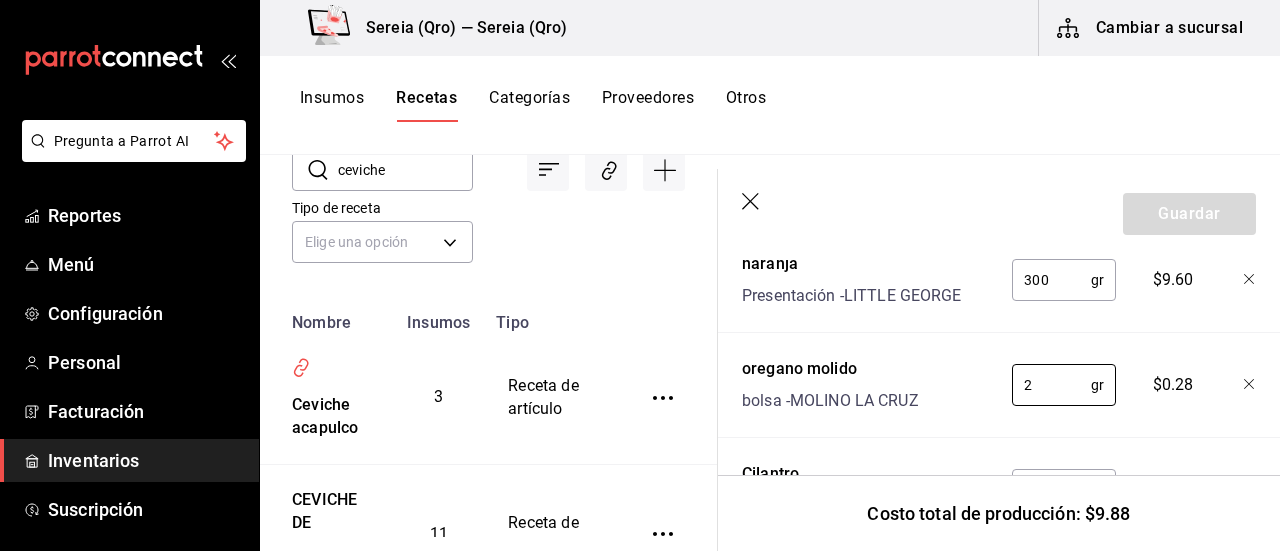 type on "2" 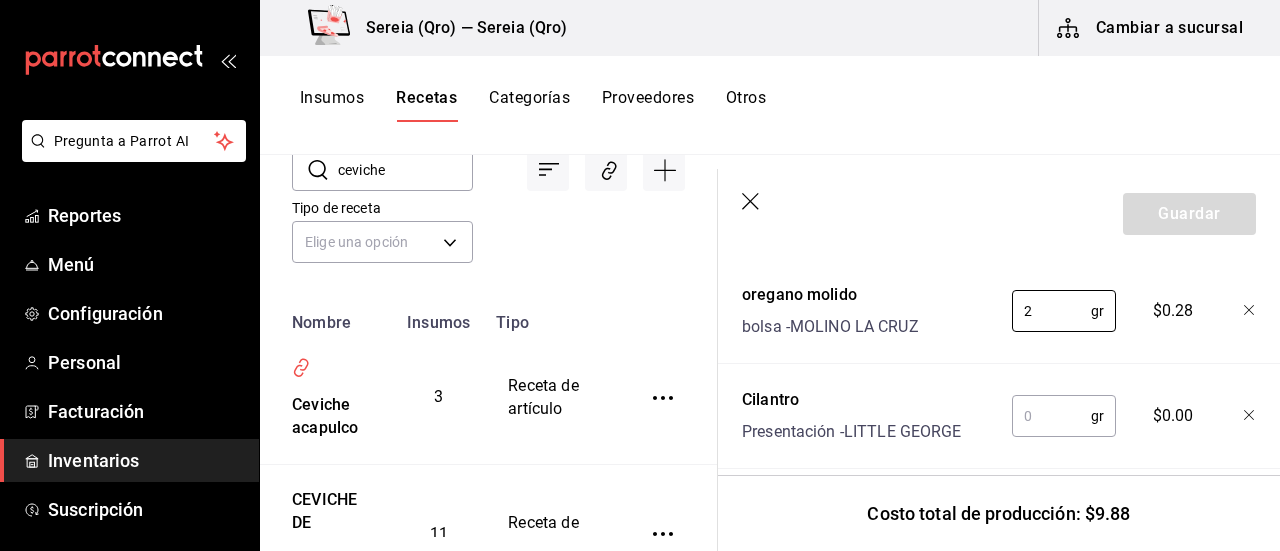 scroll, scrollTop: 954, scrollLeft: 0, axis: vertical 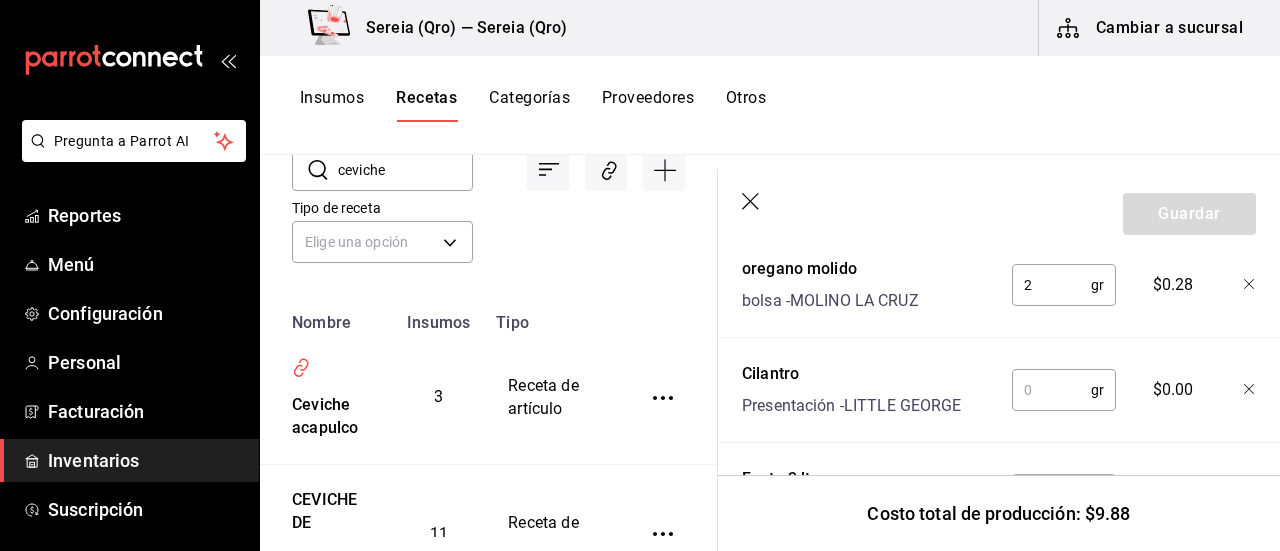 click at bounding box center (1051, 390) 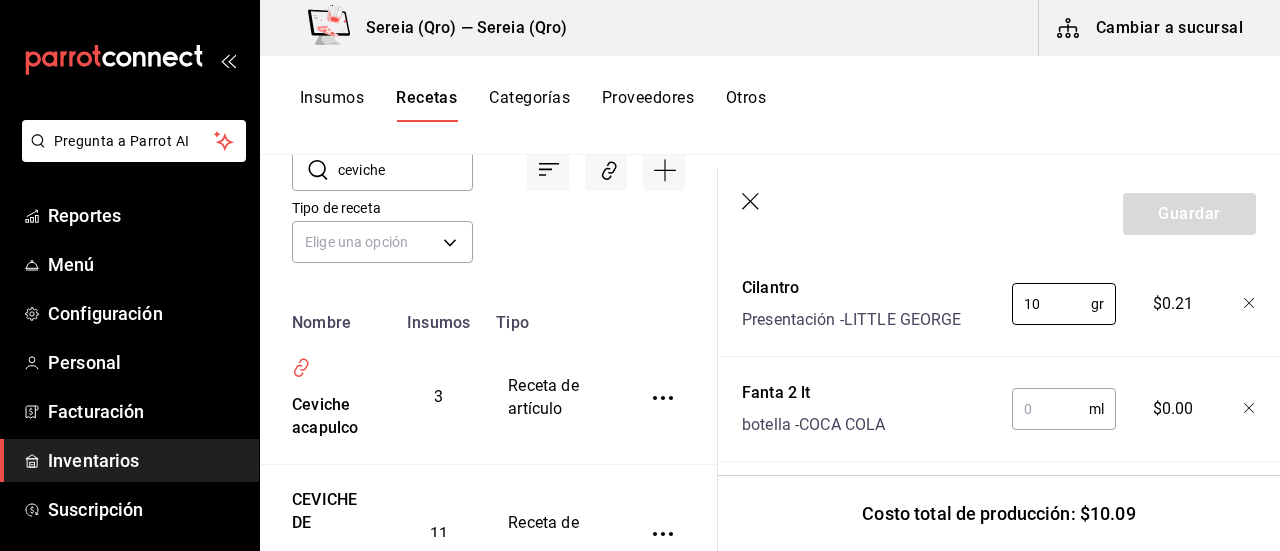 scroll, scrollTop: 1054, scrollLeft: 0, axis: vertical 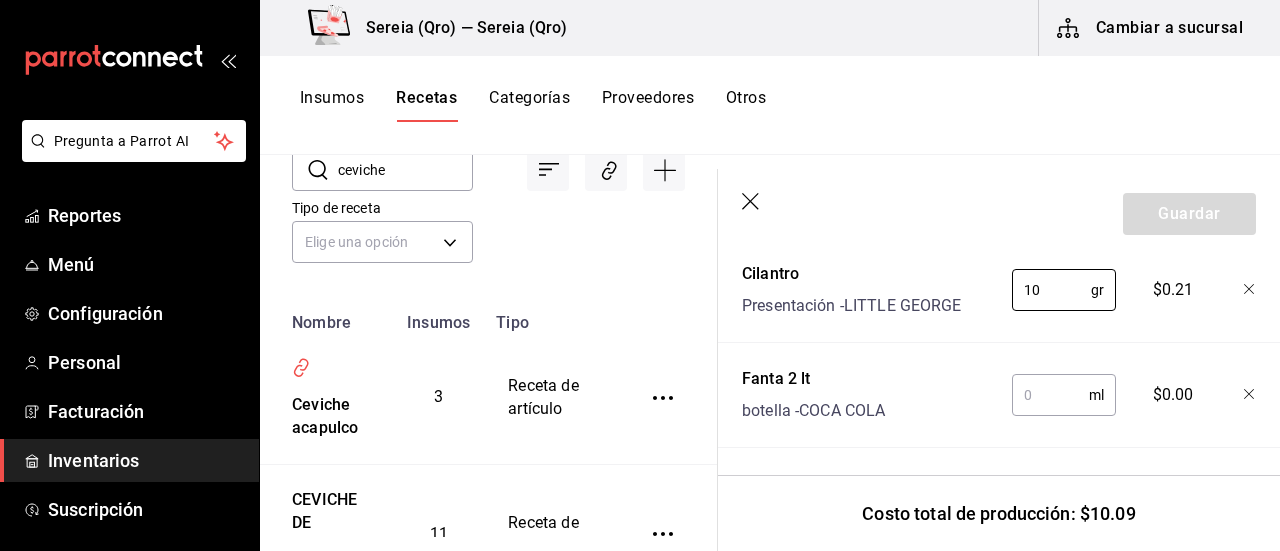 type on "10" 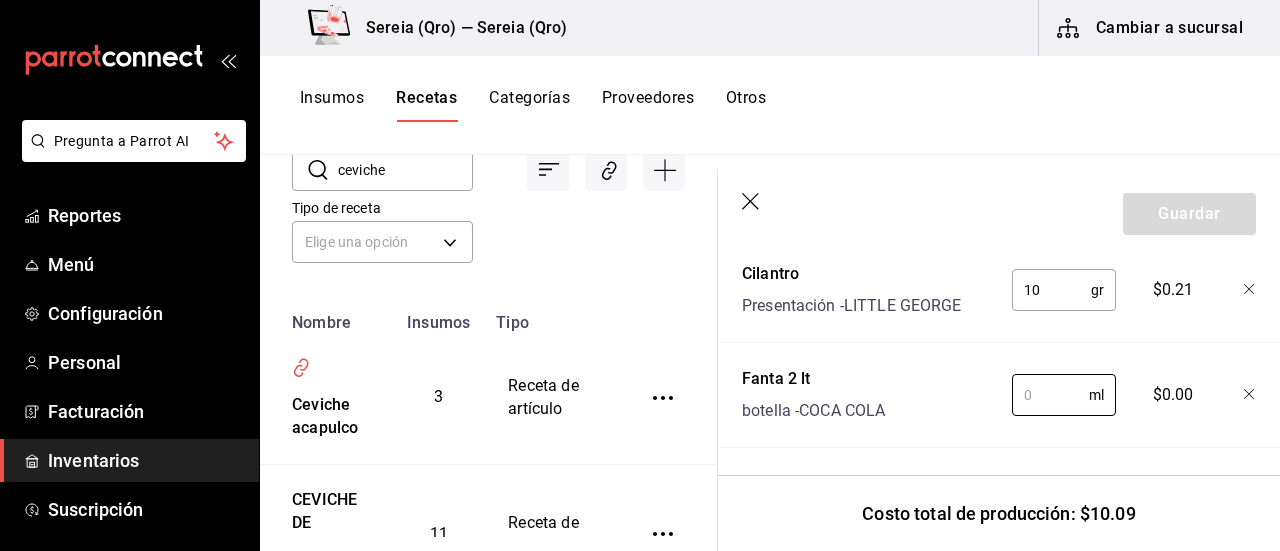 click at bounding box center (1050, 395) 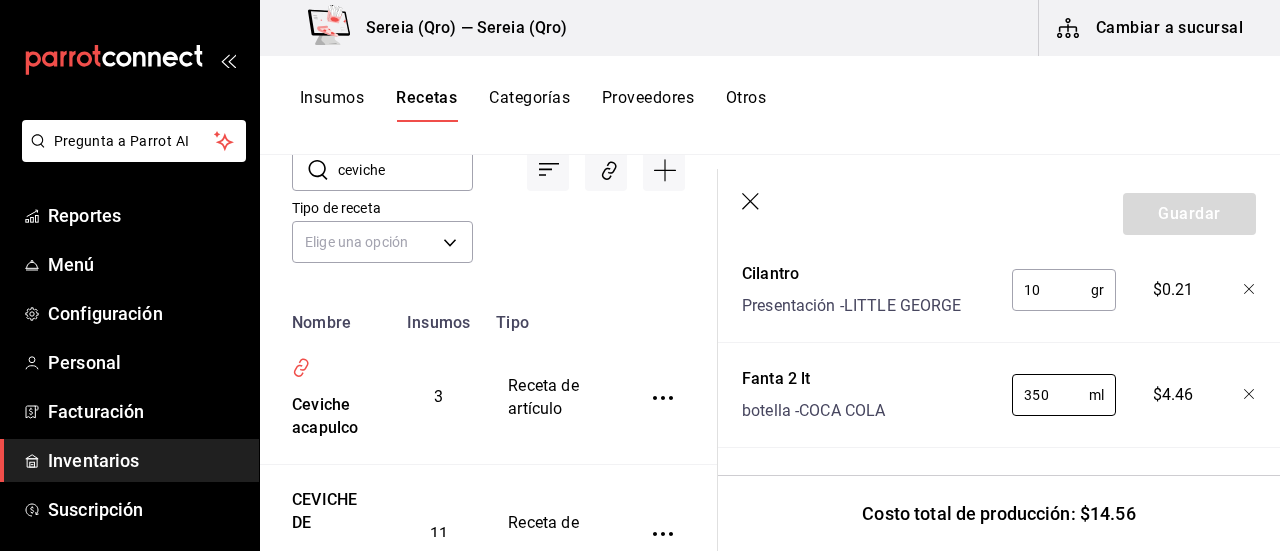 type on "350" 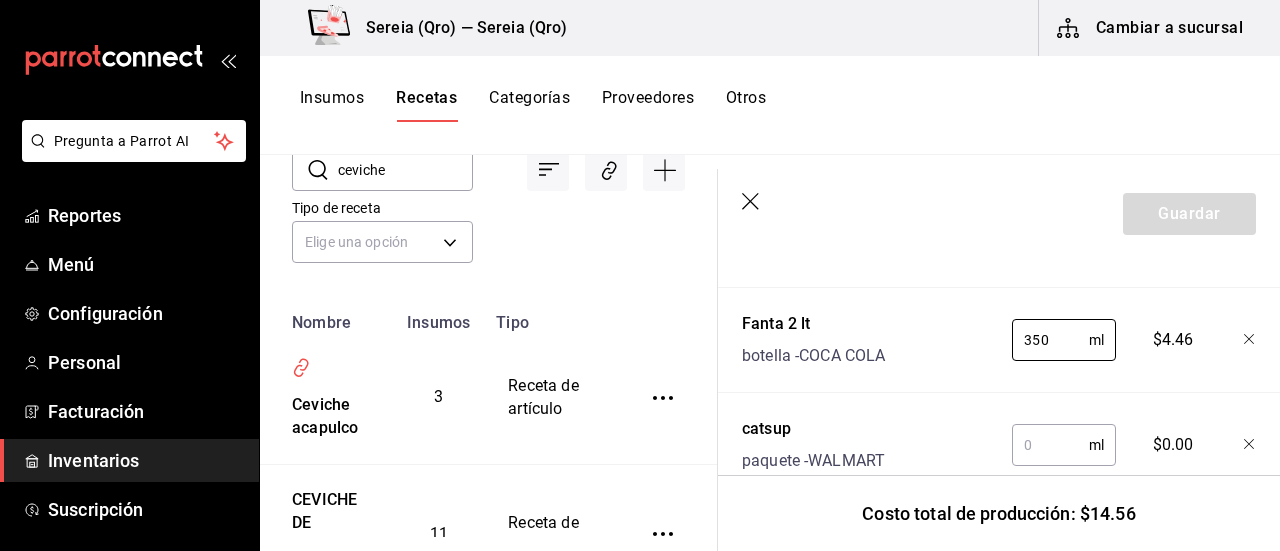 scroll, scrollTop: 1154, scrollLeft: 0, axis: vertical 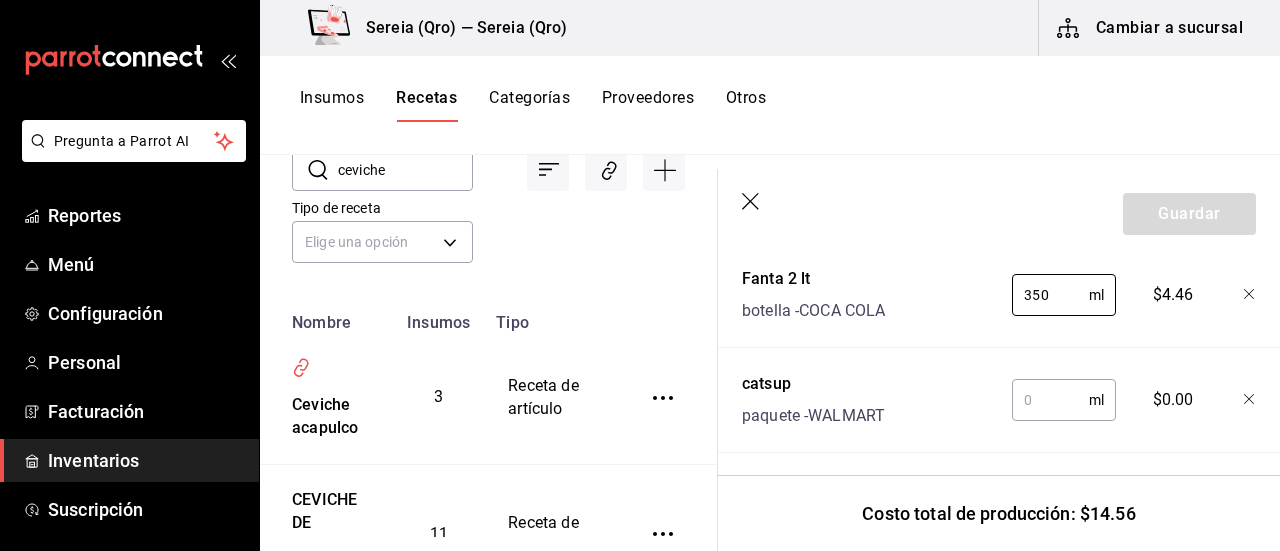 click at bounding box center [1050, 400] 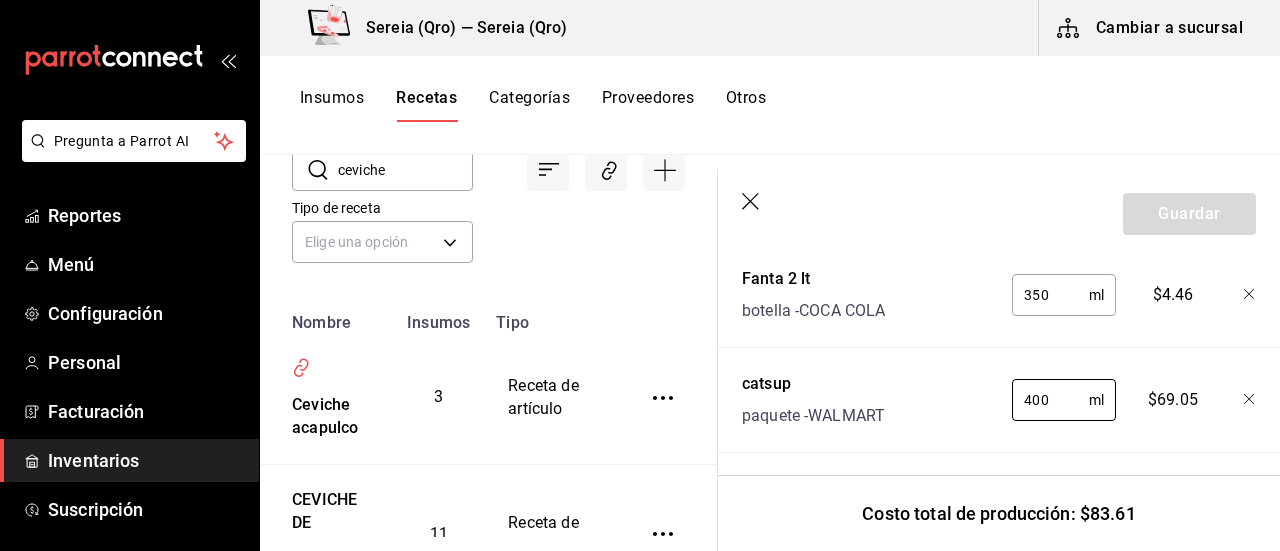 type on "400" 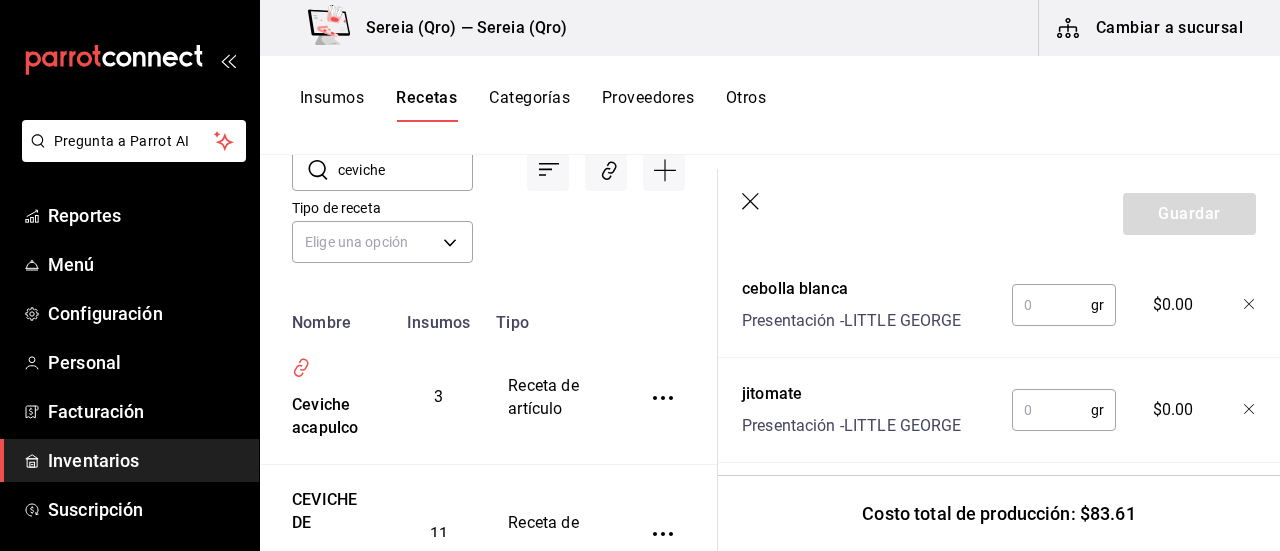 scroll, scrollTop: 1254, scrollLeft: 0, axis: vertical 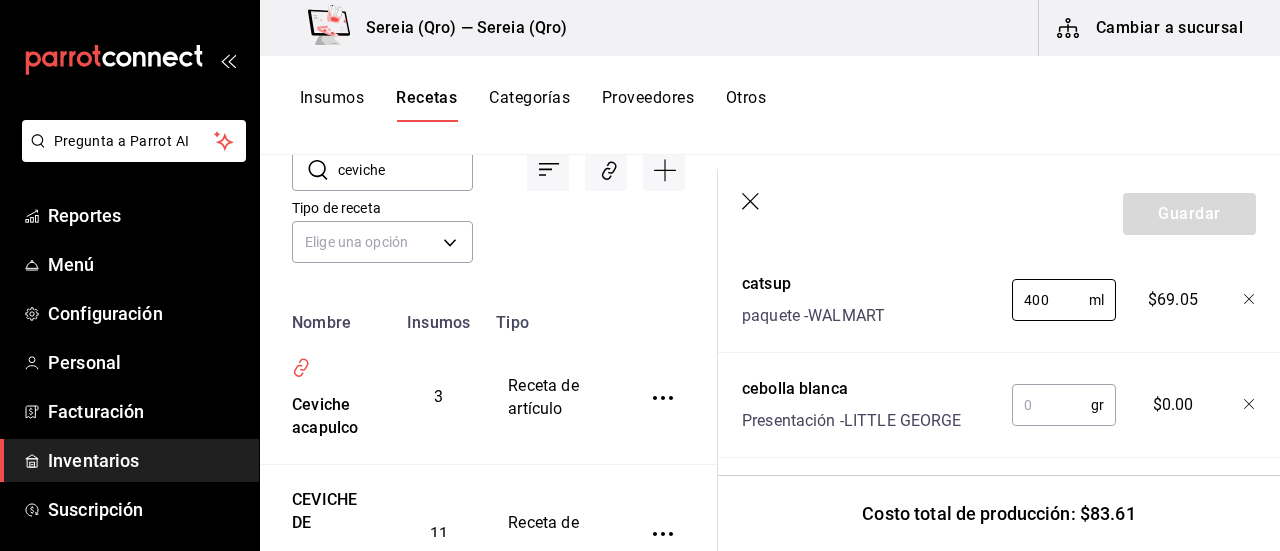 click at bounding box center (1051, 405) 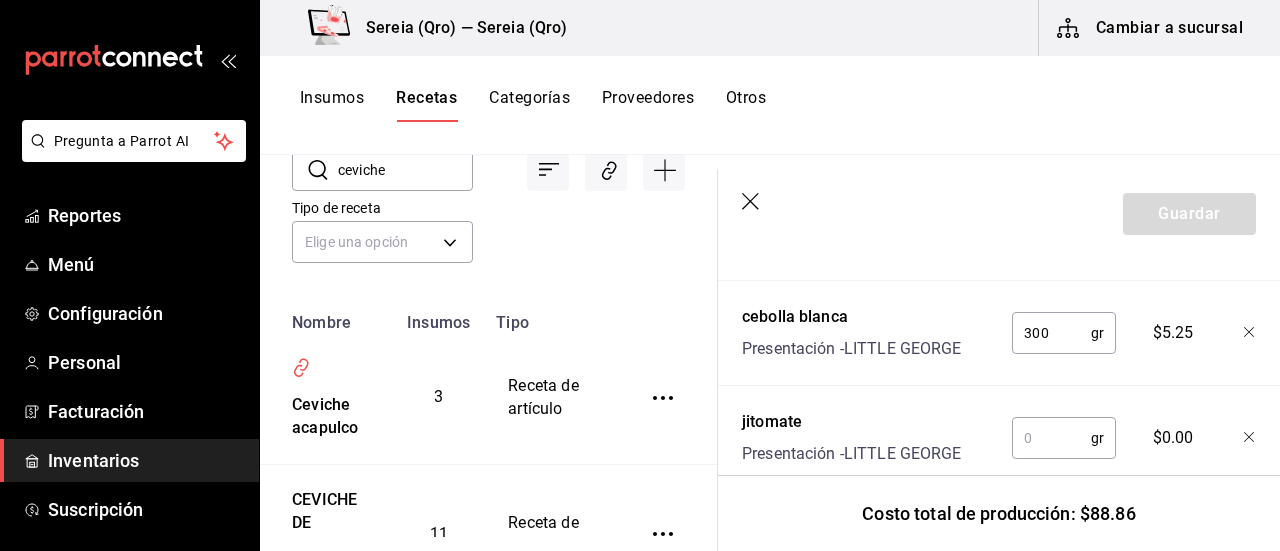scroll, scrollTop: 1354, scrollLeft: 0, axis: vertical 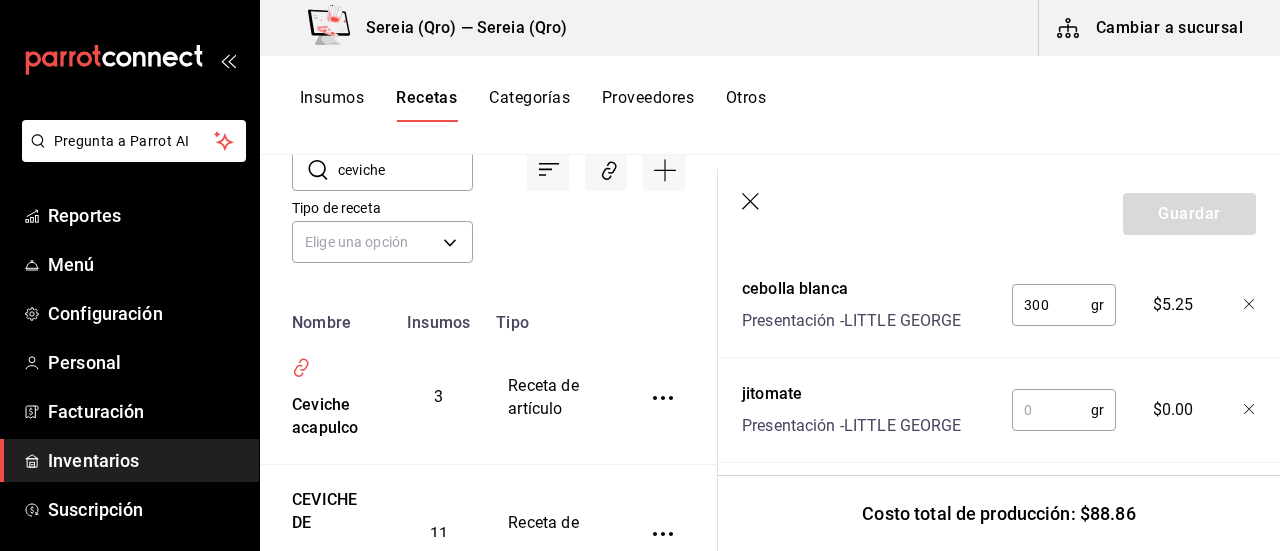 type on "300" 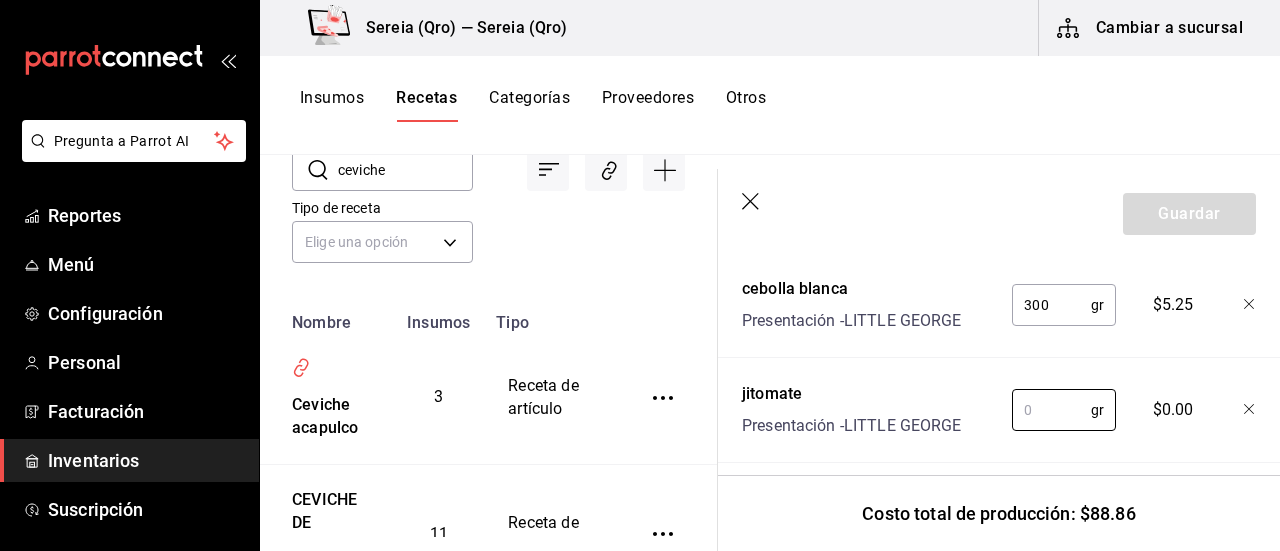 click at bounding box center [1051, 410] 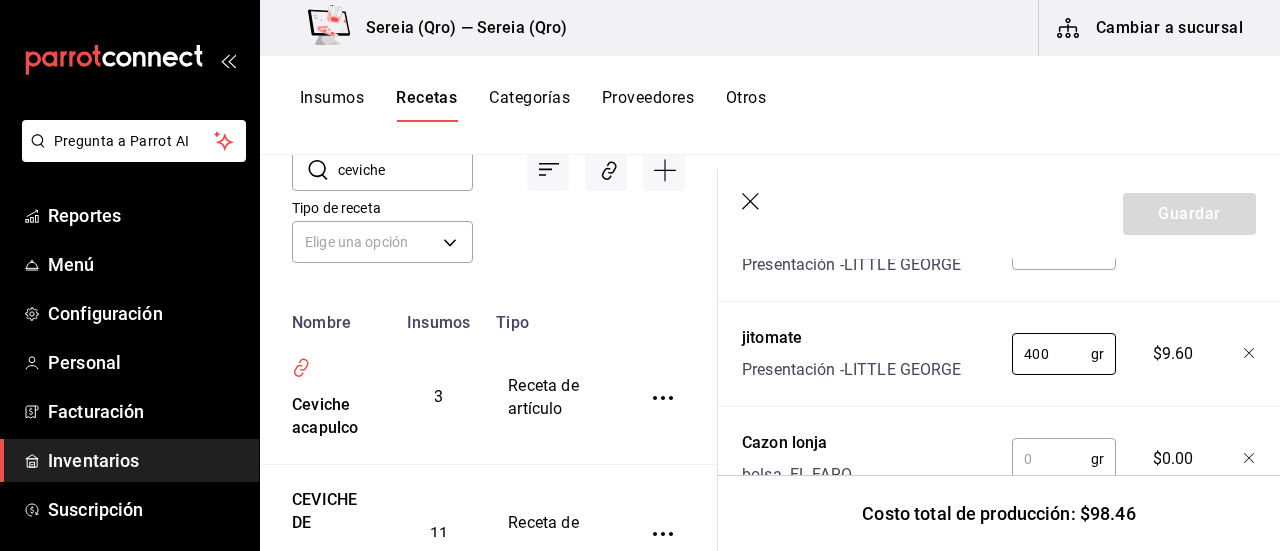 scroll, scrollTop: 1454, scrollLeft: 0, axis: vertical 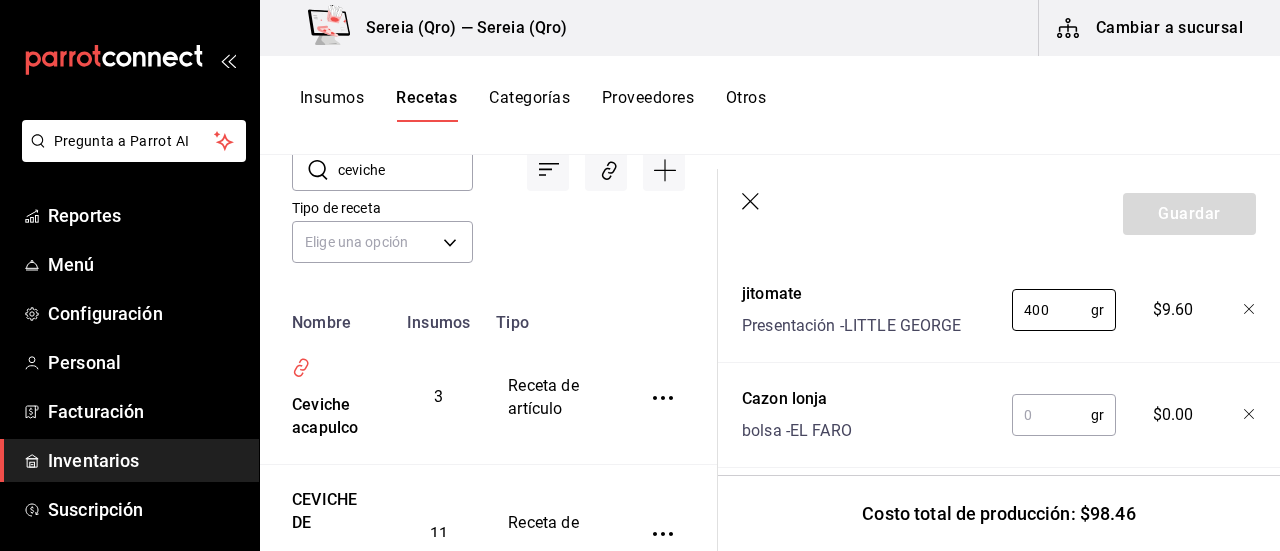 type on "400" 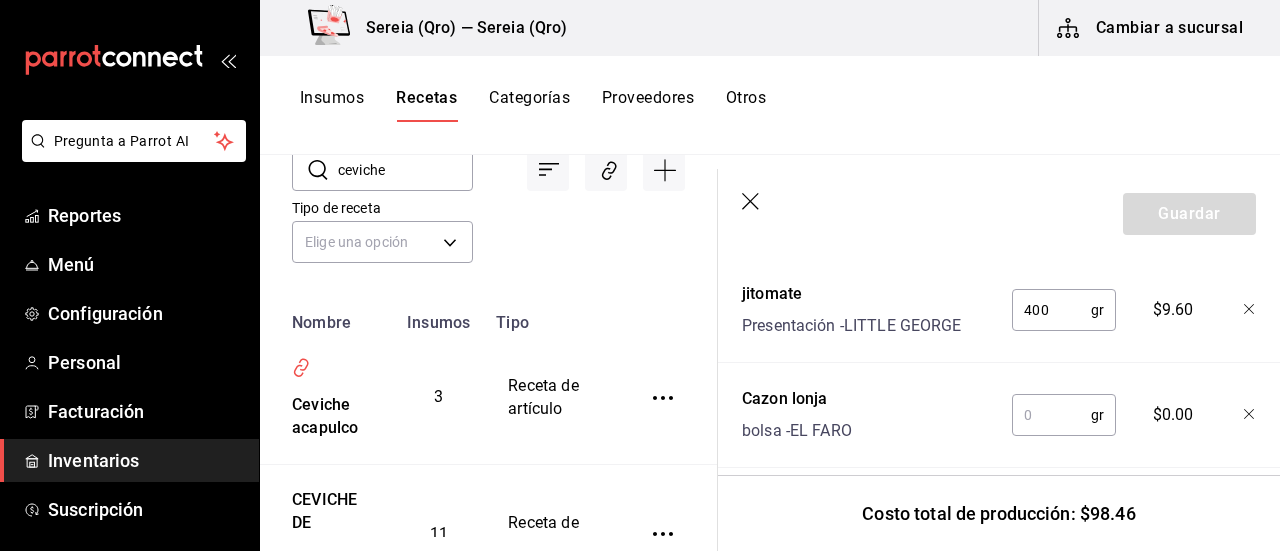 click at bounding box center [1051, 415] 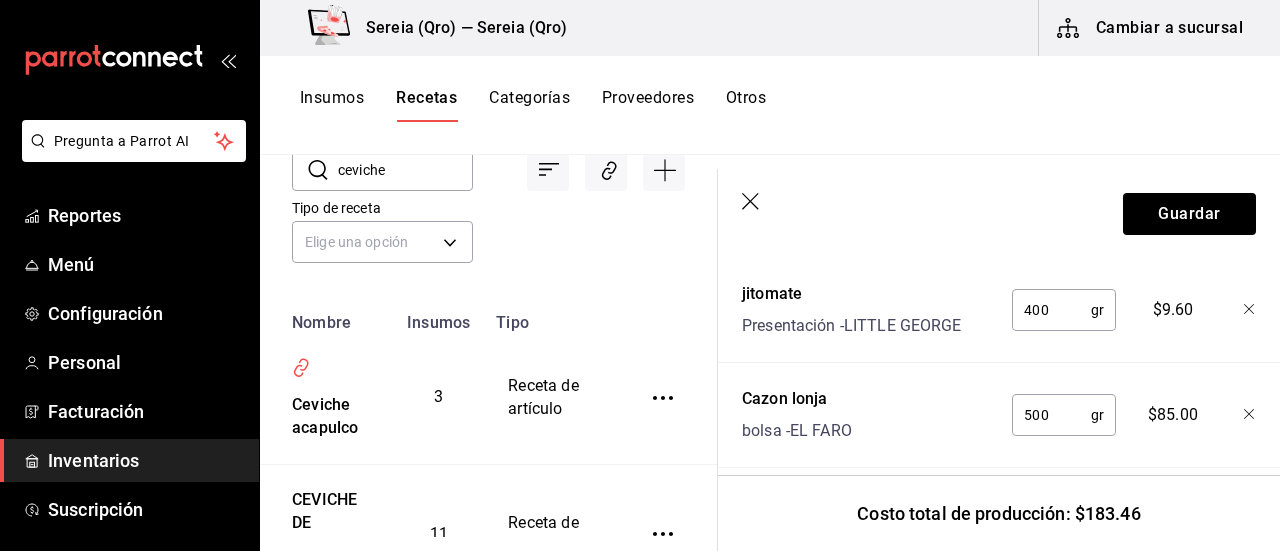 scroll, scrollTop: 1490, scrollLeft: 0, axis: vertical 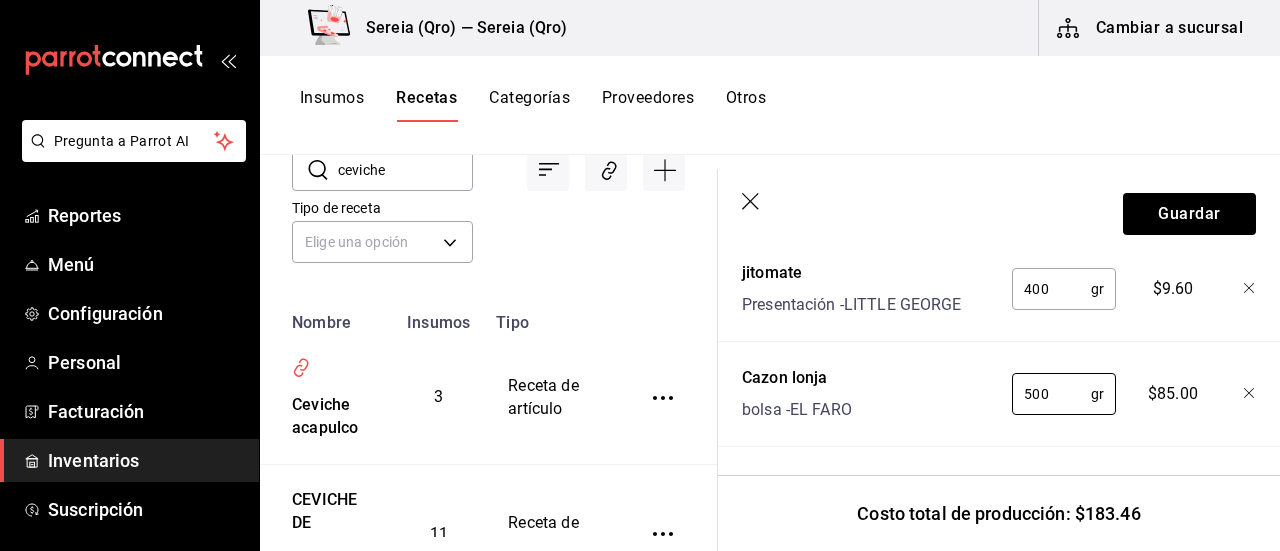 type on "500" 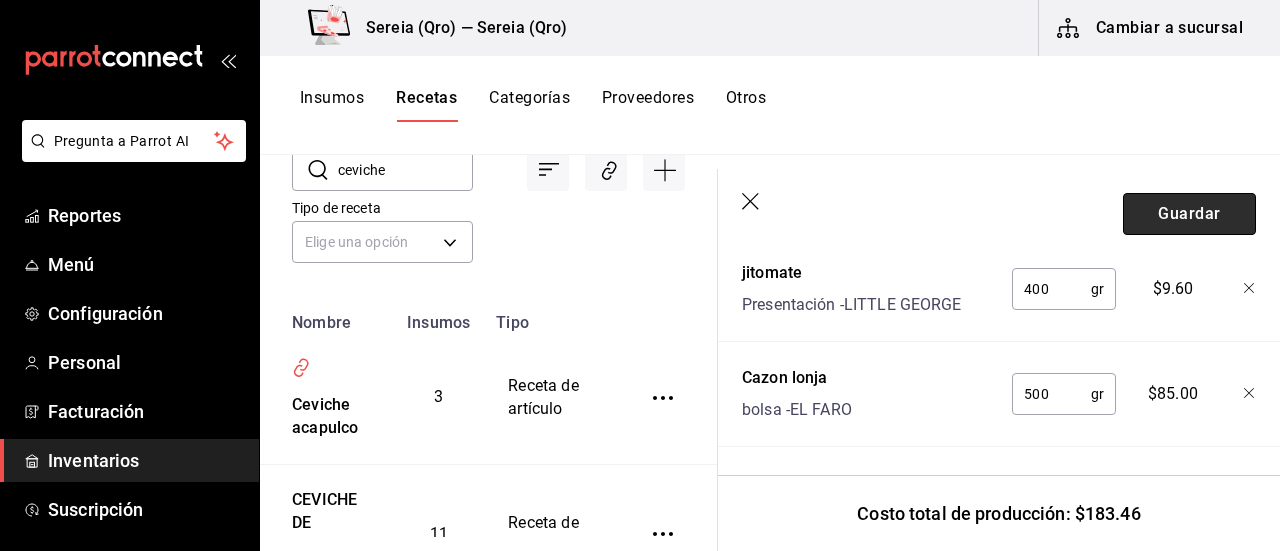 click on "Guardar" at bounding box center [1189, 214] 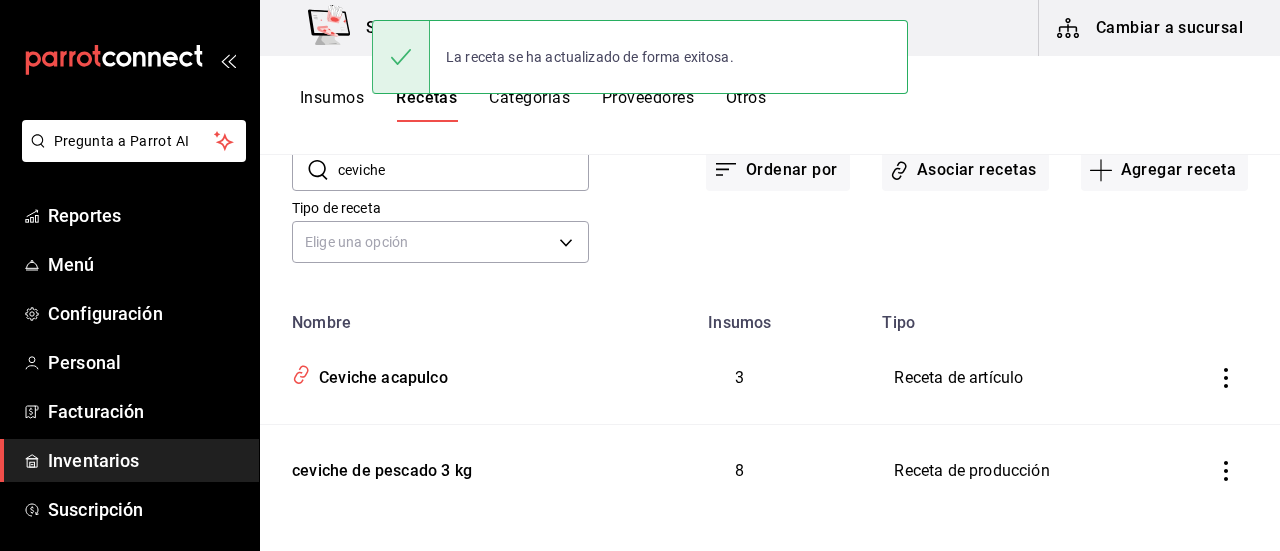 scroll, scrollTop: 0, scrollLeft: 0, axis: both 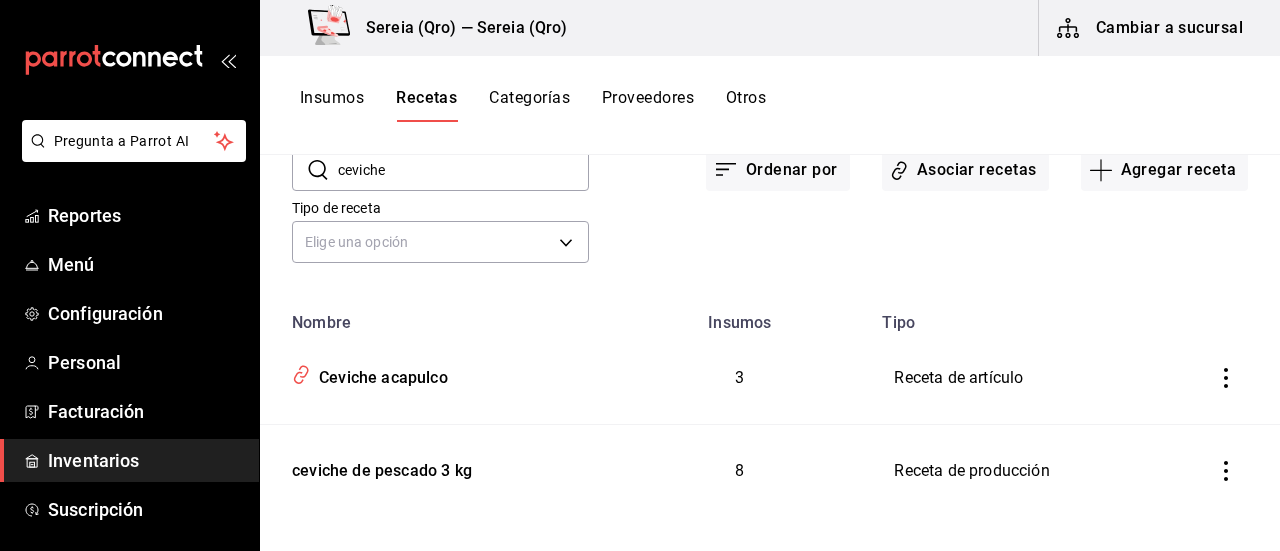 click on "Insumos" at bounding box center (332, 105) 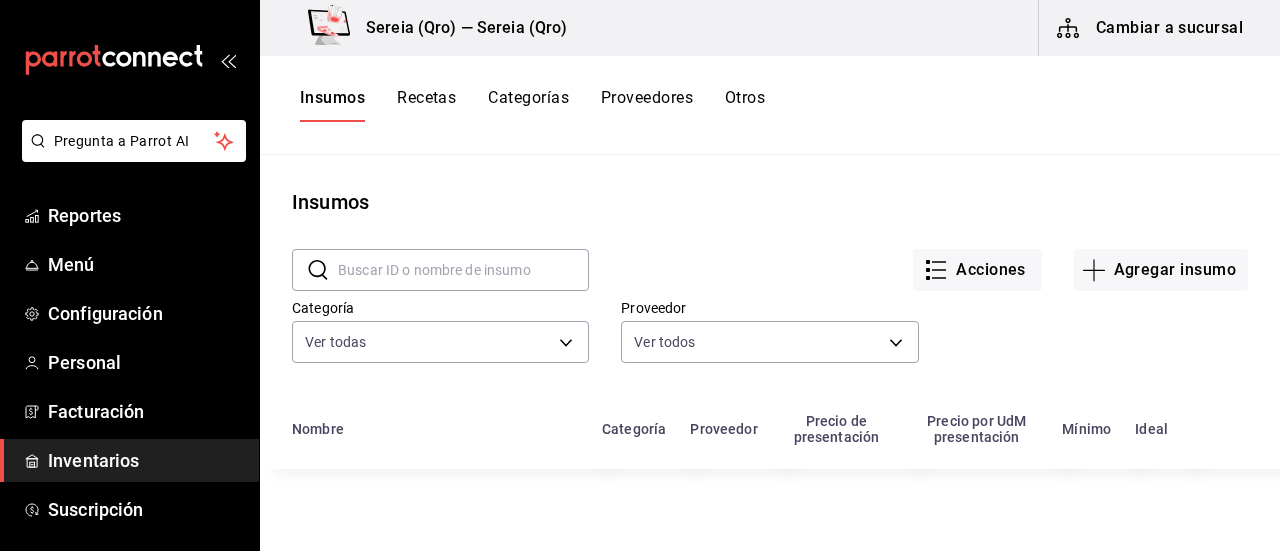 click at bounding box center [463, 270] 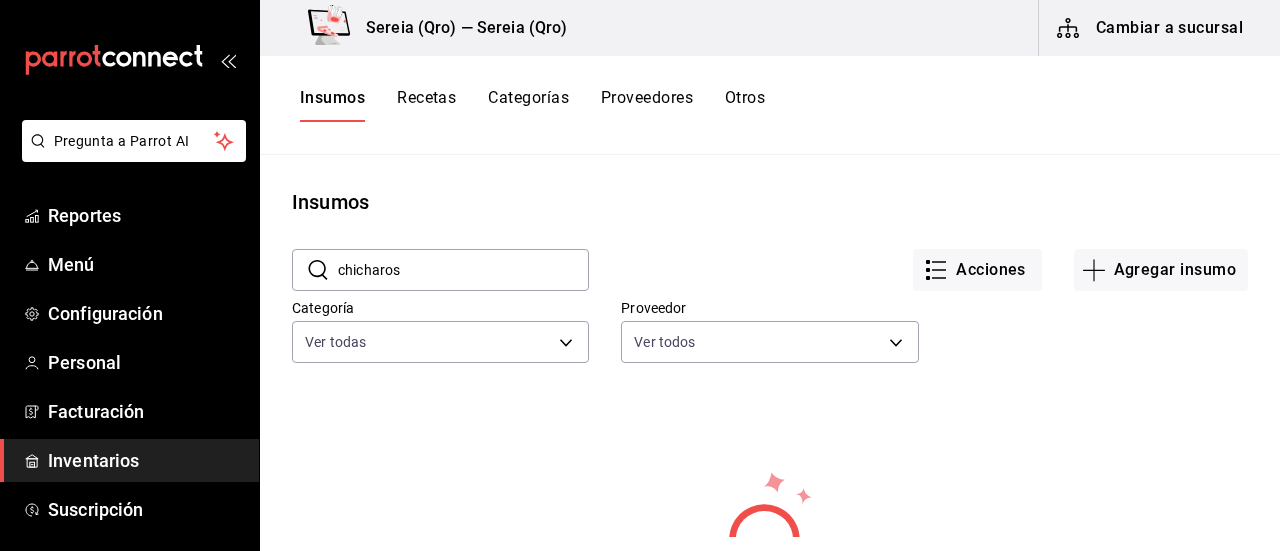 type on "chicharos" 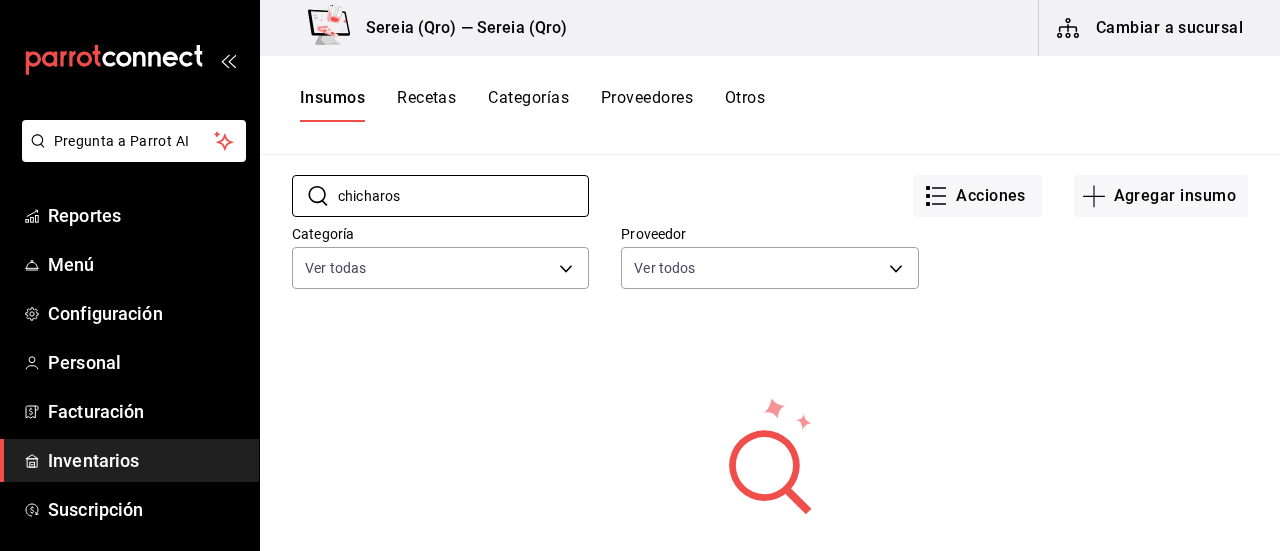 scroll, scrollTop: 100, scrollLeft: 0, axis: vertical 